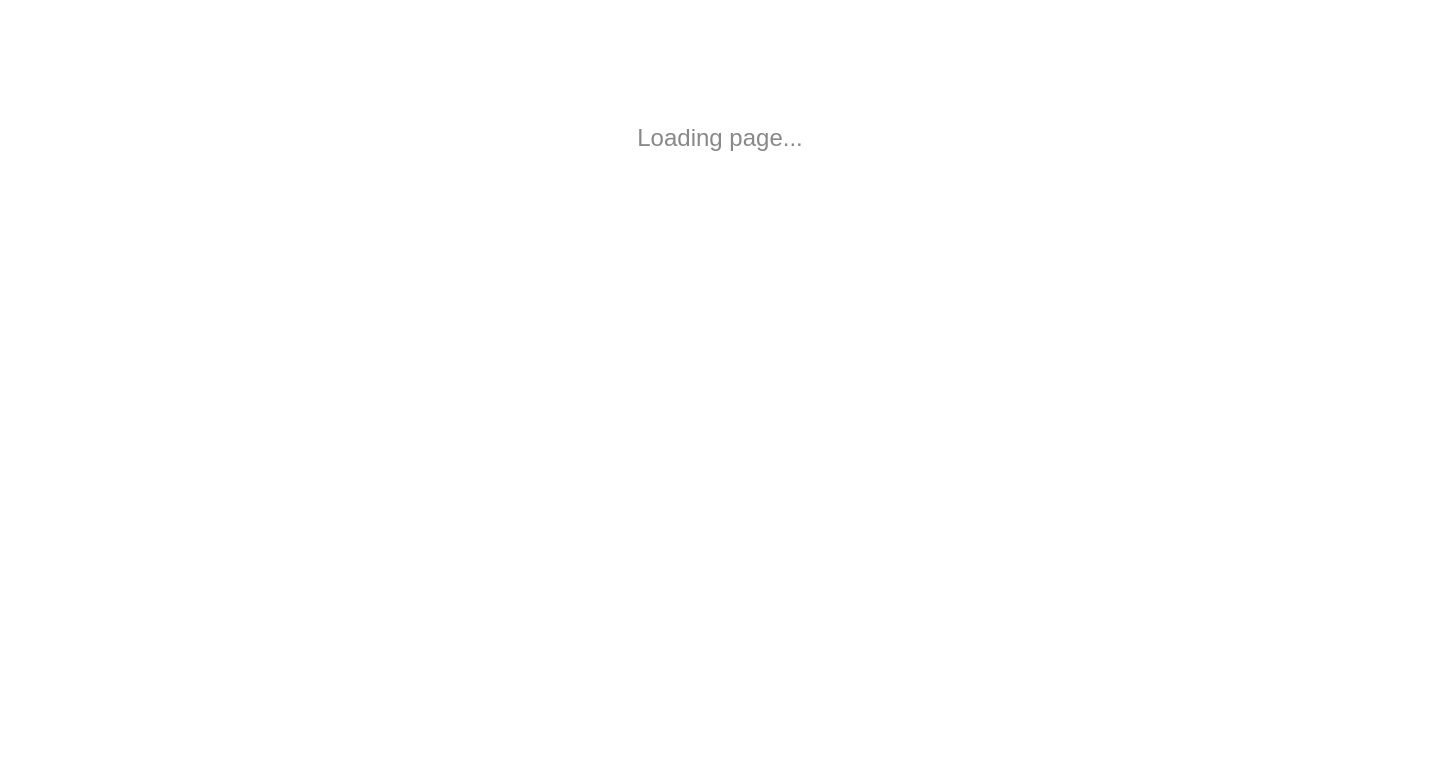 scroll, scrollTop: 0, scrollLeft: 0, axis: both 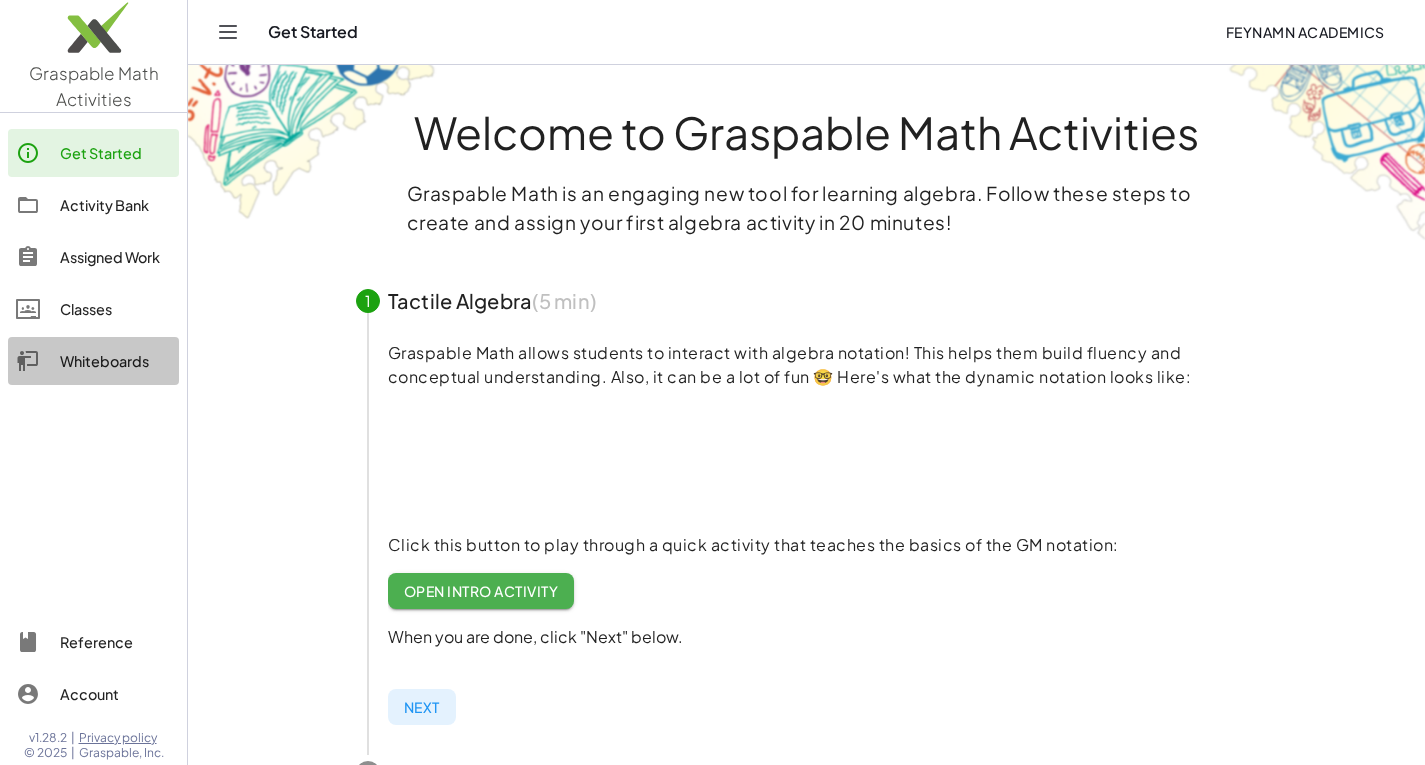 click on "Whiteboards" 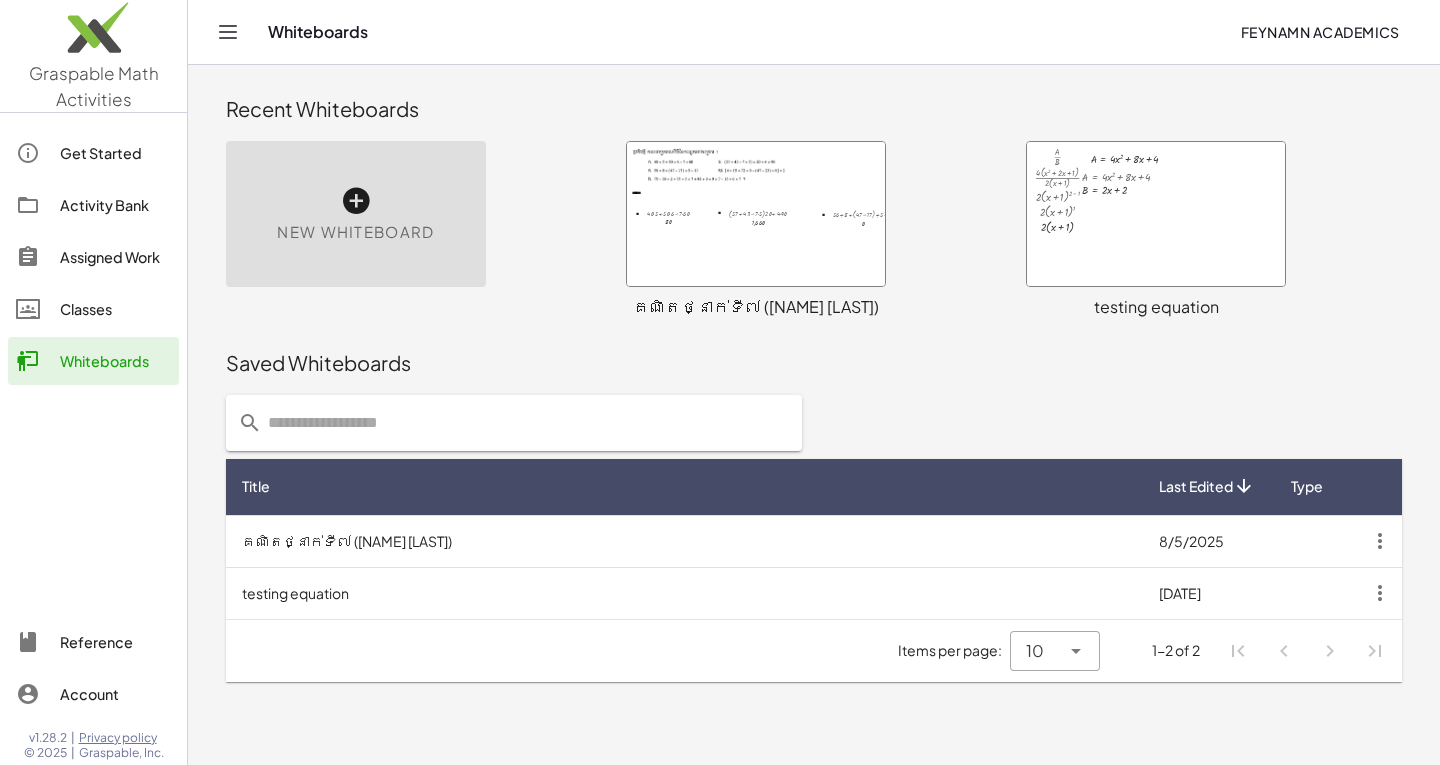 click on "New Whiteboard" at bounding box center [356, 214] 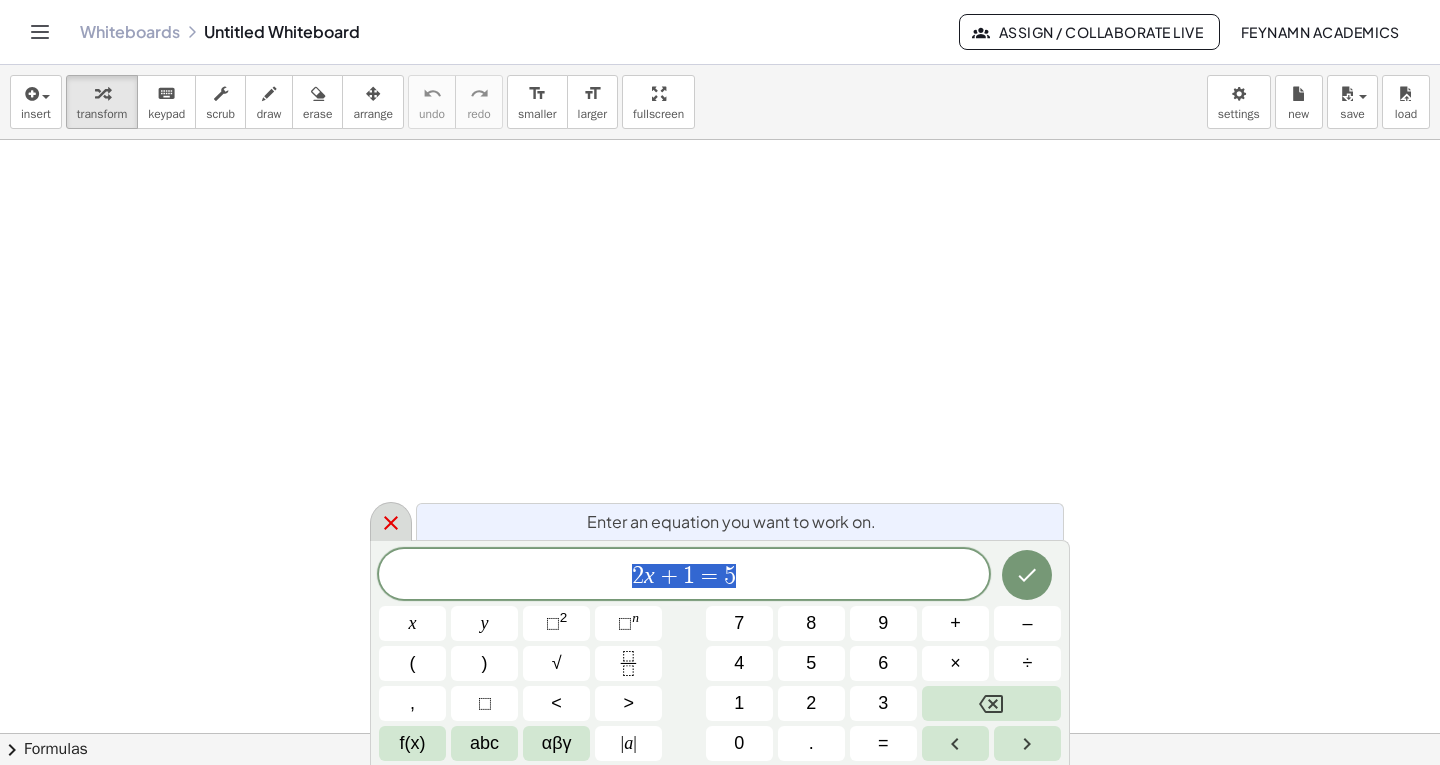 click 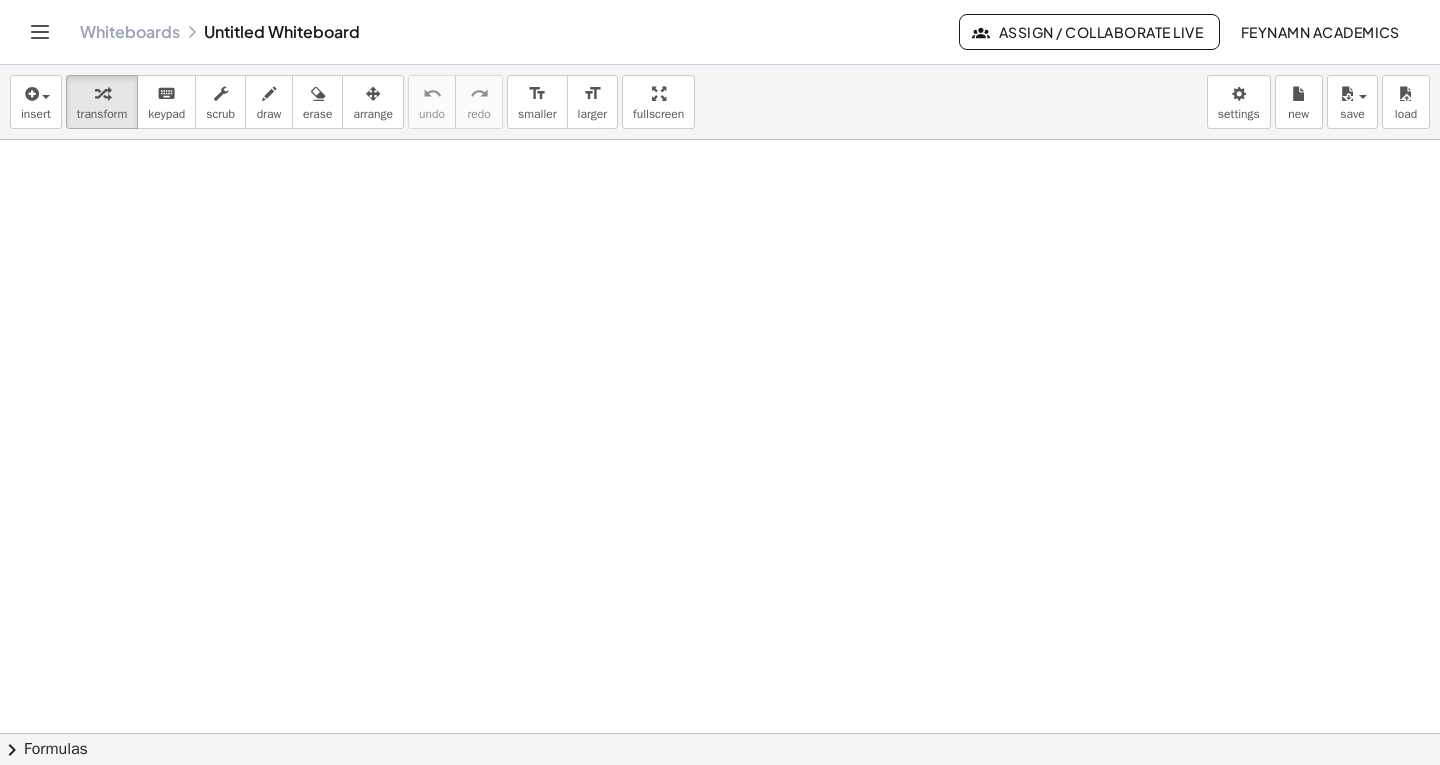 click on "Whiteboards Untitled Whiteboard" at bounding box center [519, 32] 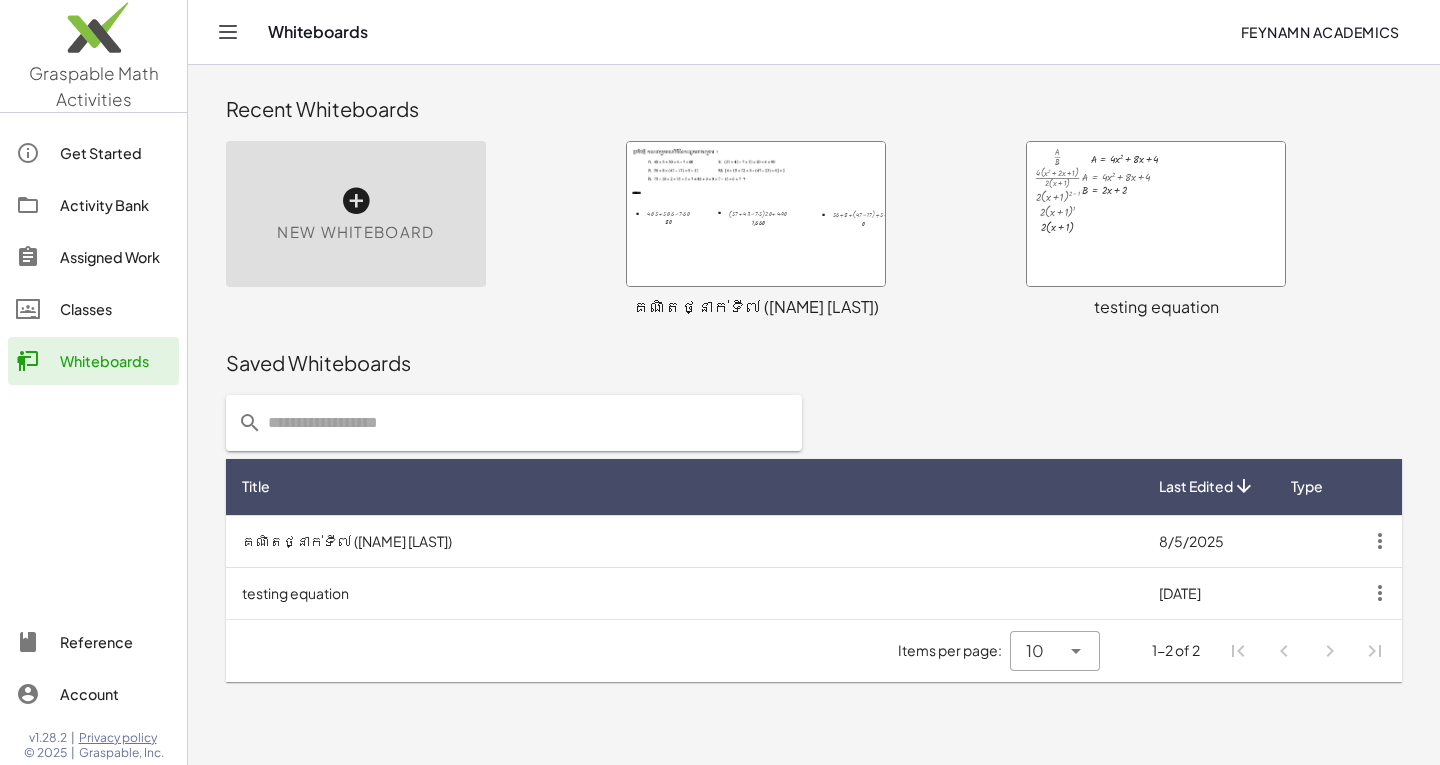 click on "New Whiteboard" at bounding box center [356, 214] 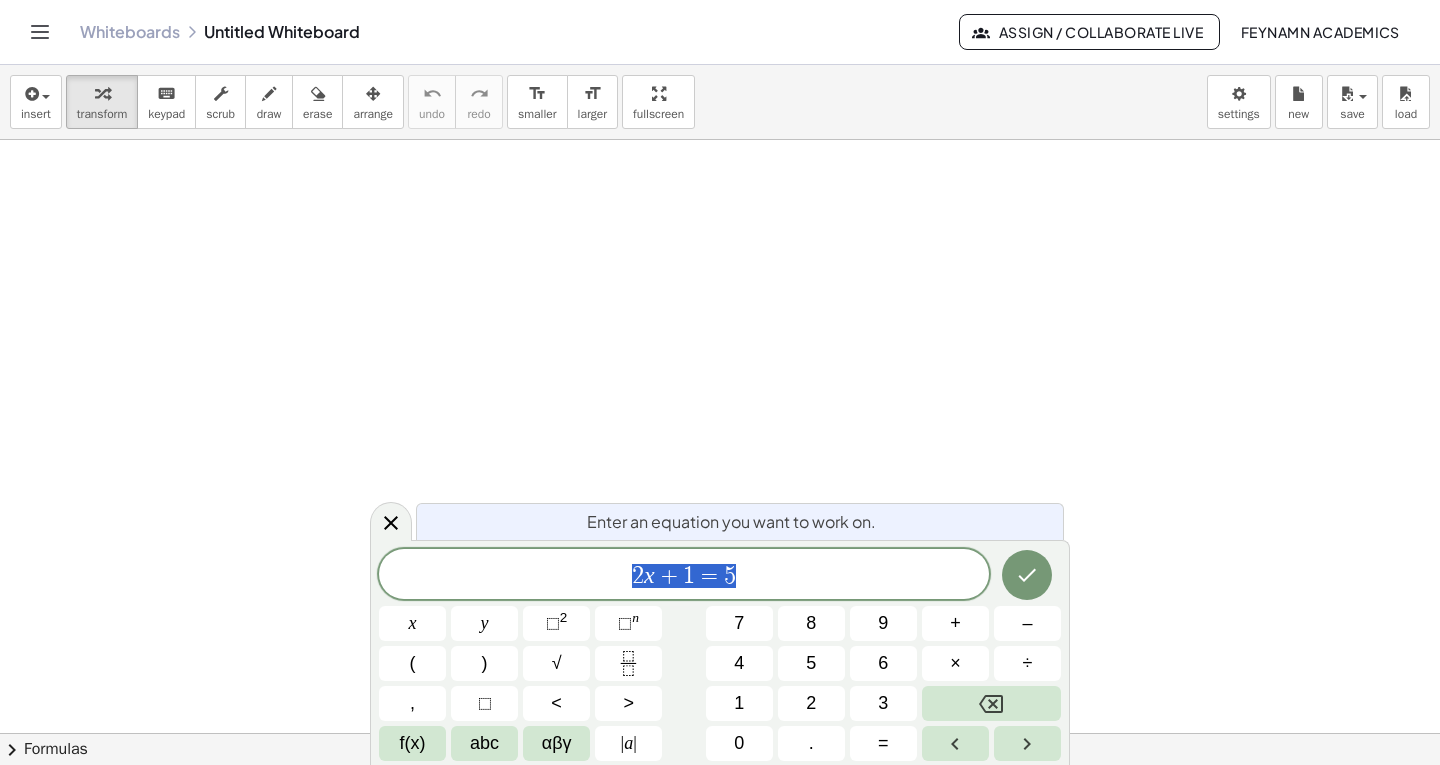 click at bounding box center [720, 733] 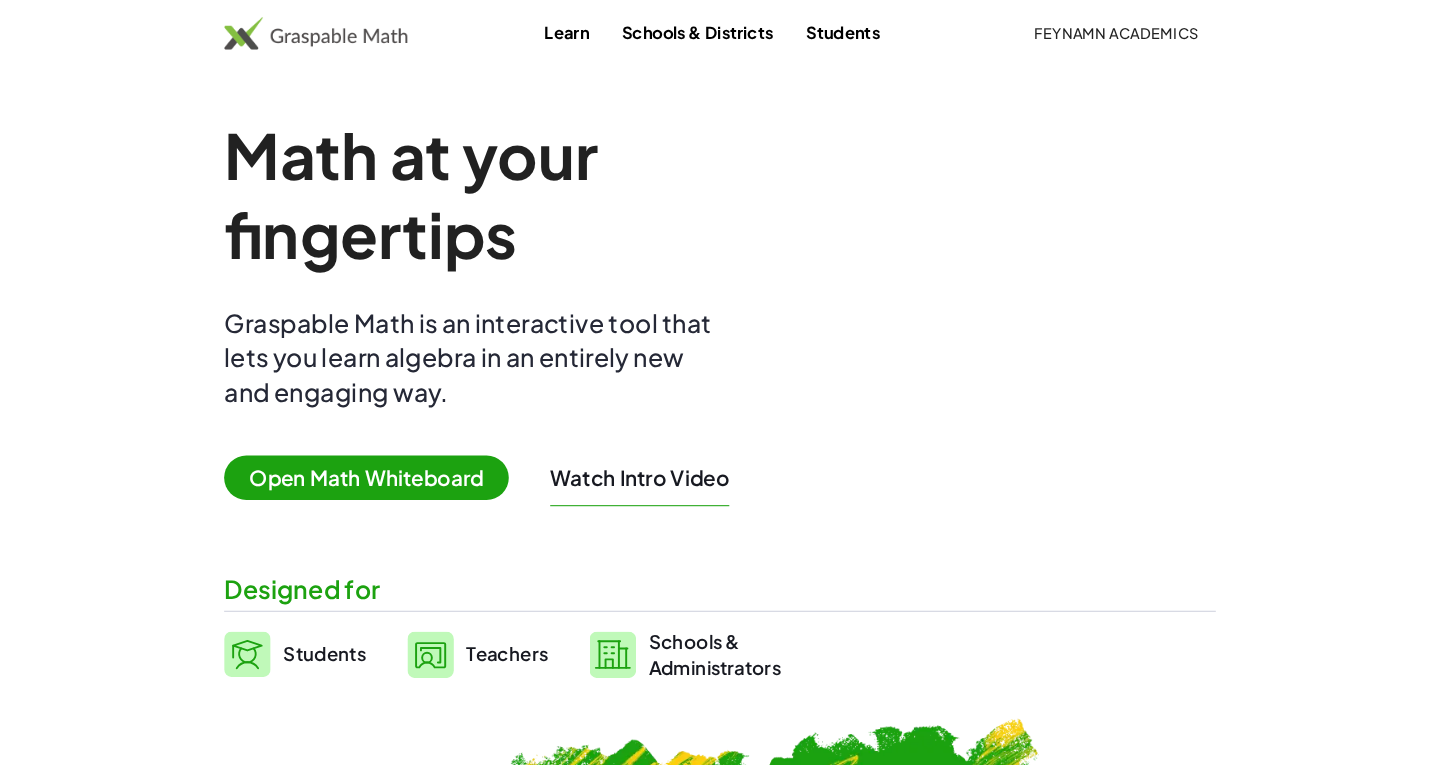 scroll, scrollTop: 0, scrollLeft: 0, axis: both 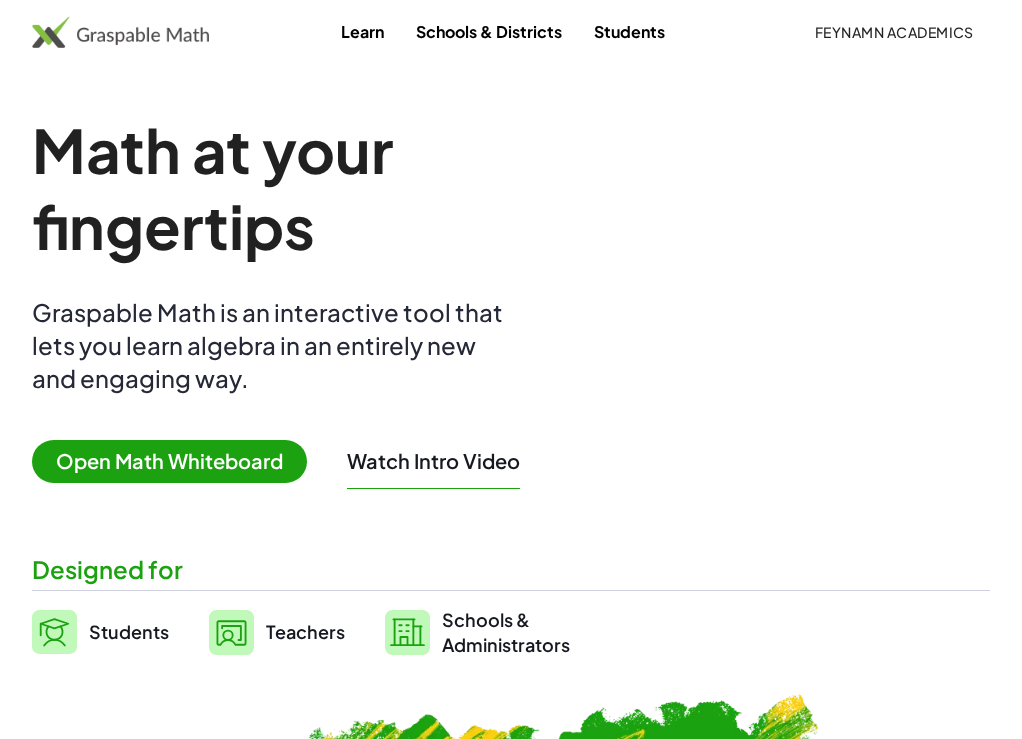 click on "Open Math Whiteboard" at bounding box center (169, 461) 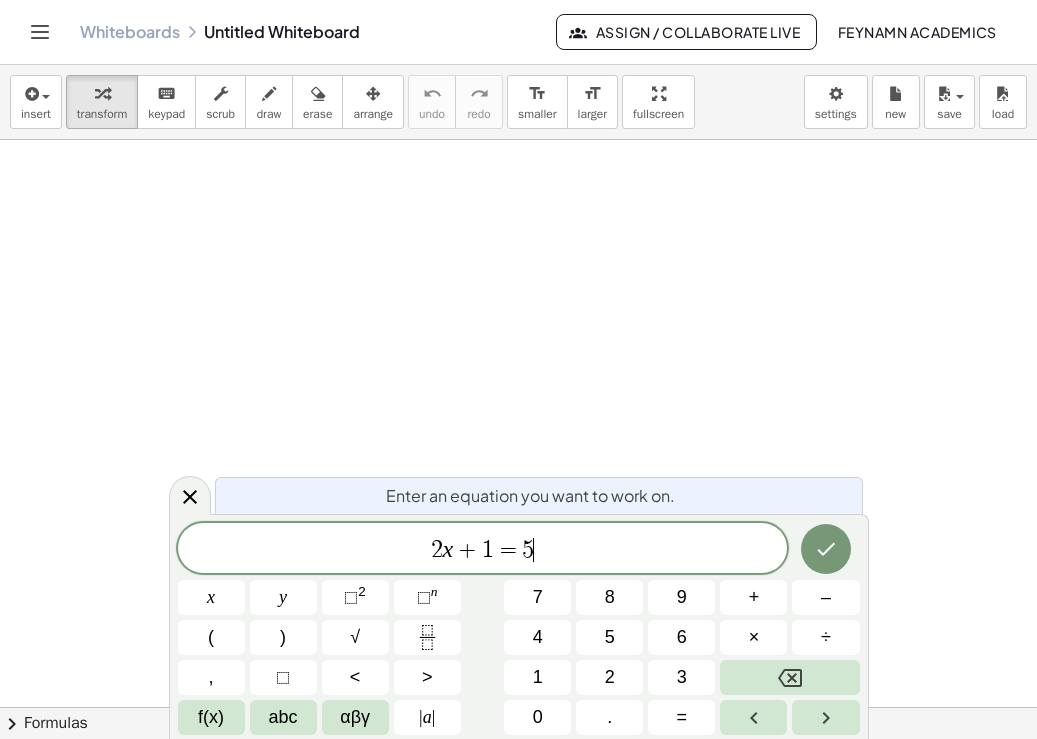 click on "2 x + 1 = 5 ​" at bounding box center [483, 550] 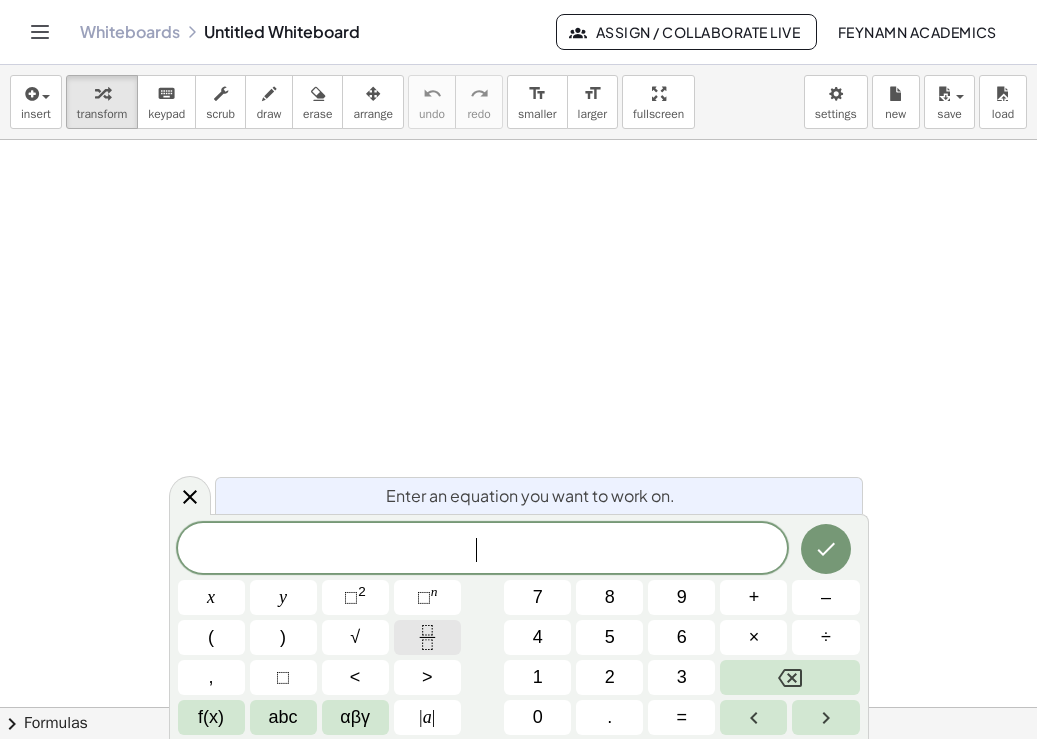 click 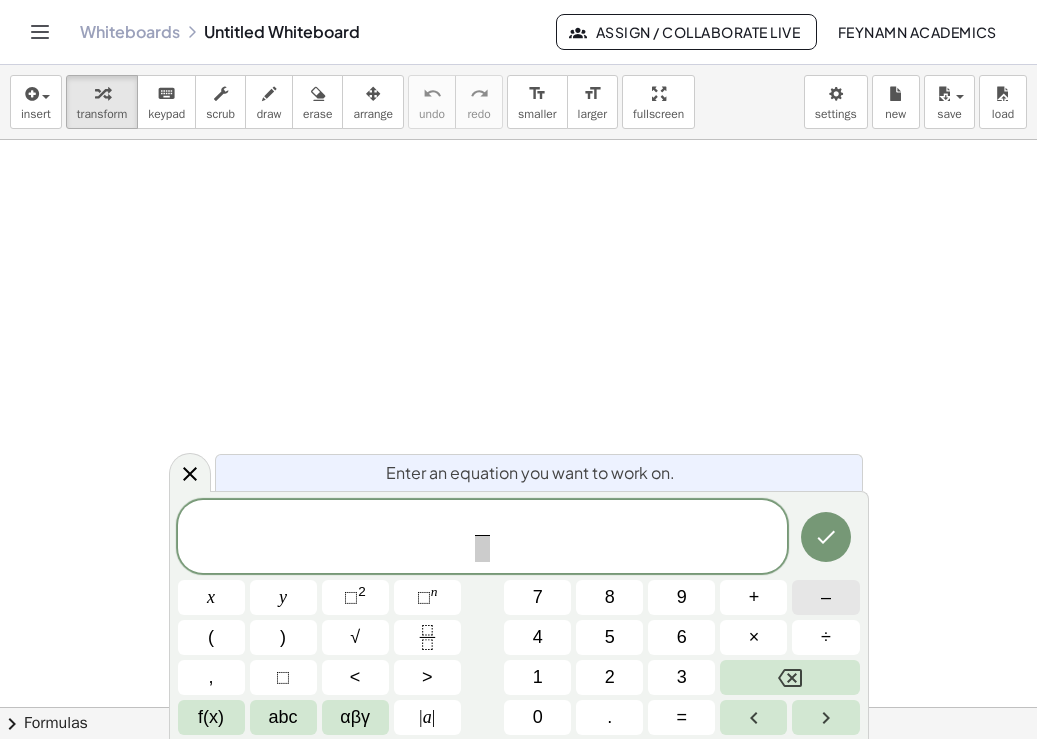 click on "–" at bounding box center [826, 597] 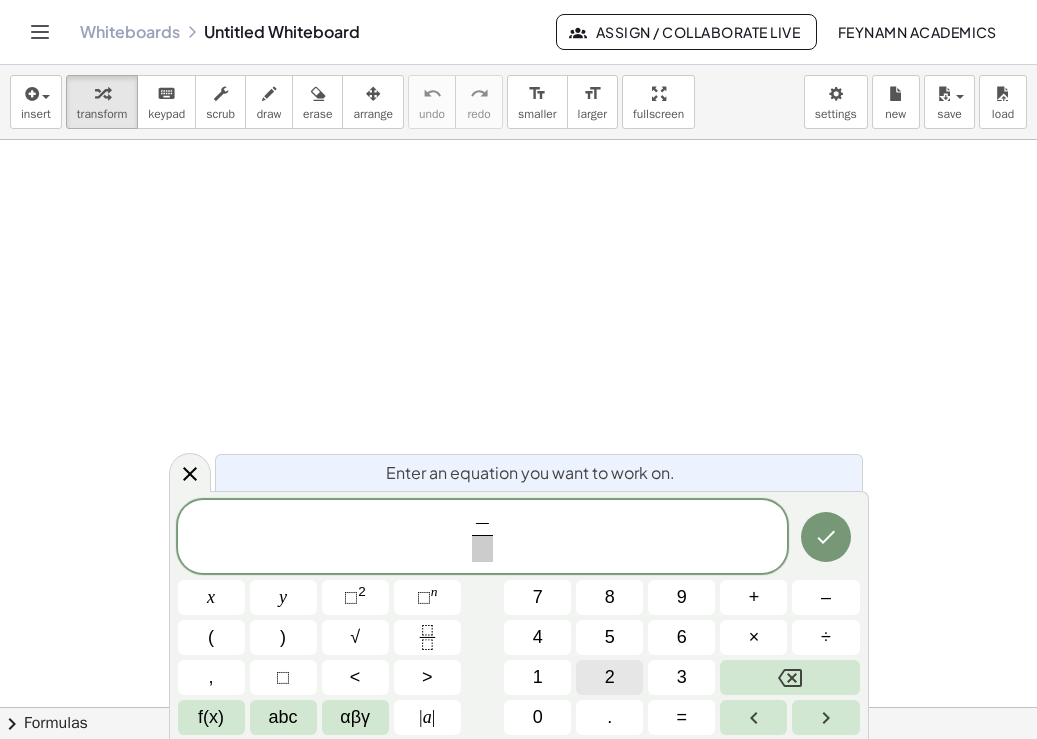 click on "2" at bounding box center (609, 677) 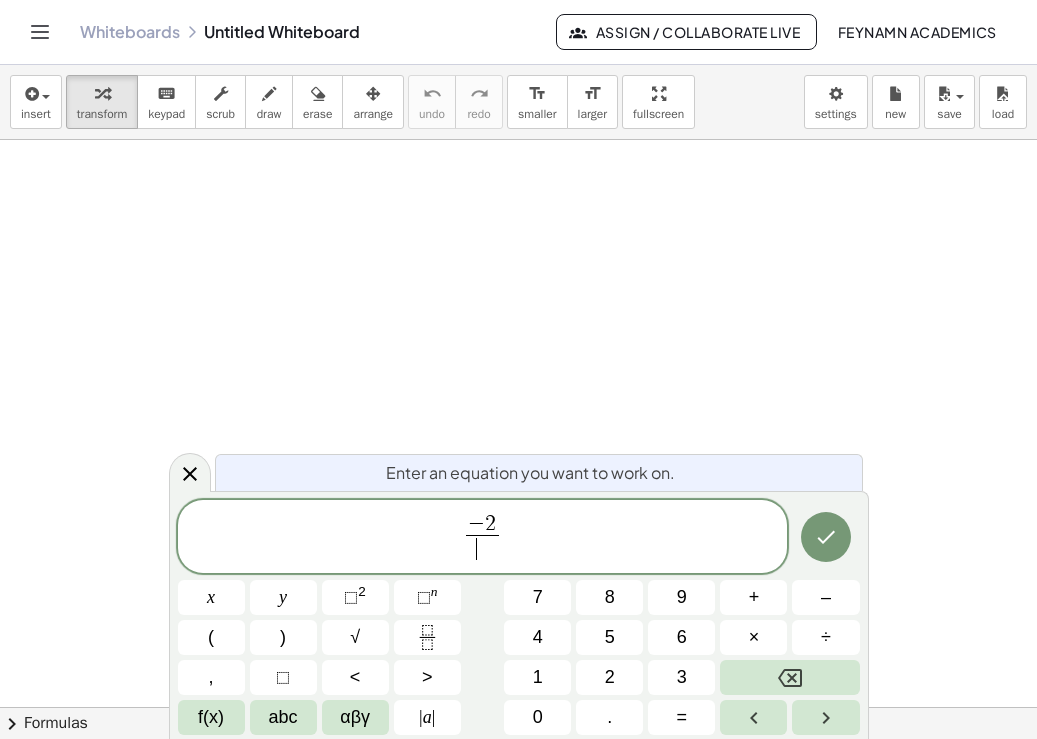 click on "​" at bounding box center (482, 548) 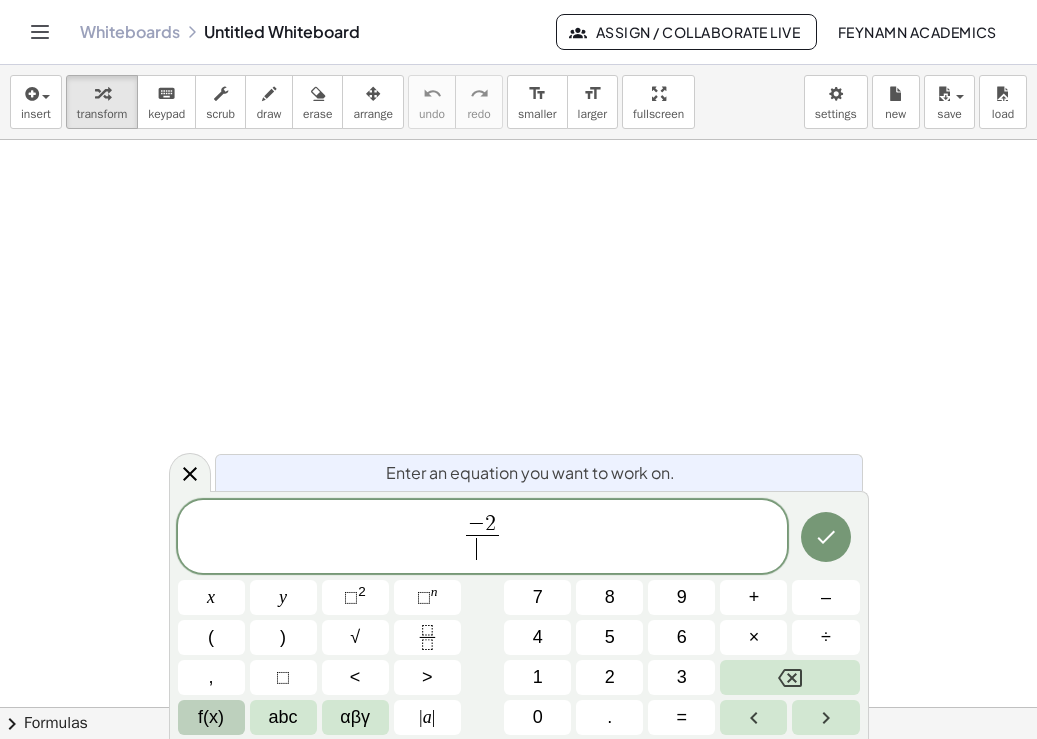 click on "f(x)" at bounding box center (211, 717) 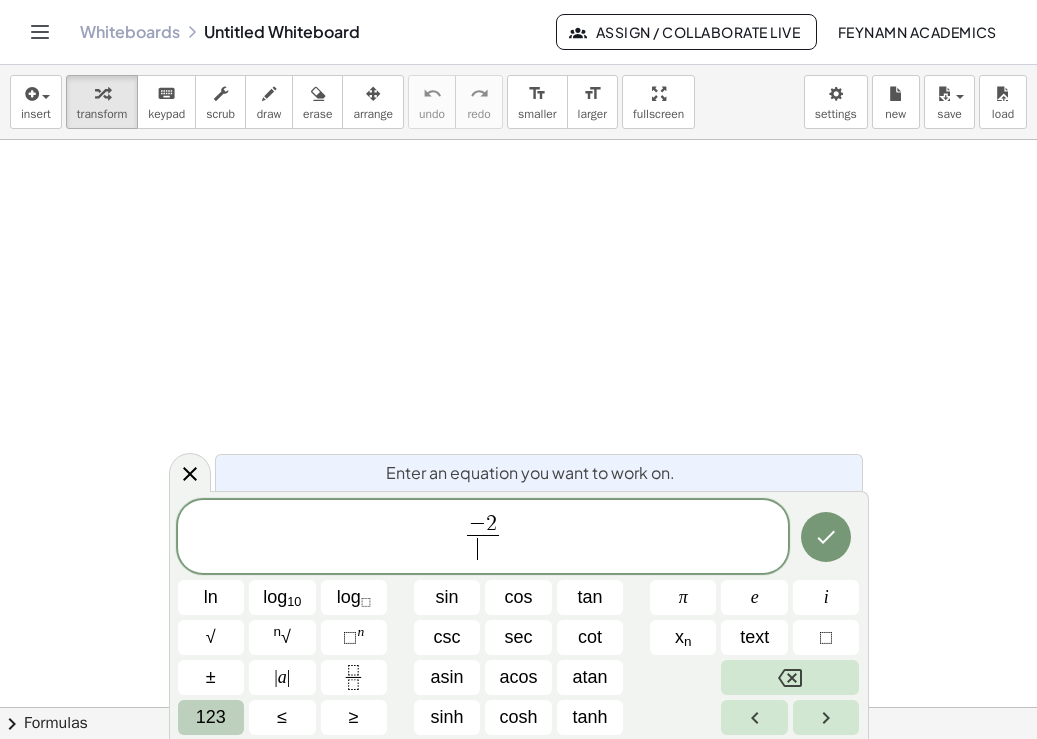 click on "123" at bounding box center (211, 717) 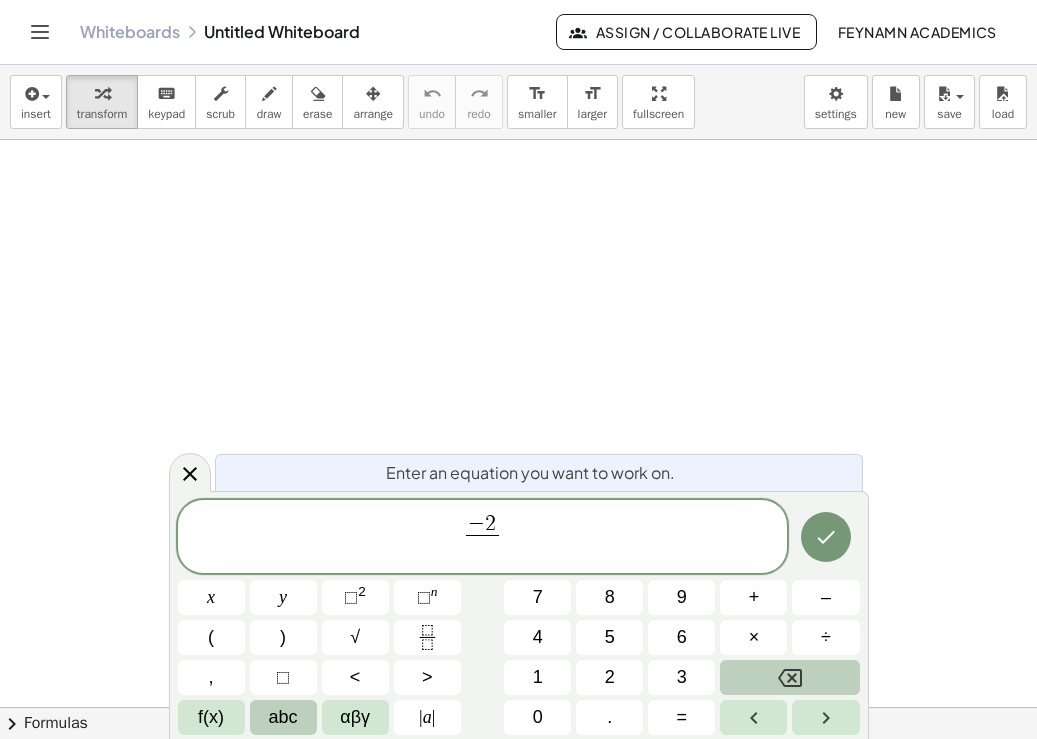 click on "abc" at bounding box center [283, 717] 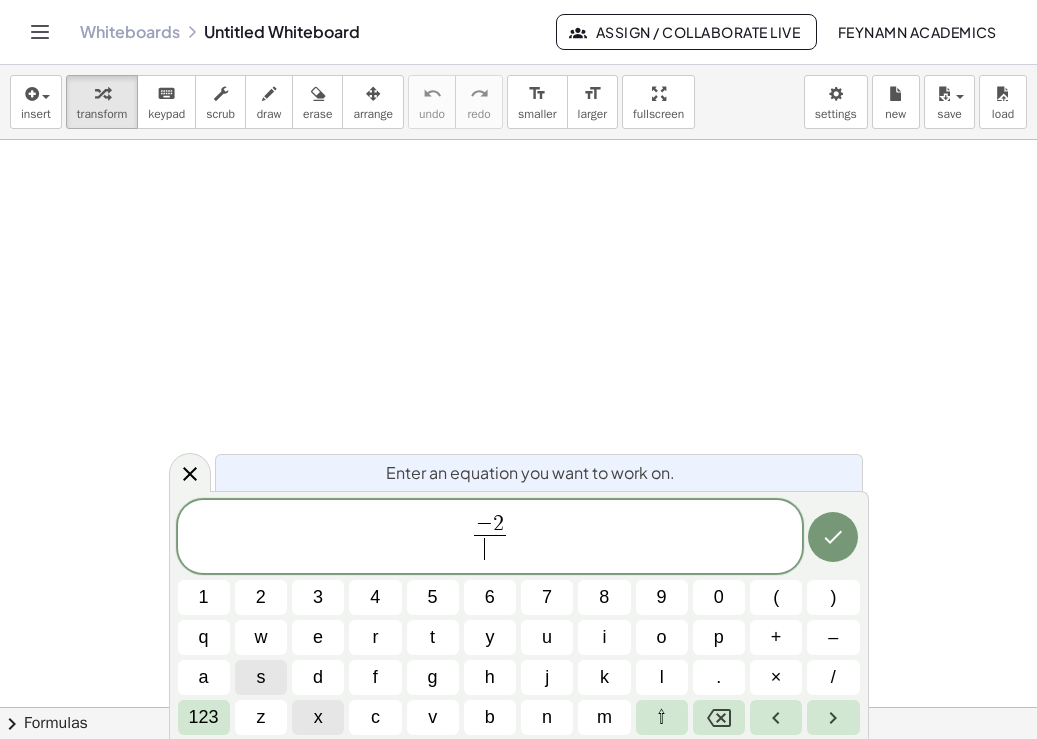 click on "x" at bounding box center (318, 717) 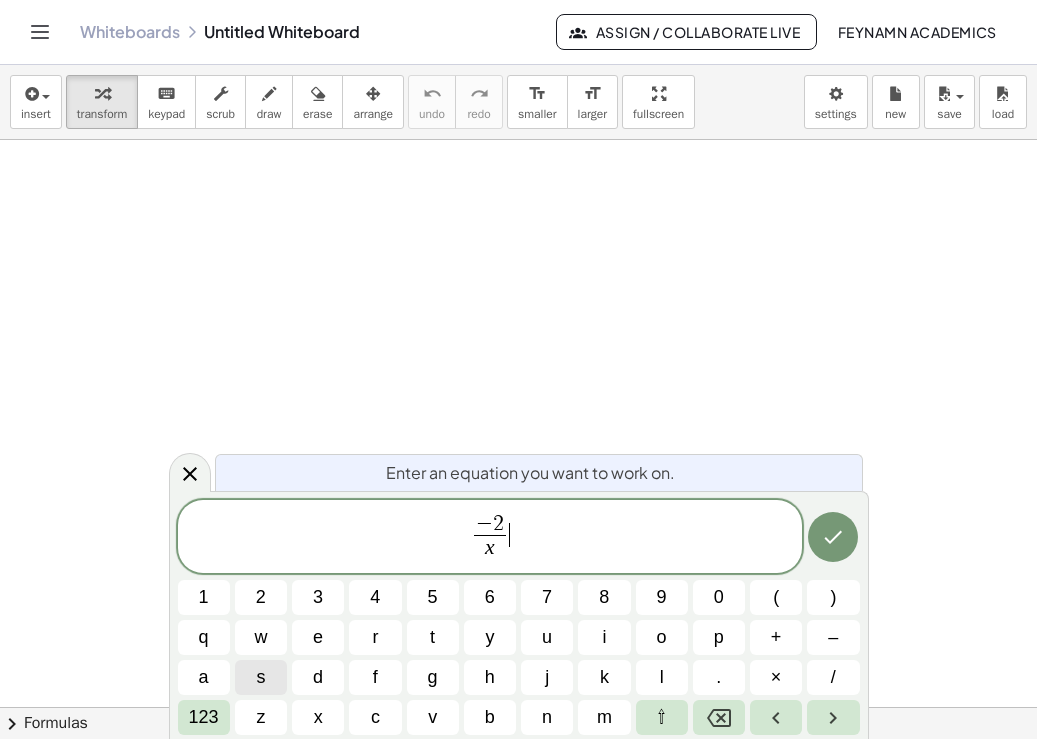 click on "− 2 x ​ ​" at bounding box center (490, 538) 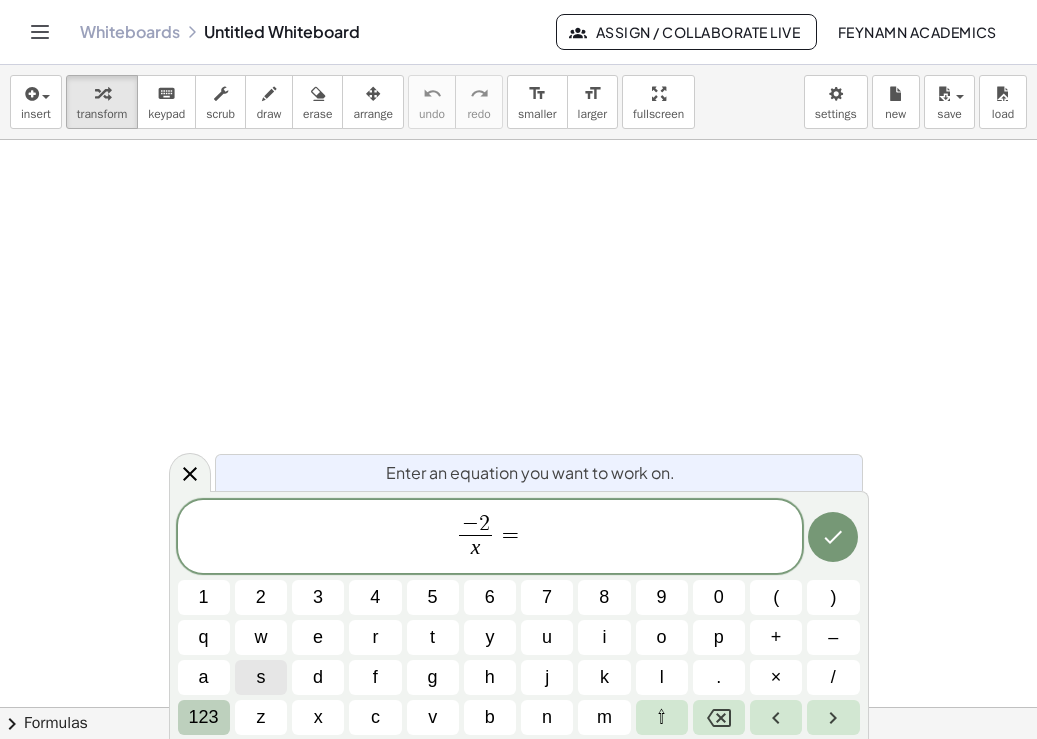 click on "123" at bounding box center (204, 717) 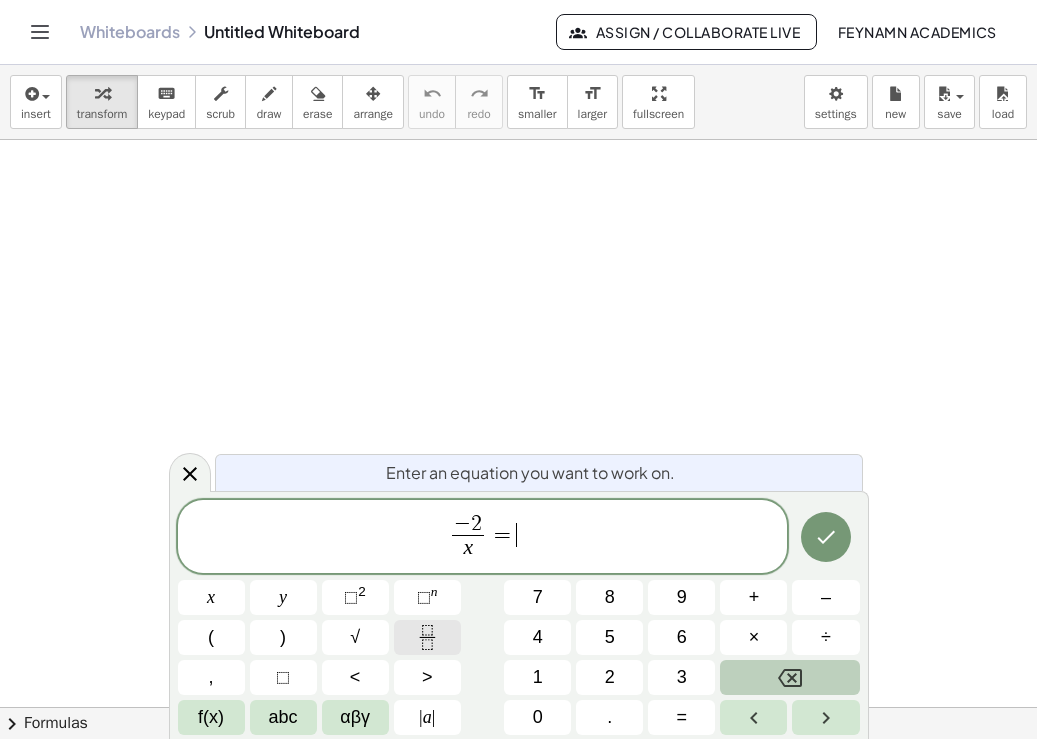 click 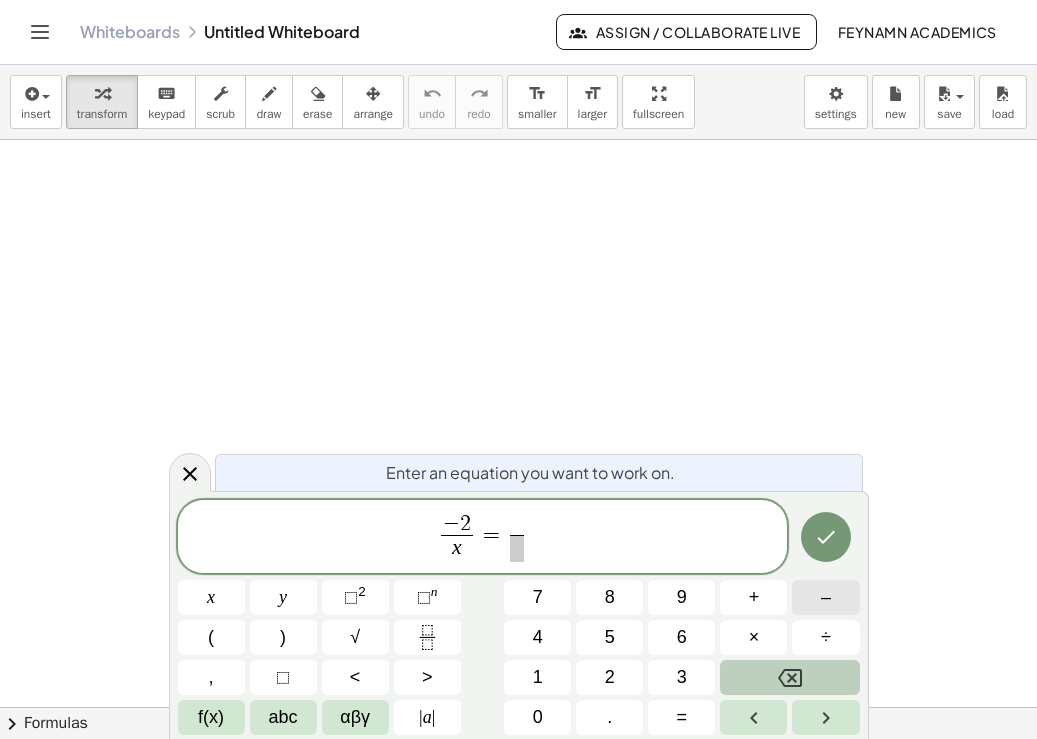 click on "–" at bounding box center [825, 597] 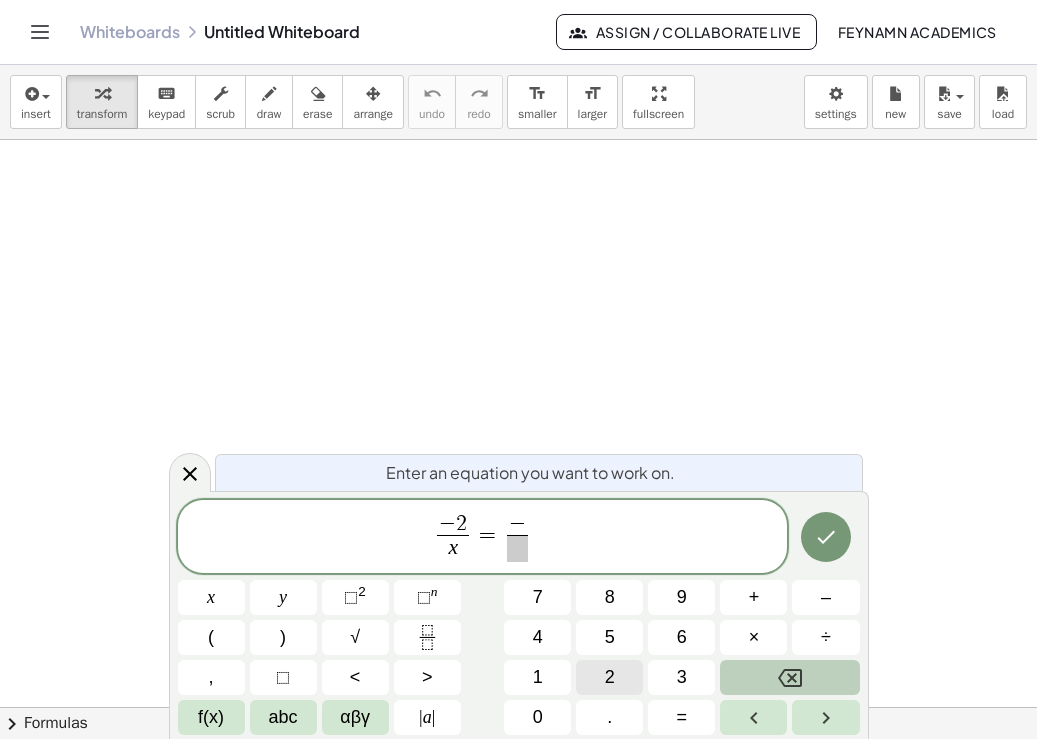 click on "2" at bounding box center [609, 677] 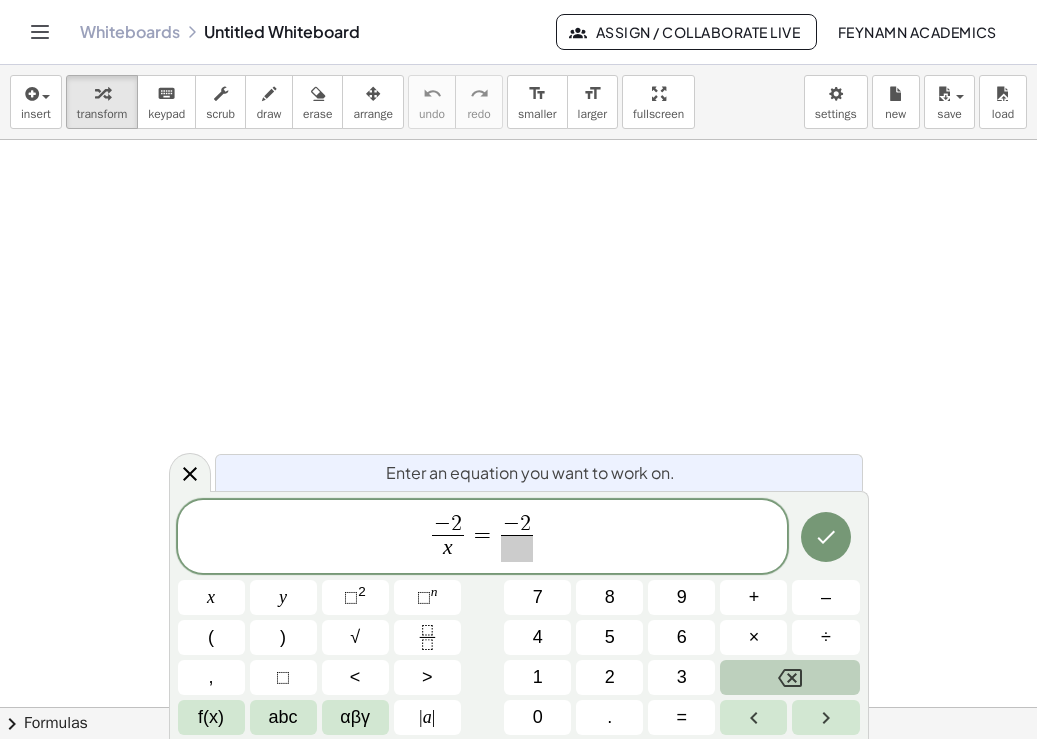click at bounding box center (517, 548) 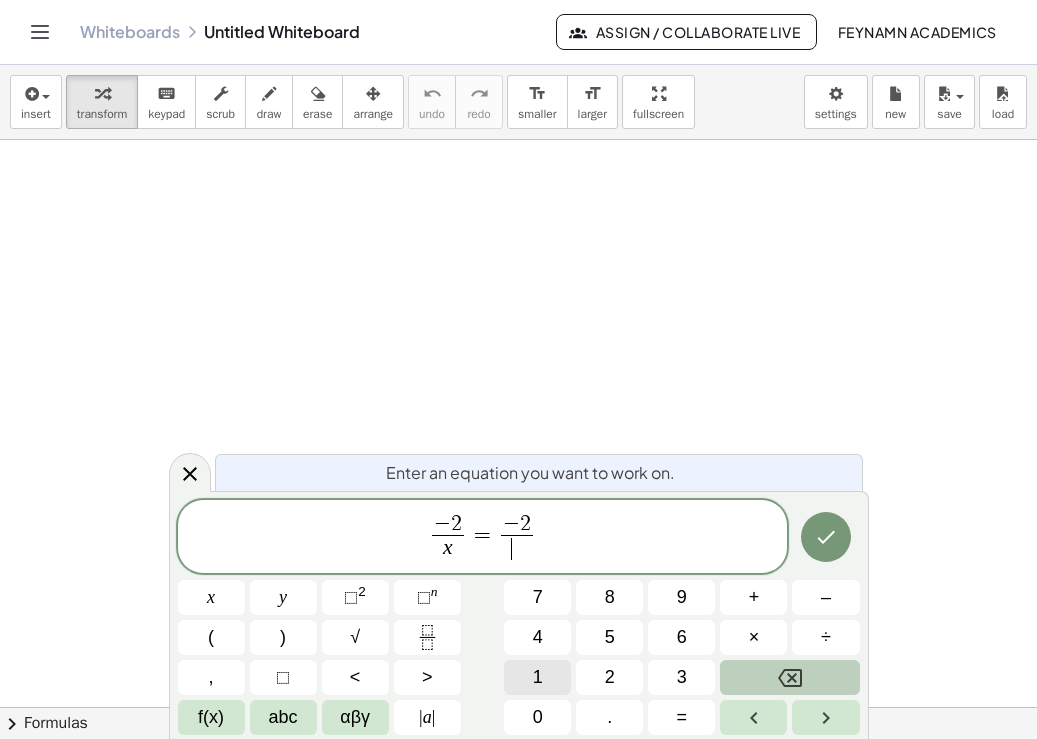click on "1" at bounding box center (537, 677) 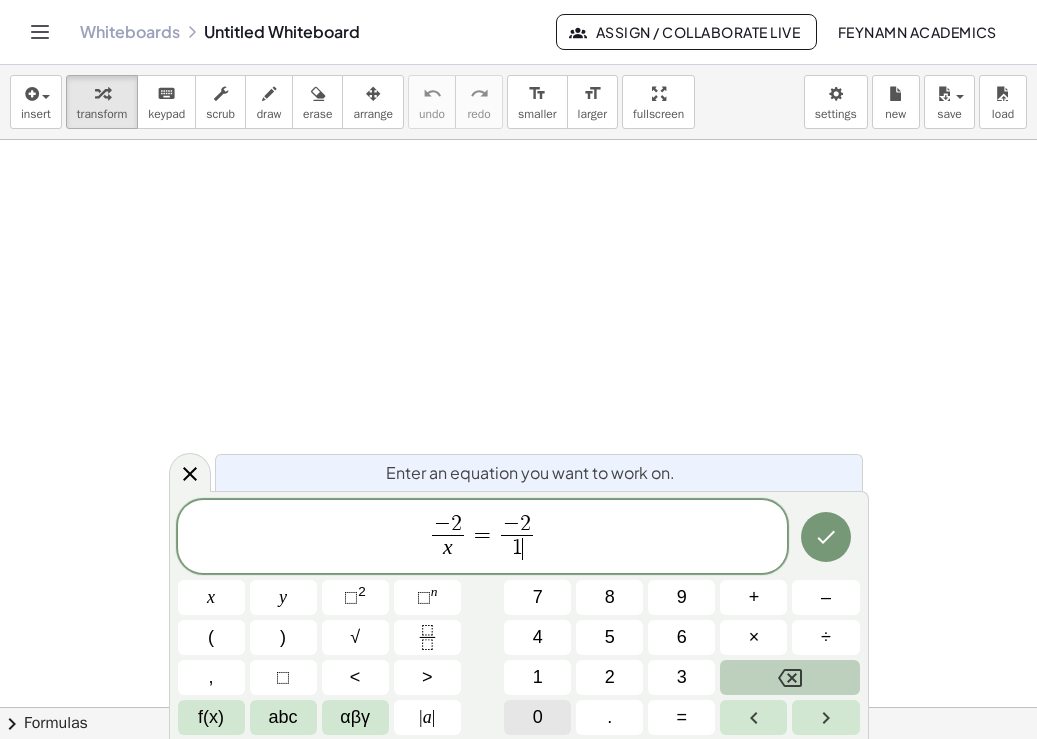 click on "0" at bounding box center [537, 717] 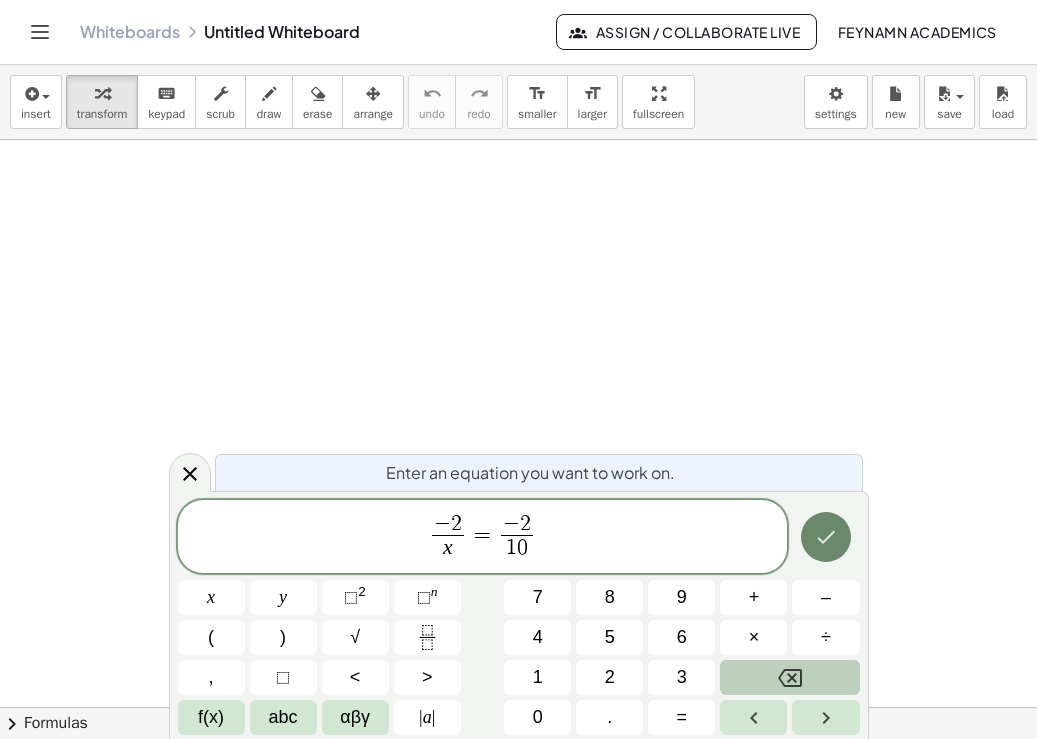 click 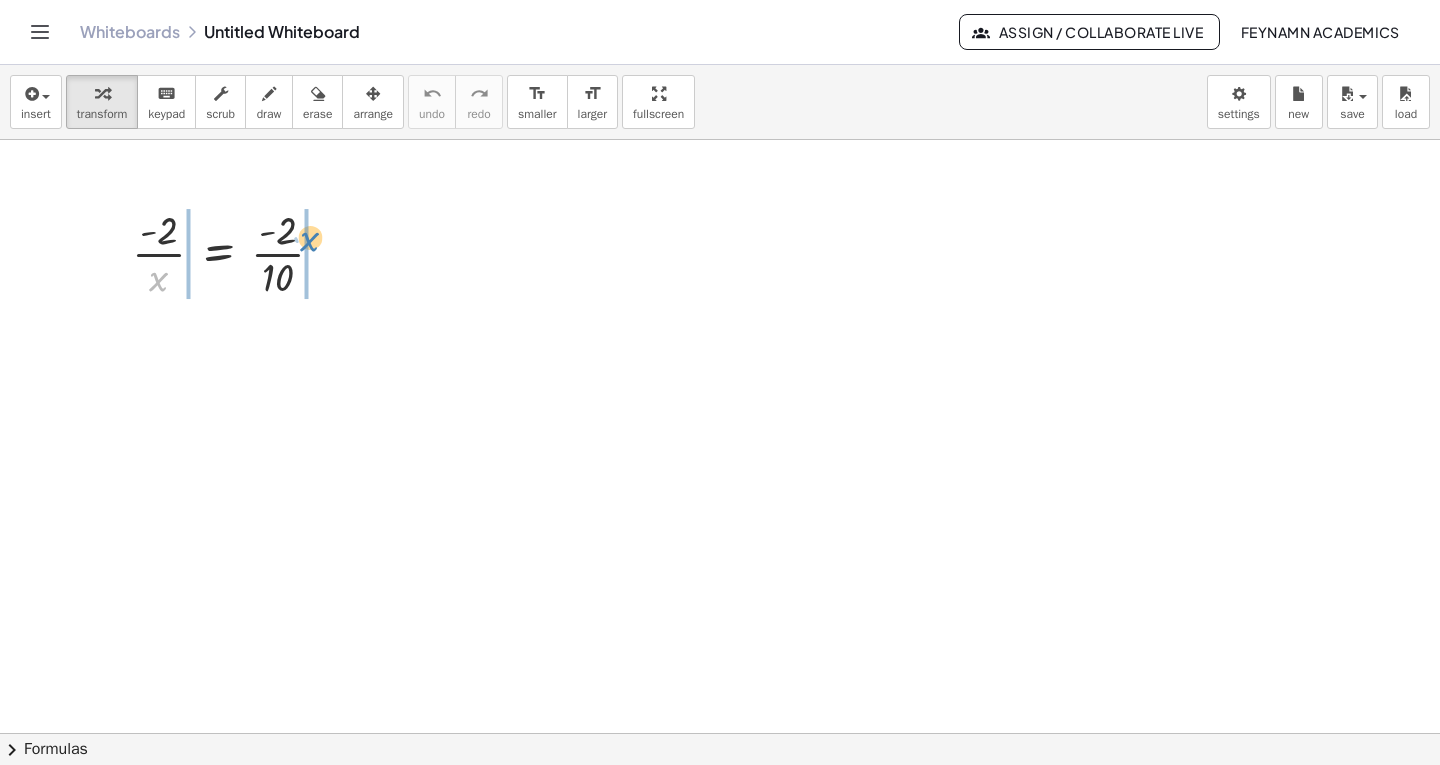 drag, startPoint x: 156, startPoint y: 283, endPoint x: 307, endPoint y: 243, distance: 156.20819 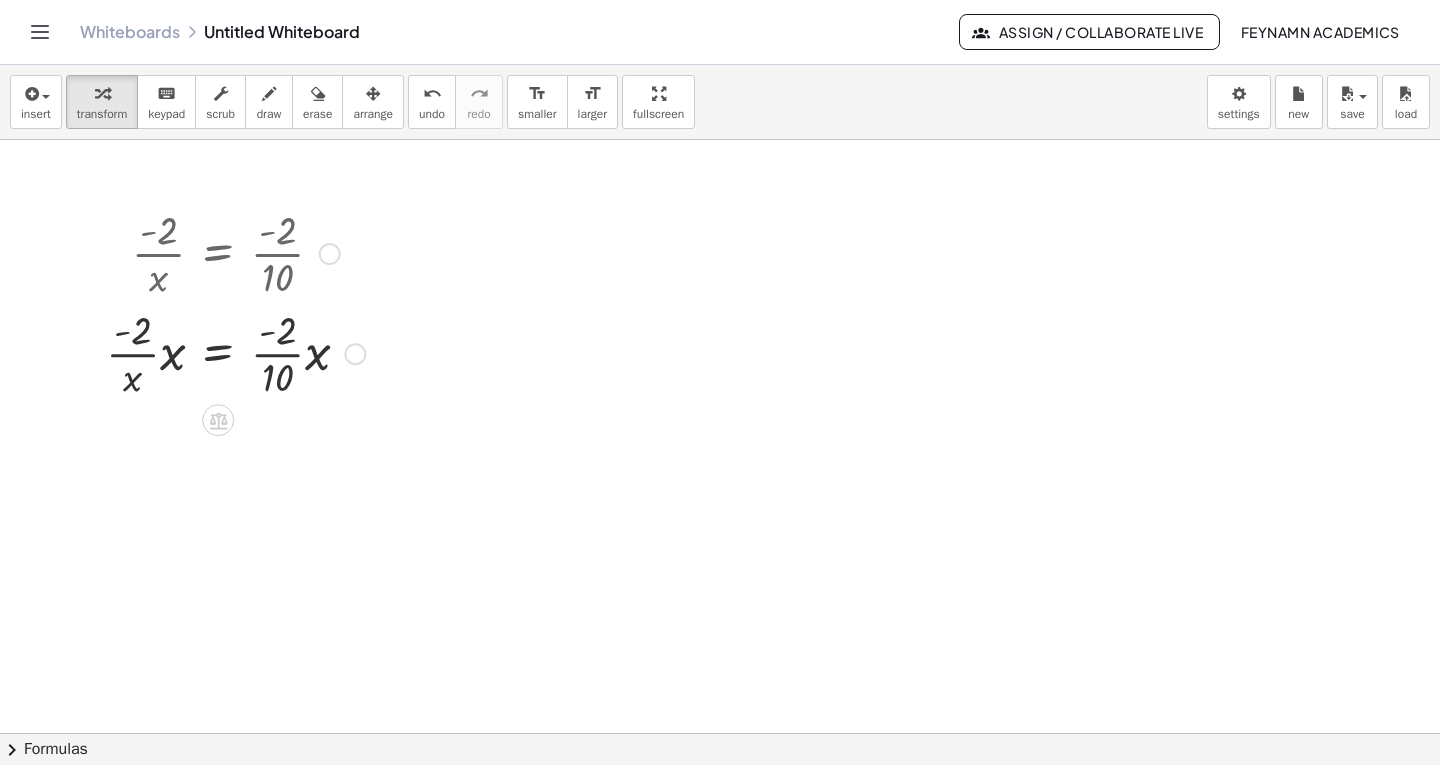 click at bounding box center [235, 352] 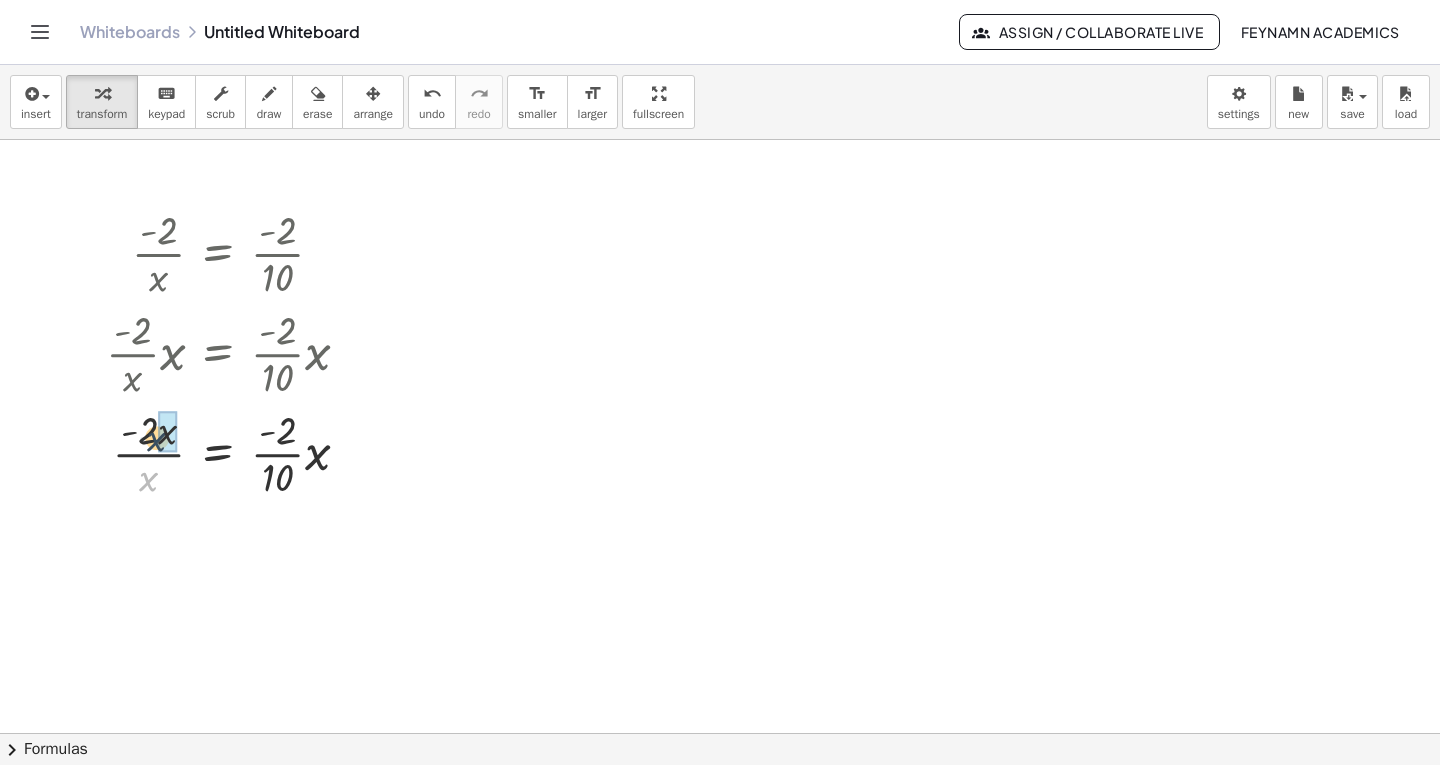drag, startPoint x: 150, startPoint y: 463, endPoint x: 155, endPoint y: 440, distance: 23.537205 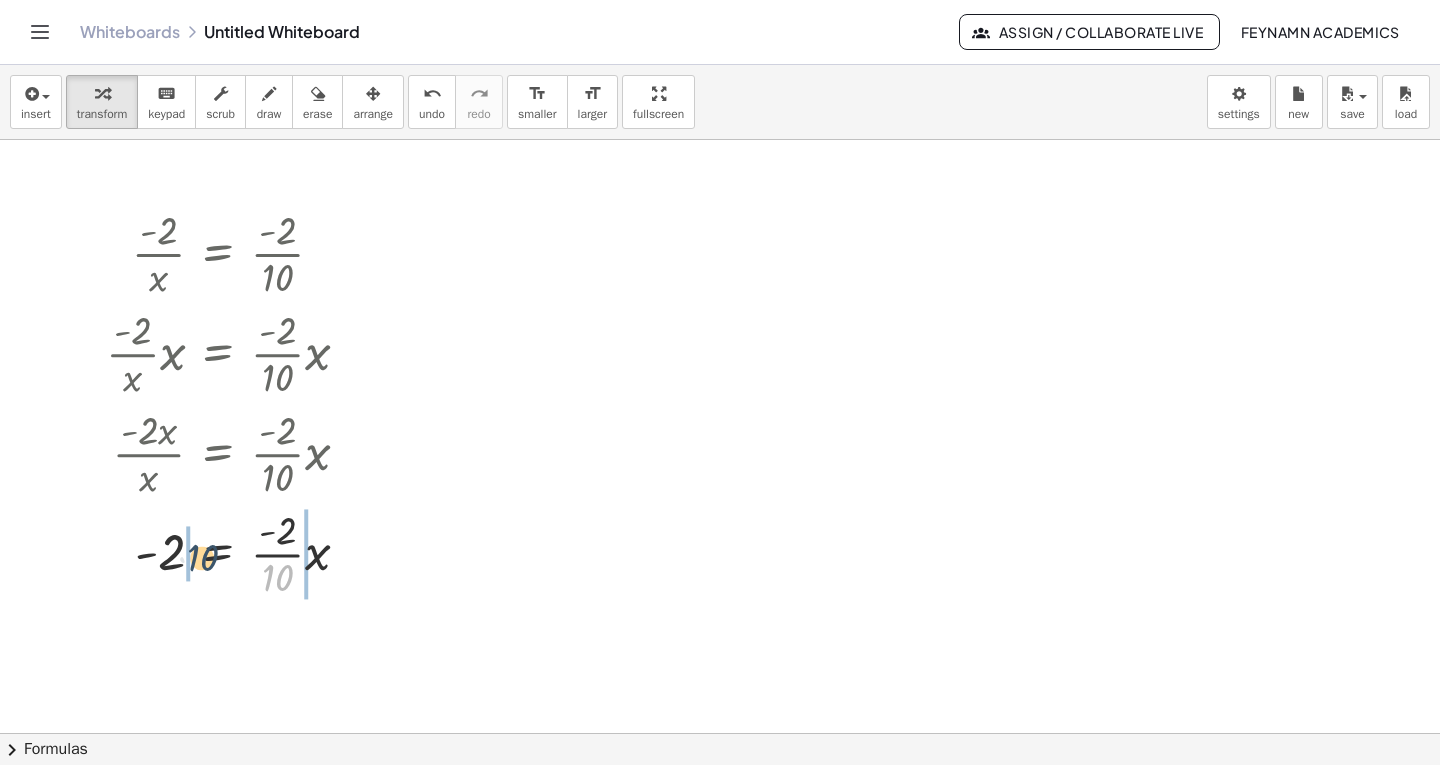 drag, startPoint x: 274, startPoint y: 581, endPoint x: 181, endPoint y: 558, distance: 95.80188 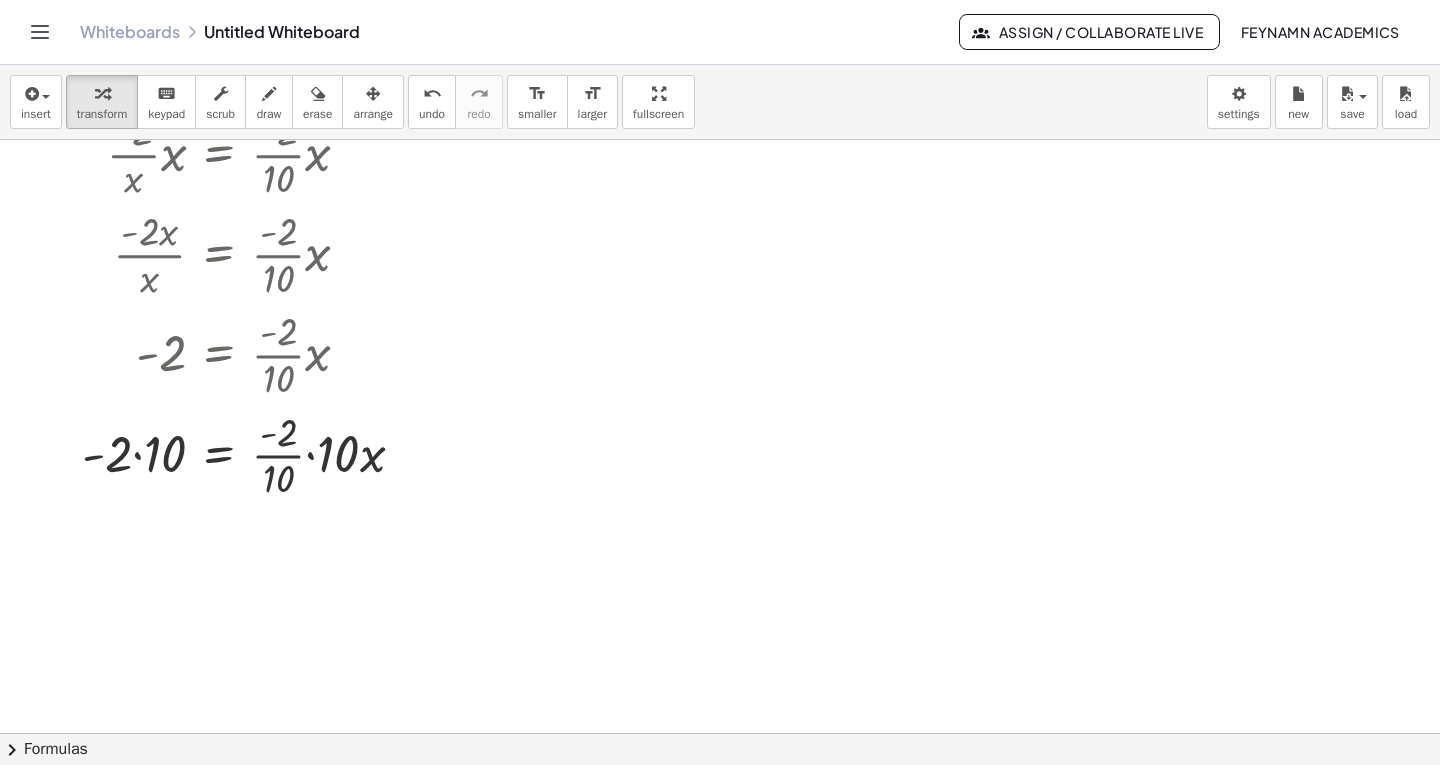 scroll, scrollTop: 200, scrollLeft: 0, axis: vertical 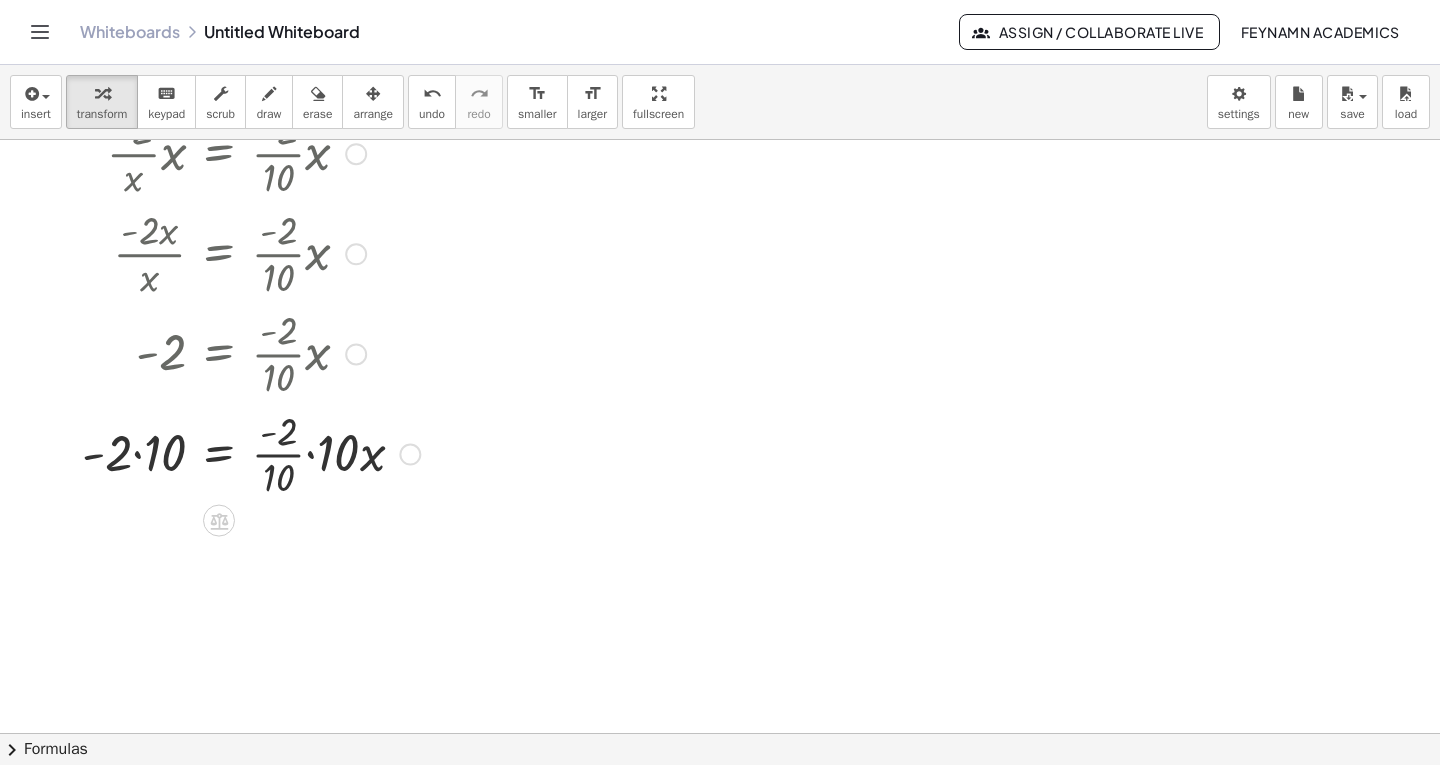 click at bounding box center [251, 453] 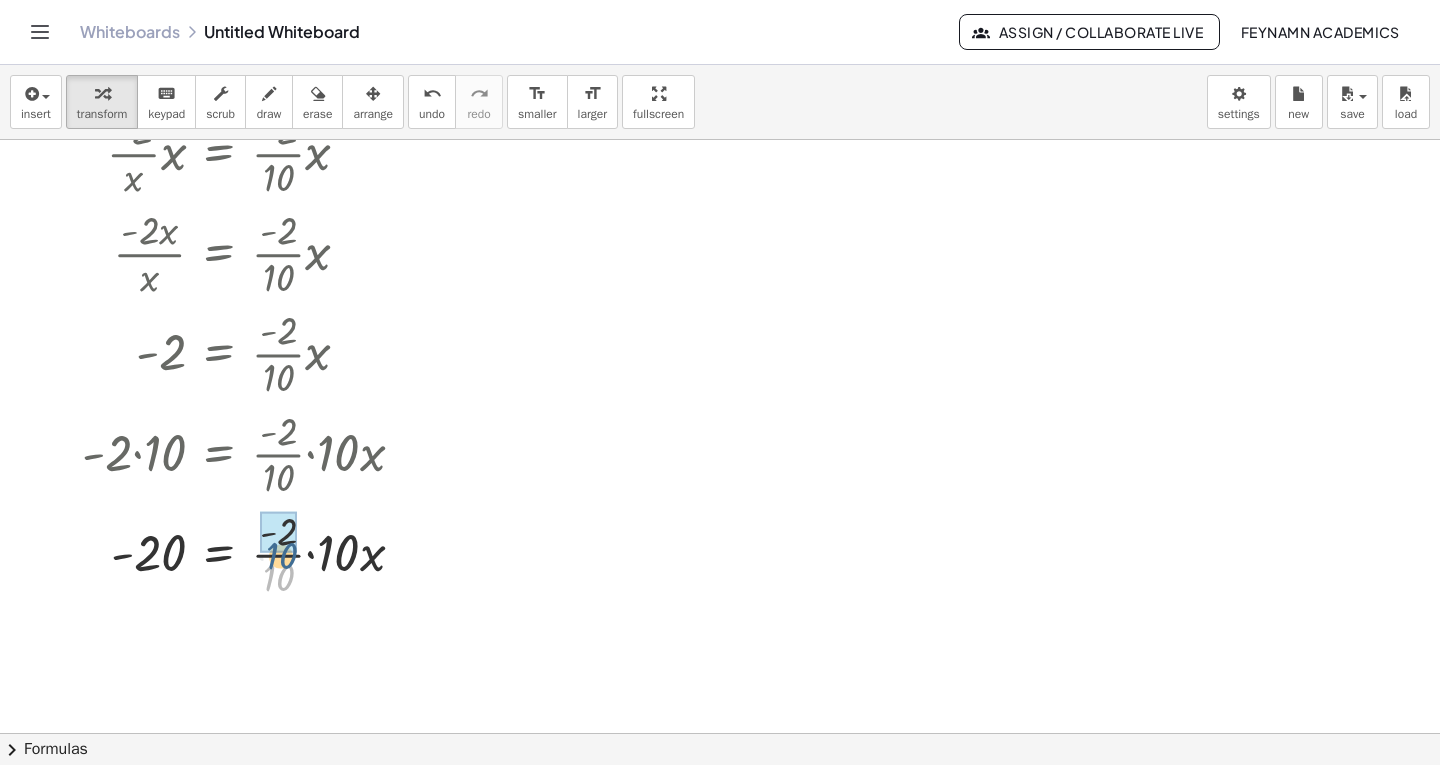 drag, startPoint x: 285, startPoint y: 580, endPoint x: 288, endPoint y: 557, distance: 23.194826 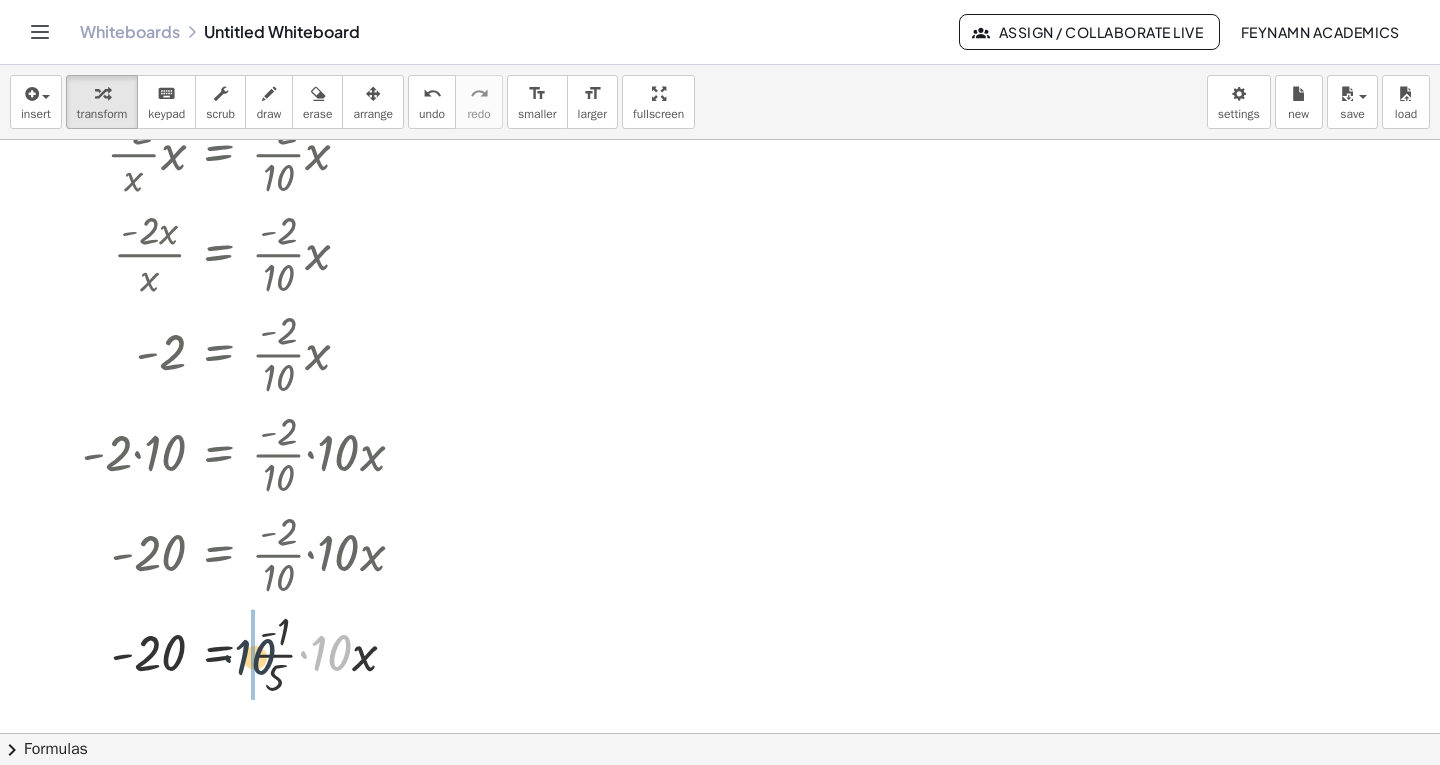 drag, startPoint x: 331, startPoint y: 646, endPoint x: 244, endPoint y: 664, distance: 88.84256 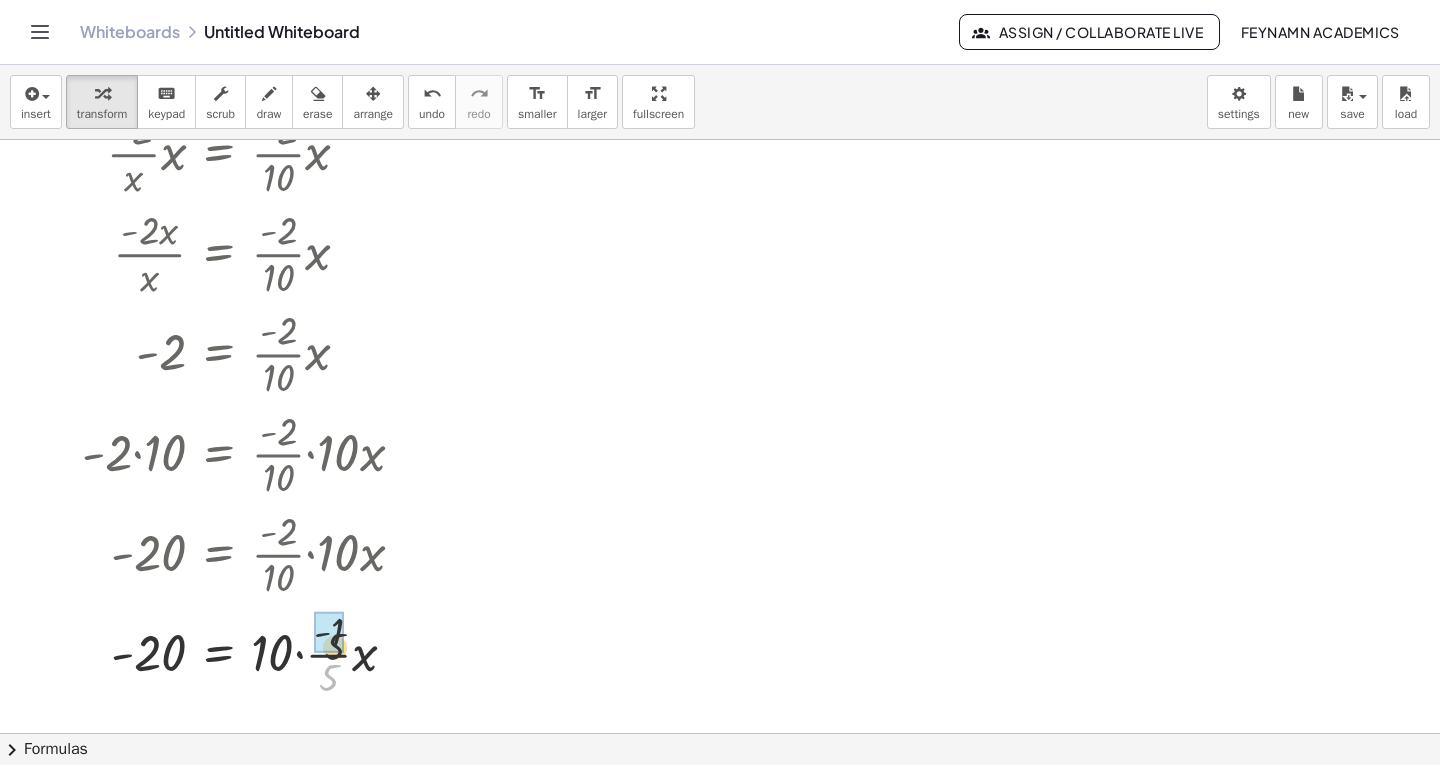 drag, startPoint x: 327, startPoint y: 676, endPoint x: 334, endPoint y: 647, distance: 29.832869 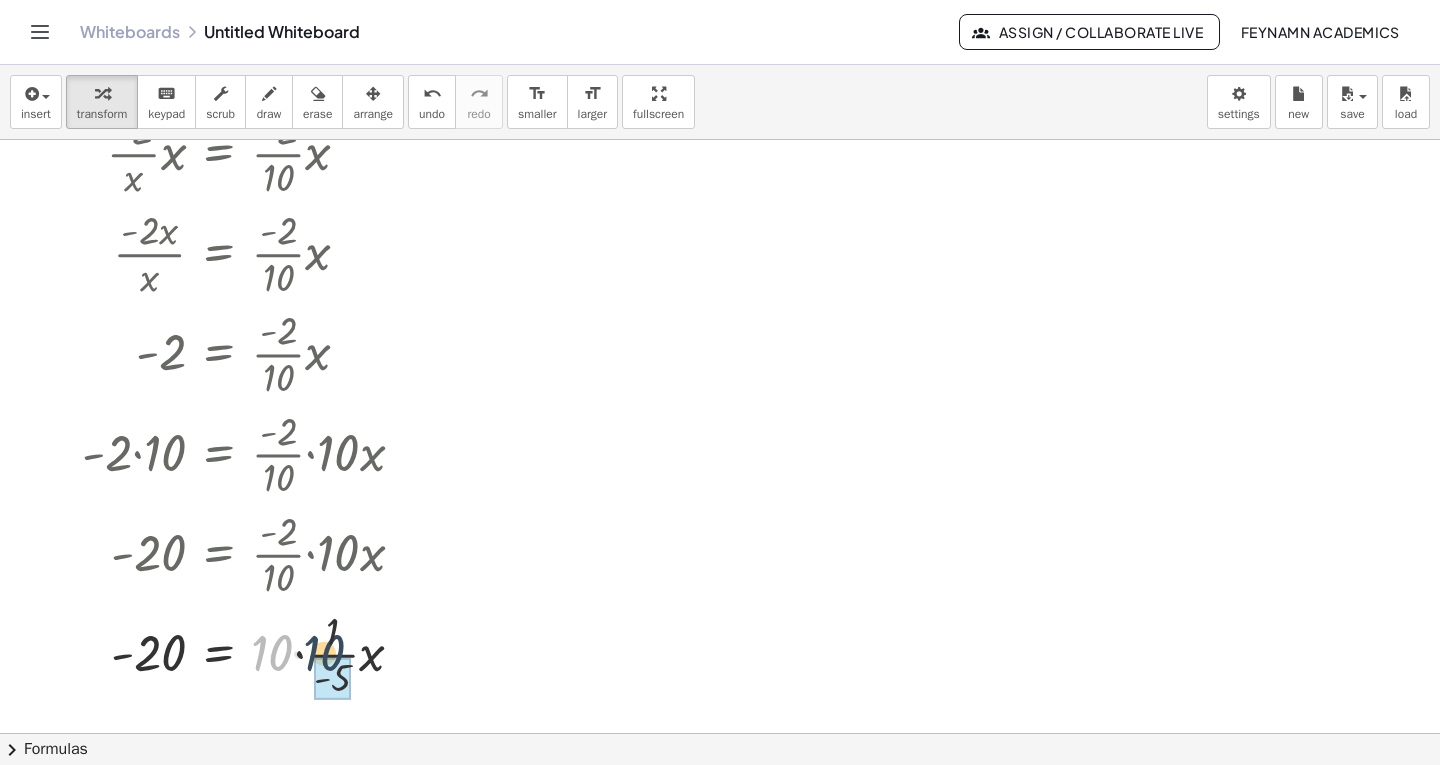 drag, startPoint x: 280, startPoint y: 654, endPoint x: 332, endPoint y: 654, distance: 52 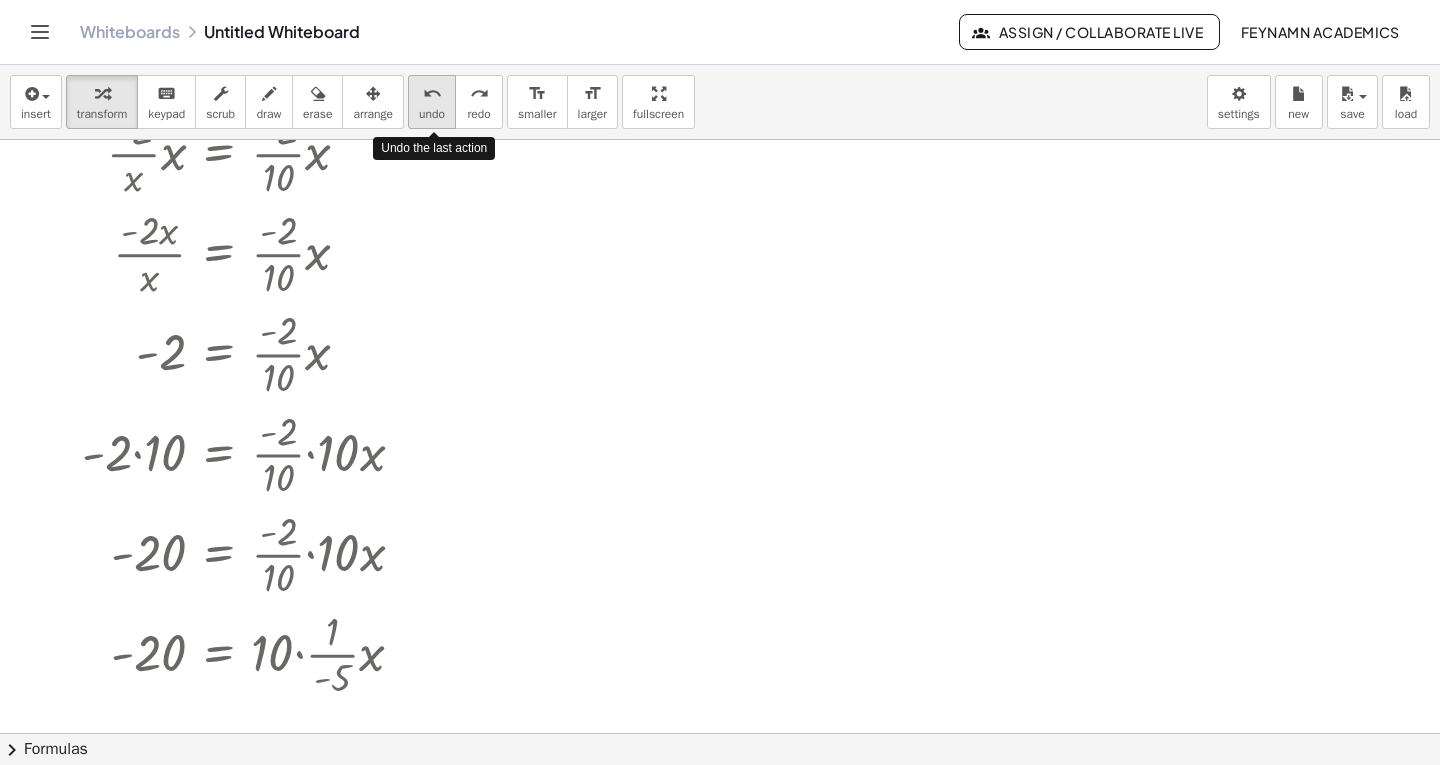 click on "undo" at bounding box center [432, 114] 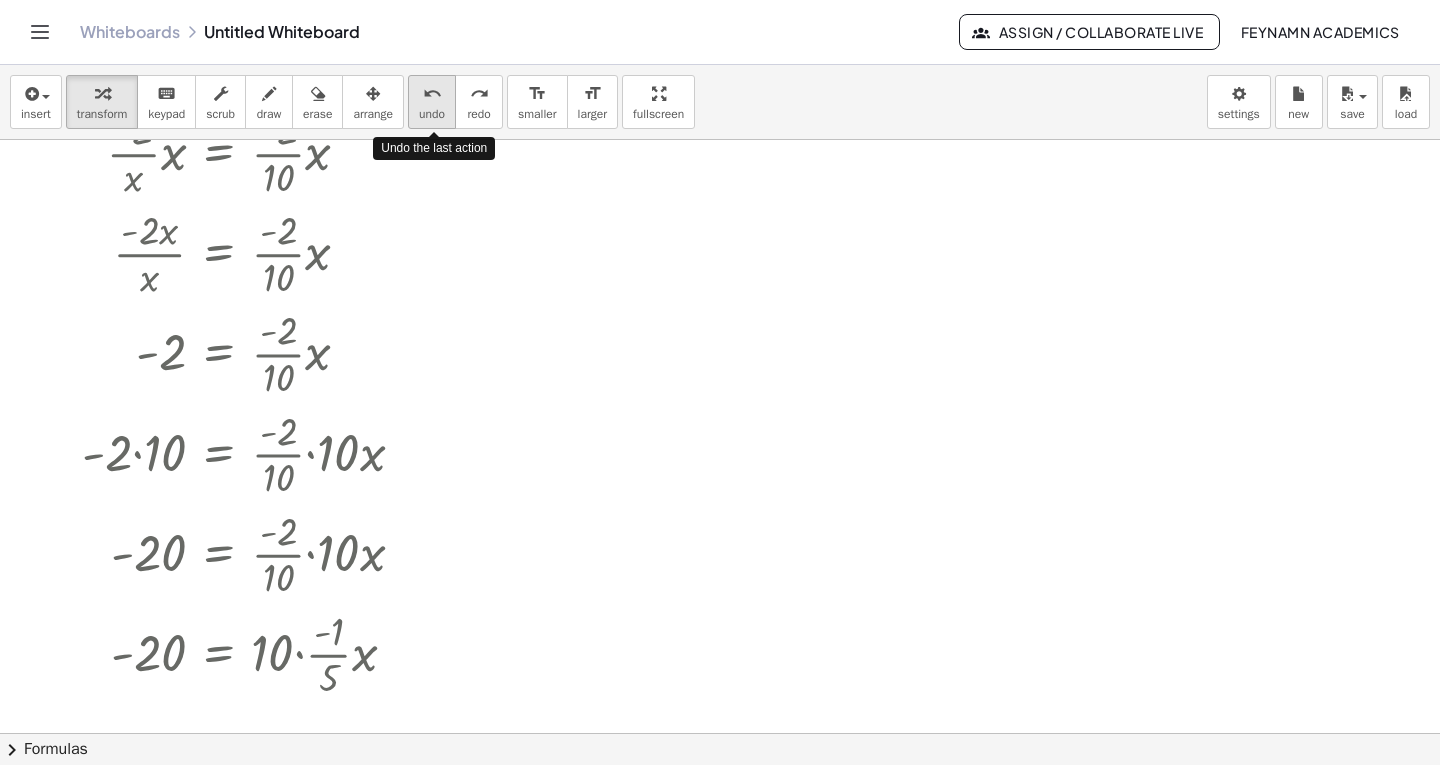 click on "undo" at bounding box center [432, 114] 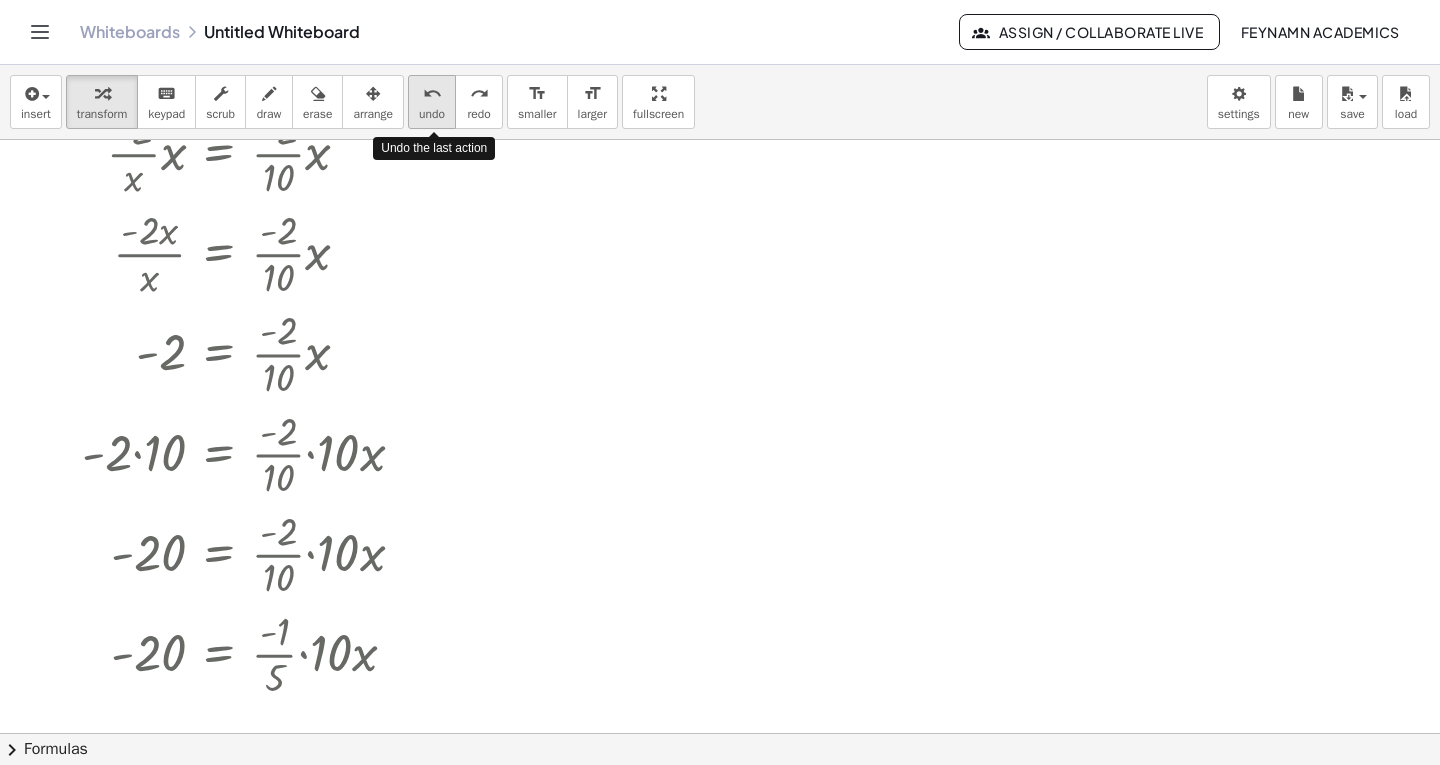 click on "undo" at bounding box center [432, 94] 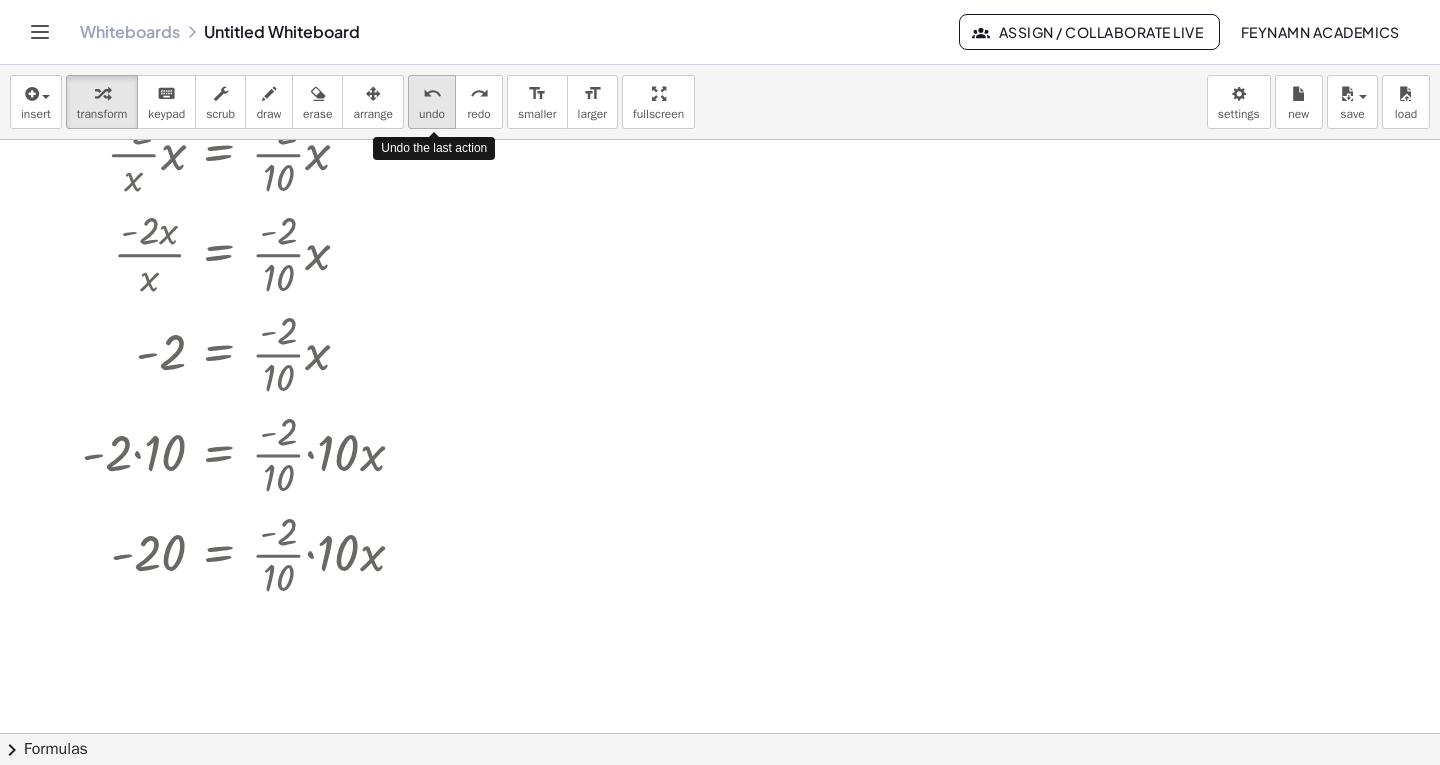 click on "undo" at bounding box center [432, 94] 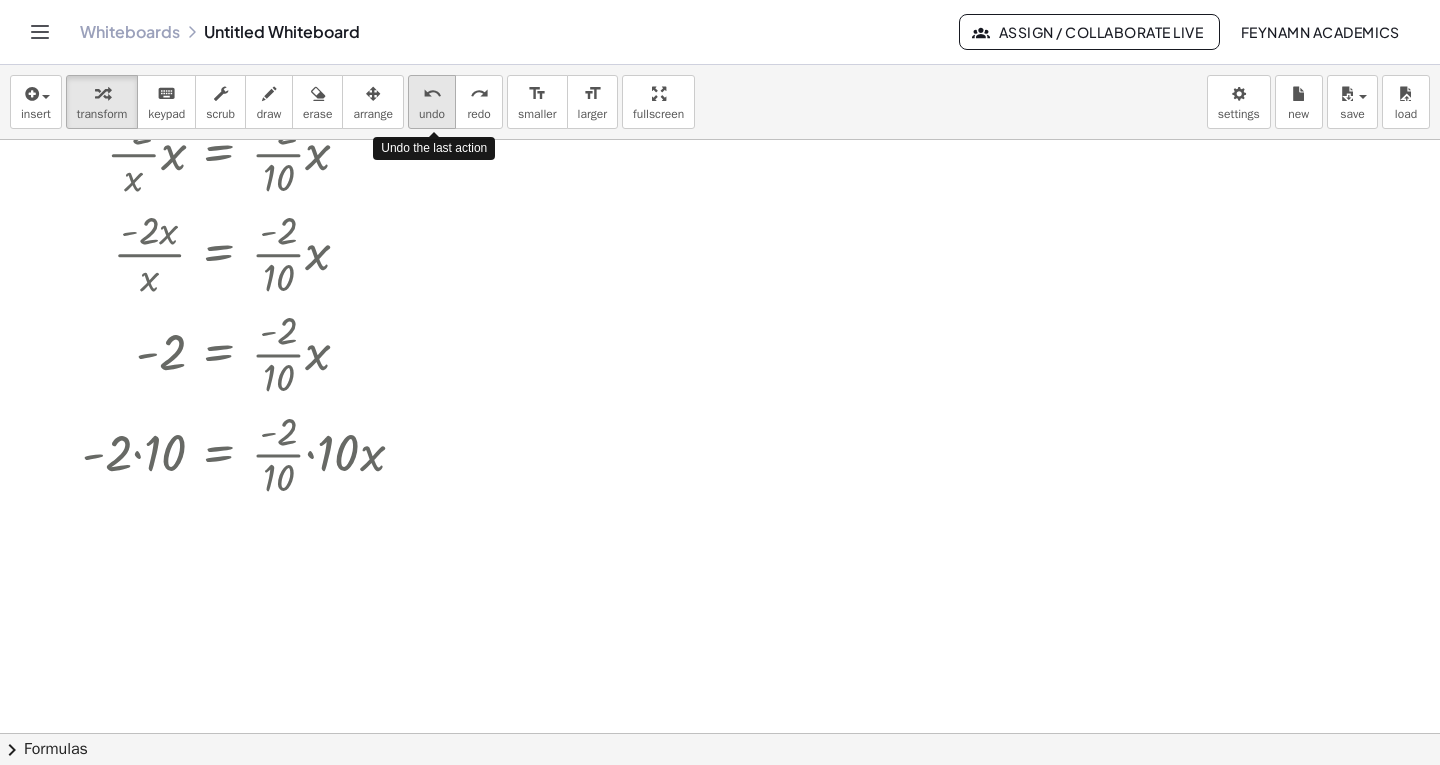 click on "undo" at bounding box center (432, 94) 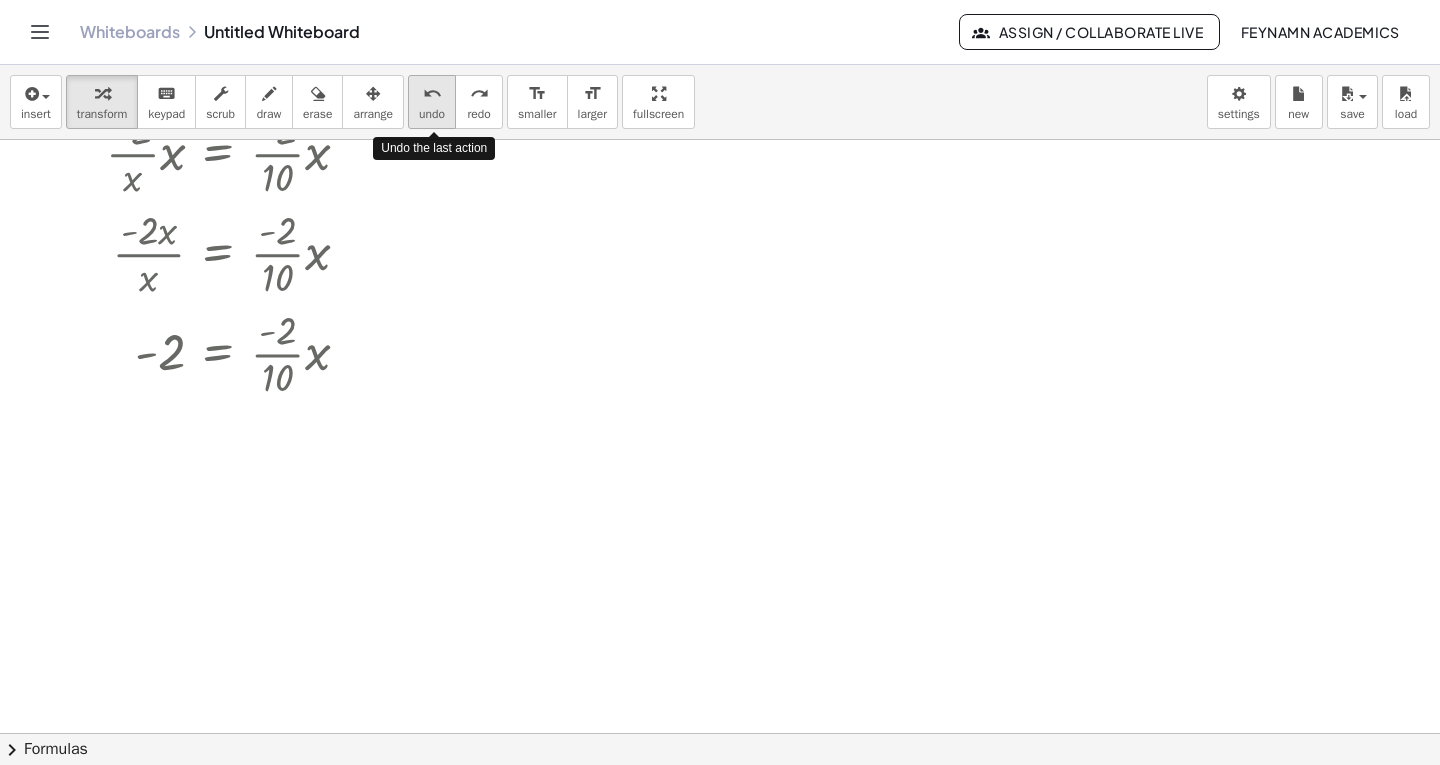 click on "undo" at bounding box center [432, 94] 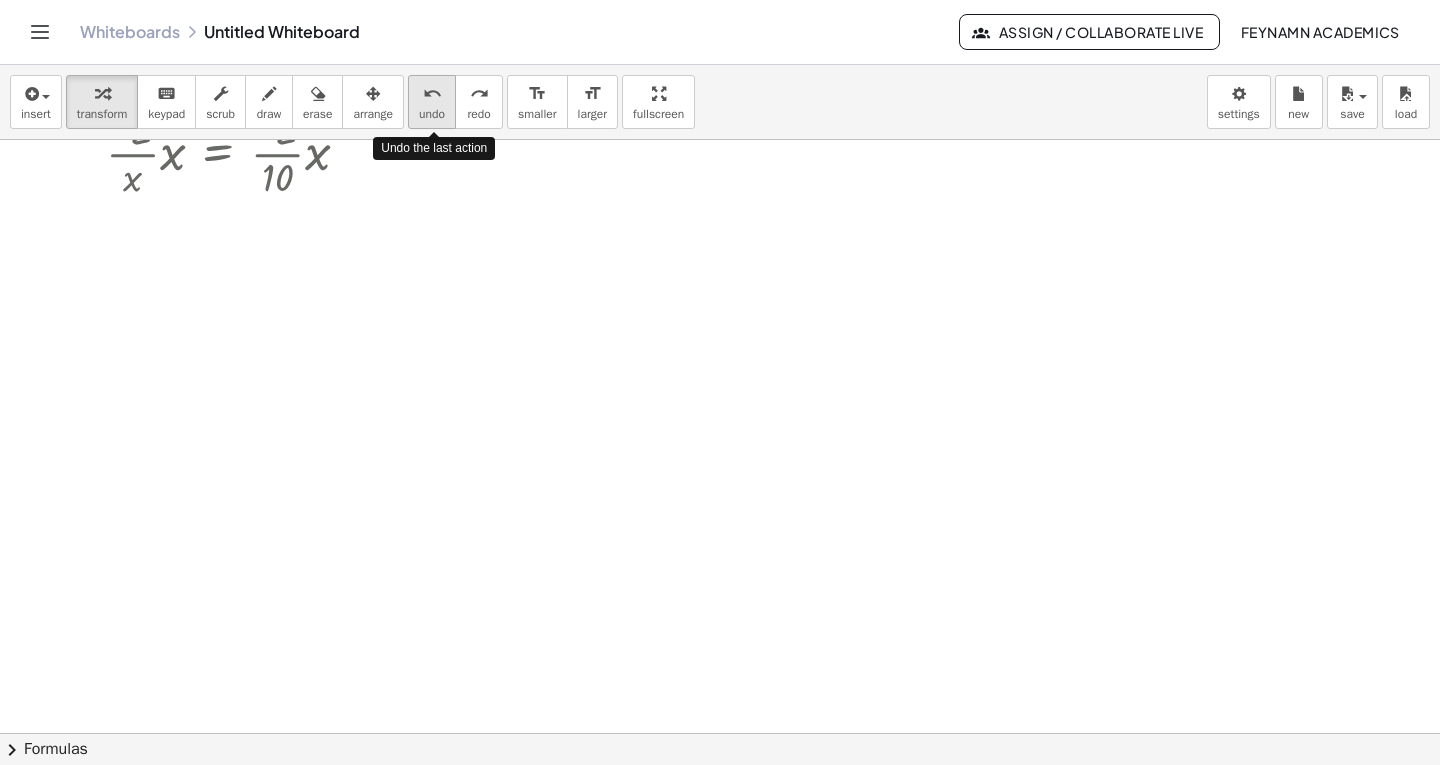 click on "undo" at bounding box center [432, 94] 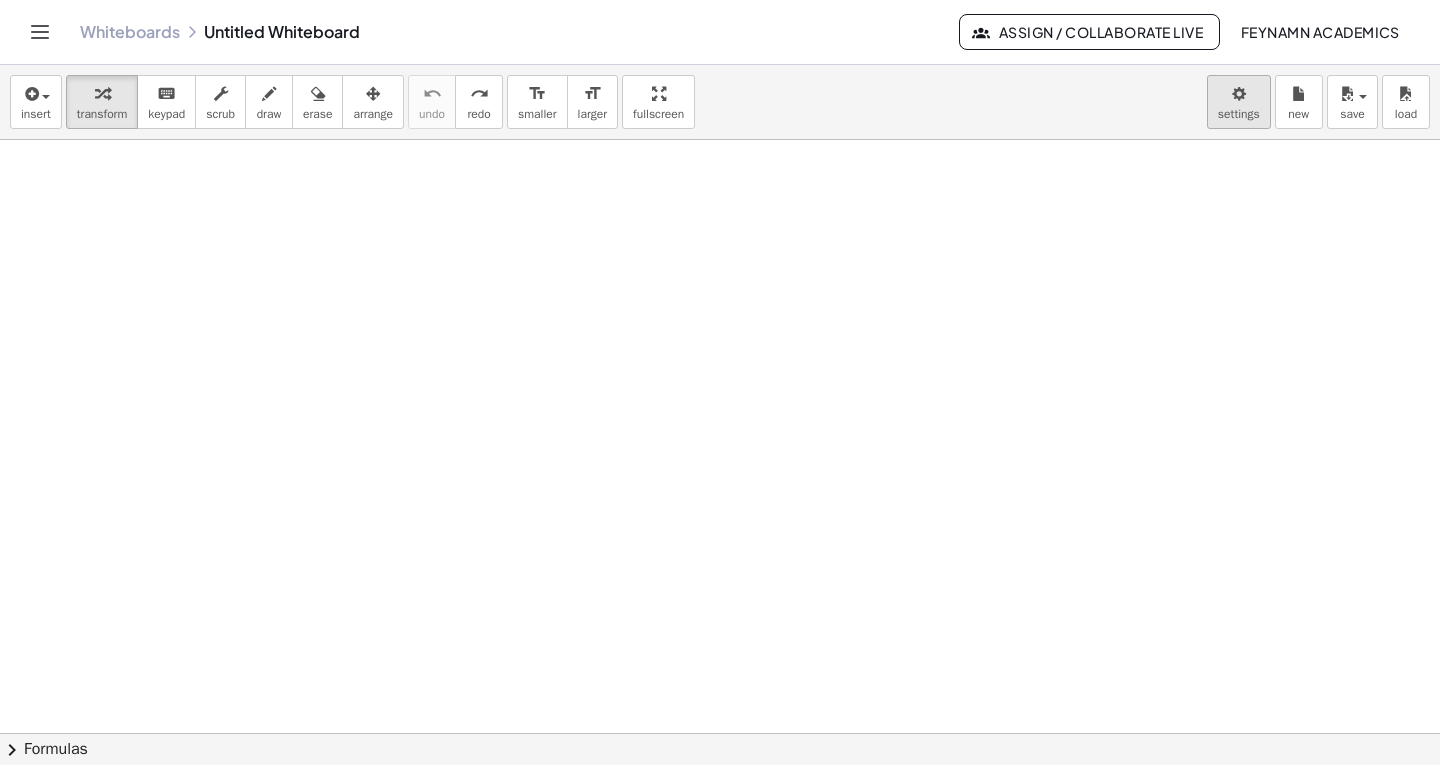 click on "Graspable Math Activities Get Started Activity Bank Assigned Work Classes Whiteboards Reference Account v1.28.2 | Privacy policy © [YEAR] | Graspable, Inc. Whiteboards Untitled Whiteboard Assign / Collaborate Live  Feynamn Academics   insert select one: Math Expression Function Text Youtube Video Graphing Geometry Geometry 3D transform keyboard keypad scrub draw erase arrange undo undo redo redo format_size smaller format_size larger fullscreen load   save new settings · - 2 · x = · - 2 · 10 × chevron_right  Formulas
Drag one side of a formula onto a highlighted expression on the canvas to apply it.
Quadratic Formula
+ · a · x 2 + · b · x + c = 0
⇔
x = · ( − b ± 2 √ ( + b 2 − · 4 · a · c ) ) · 2 · a
+ x 2 + · p · x + q = 0
x = − · p · 2" at bounding box center [720, 382] 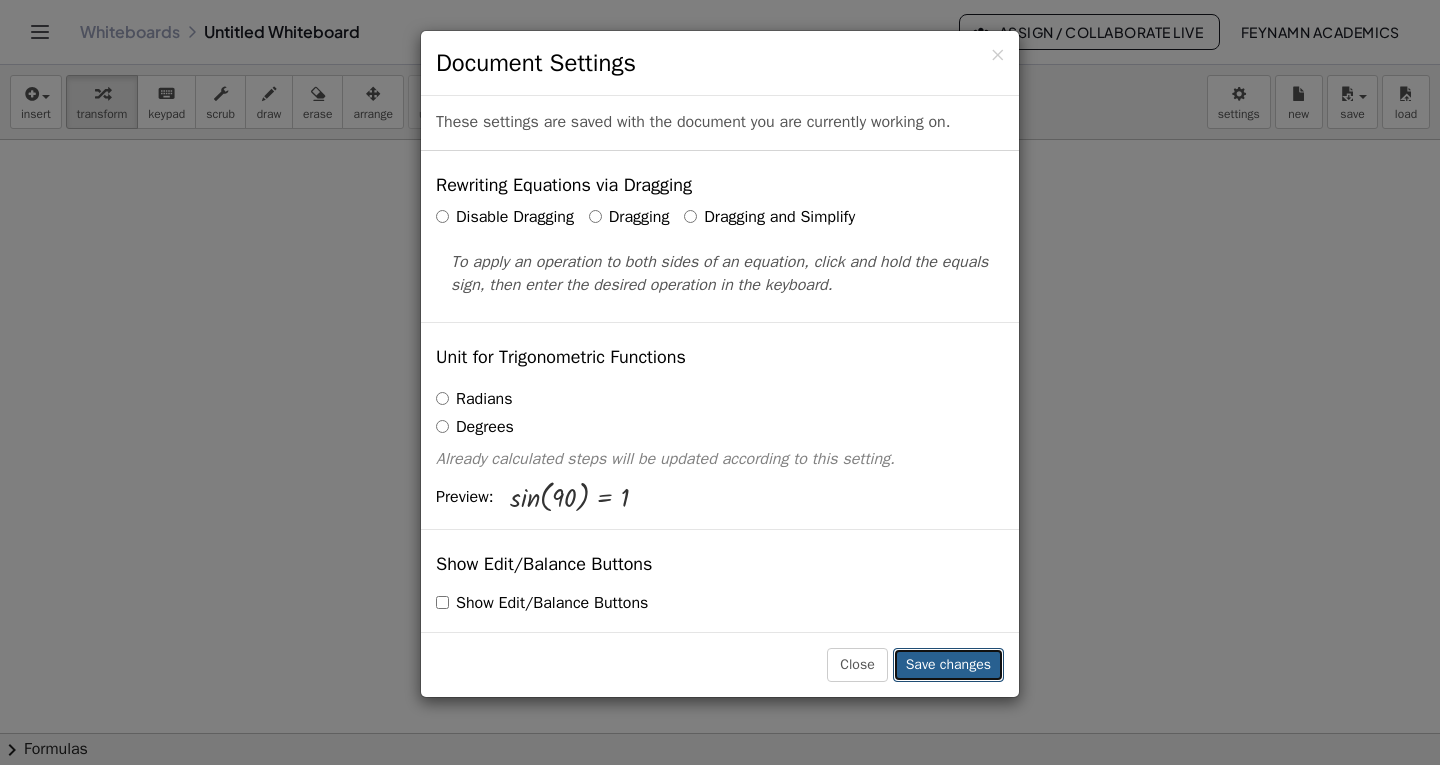 click on "Save changes" at bounding box center [948, 665] 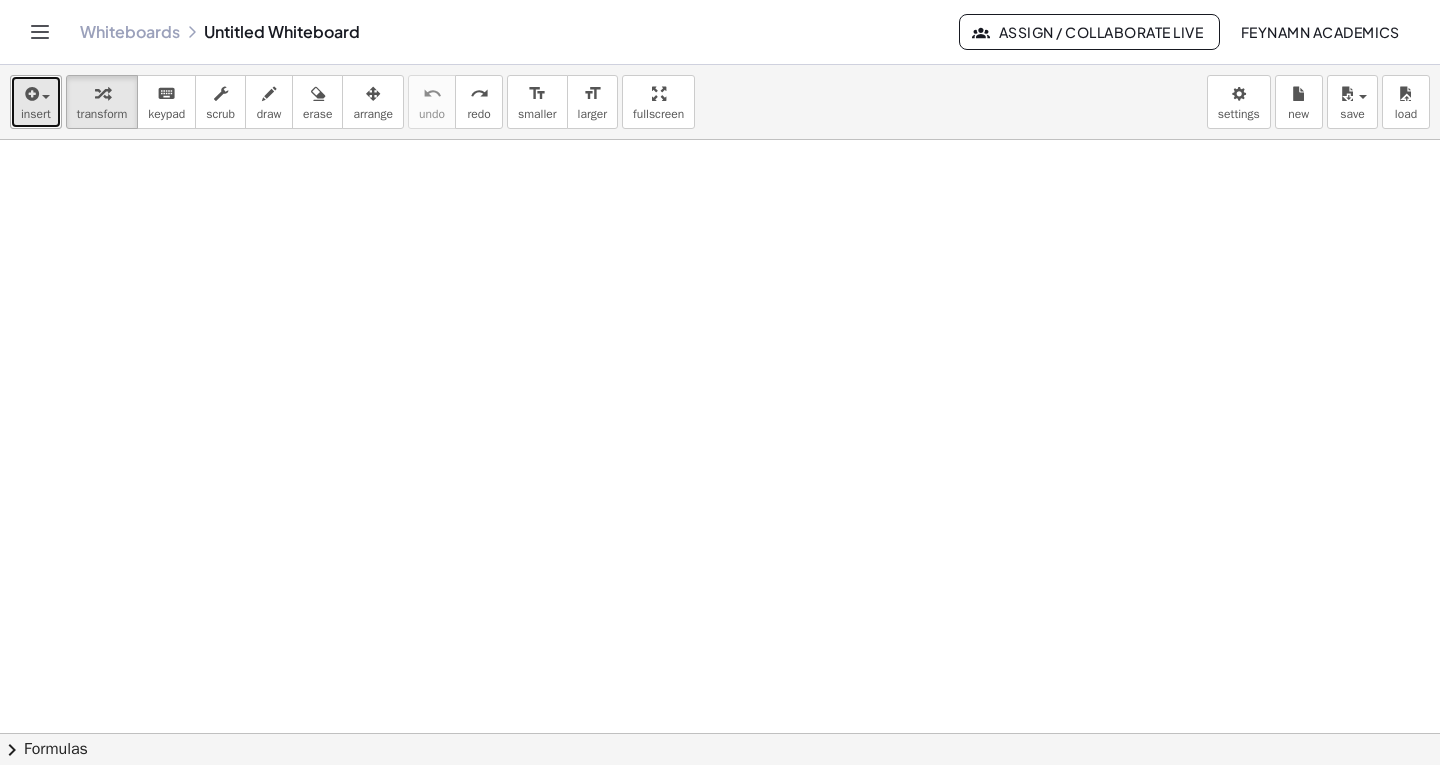 click on "insert" at bounding box center [36, 114] 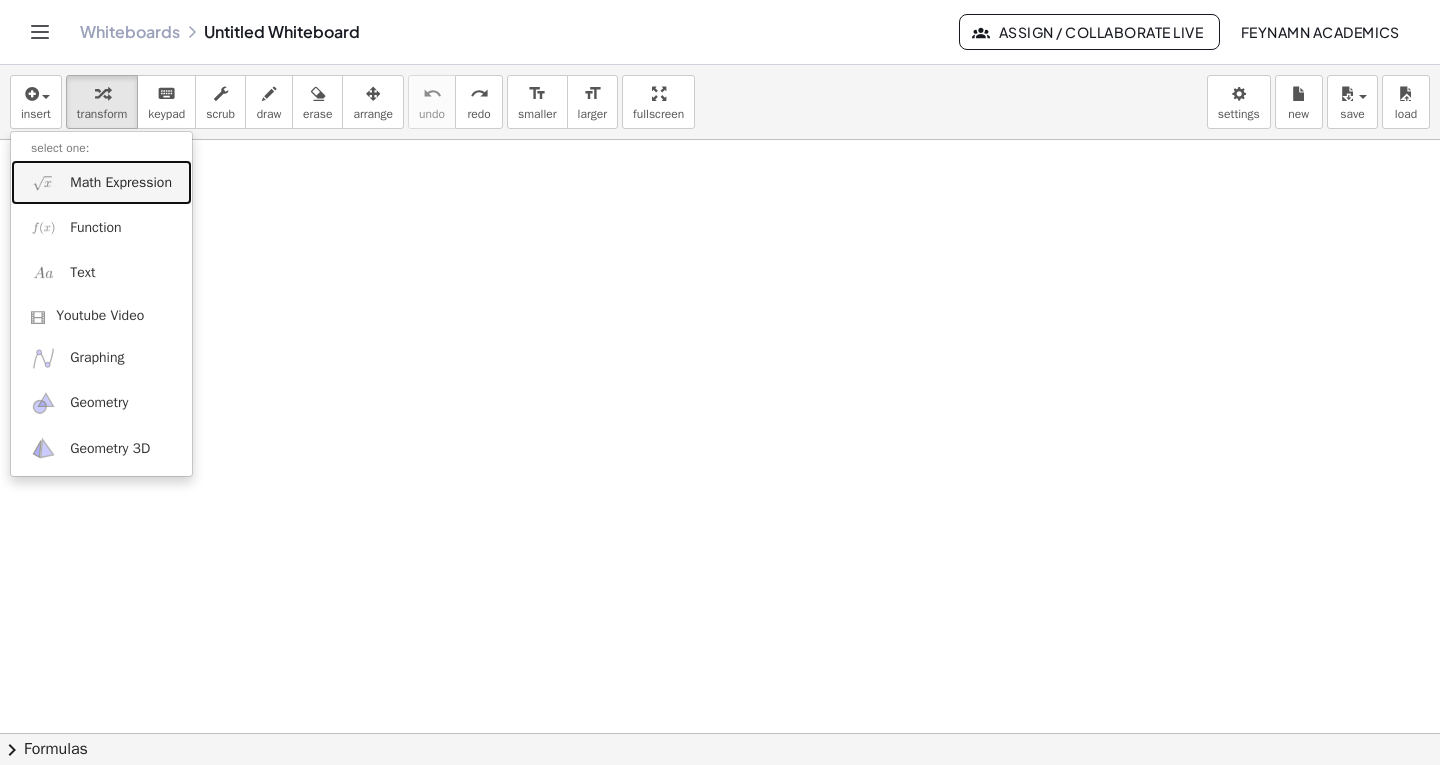 click on "Math Expression" at bounding box center (121, 183) 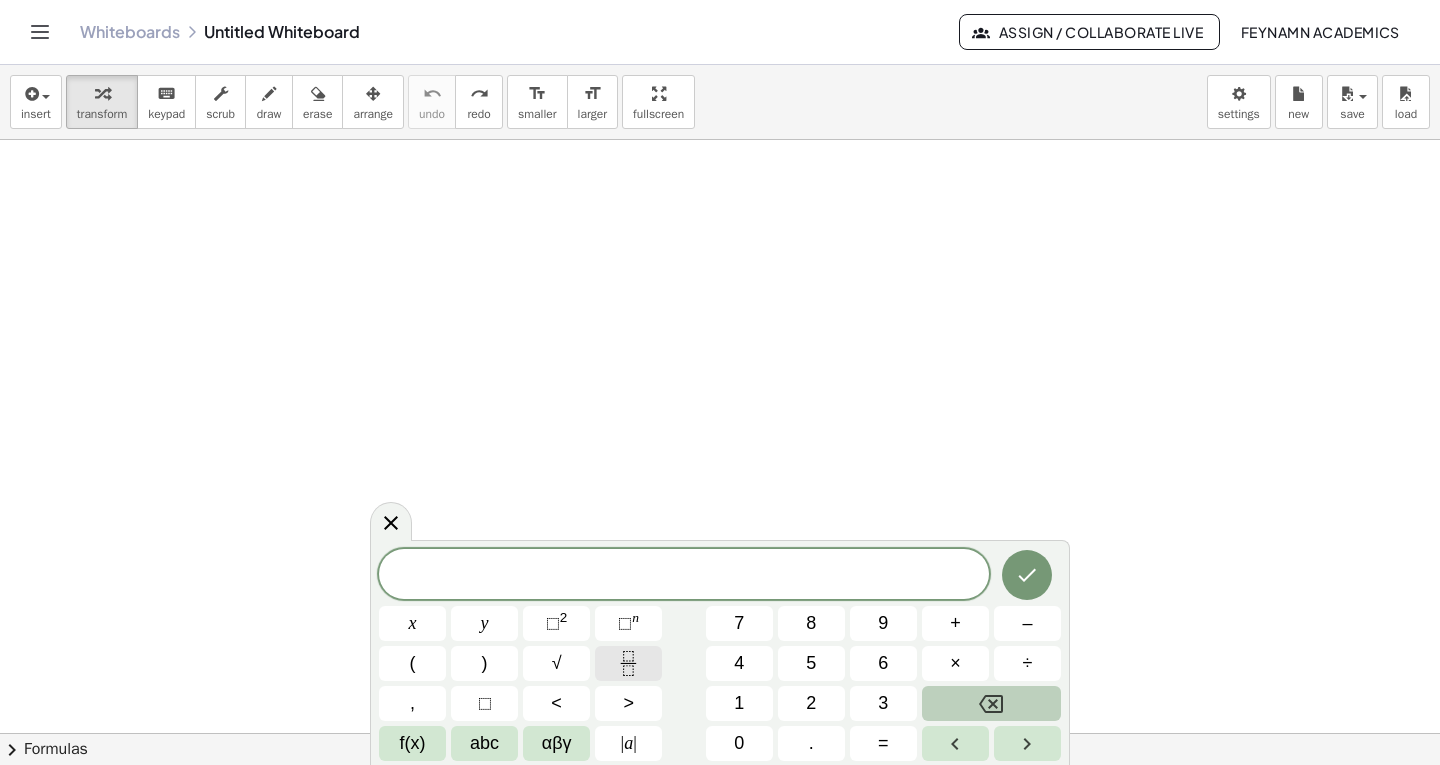 click 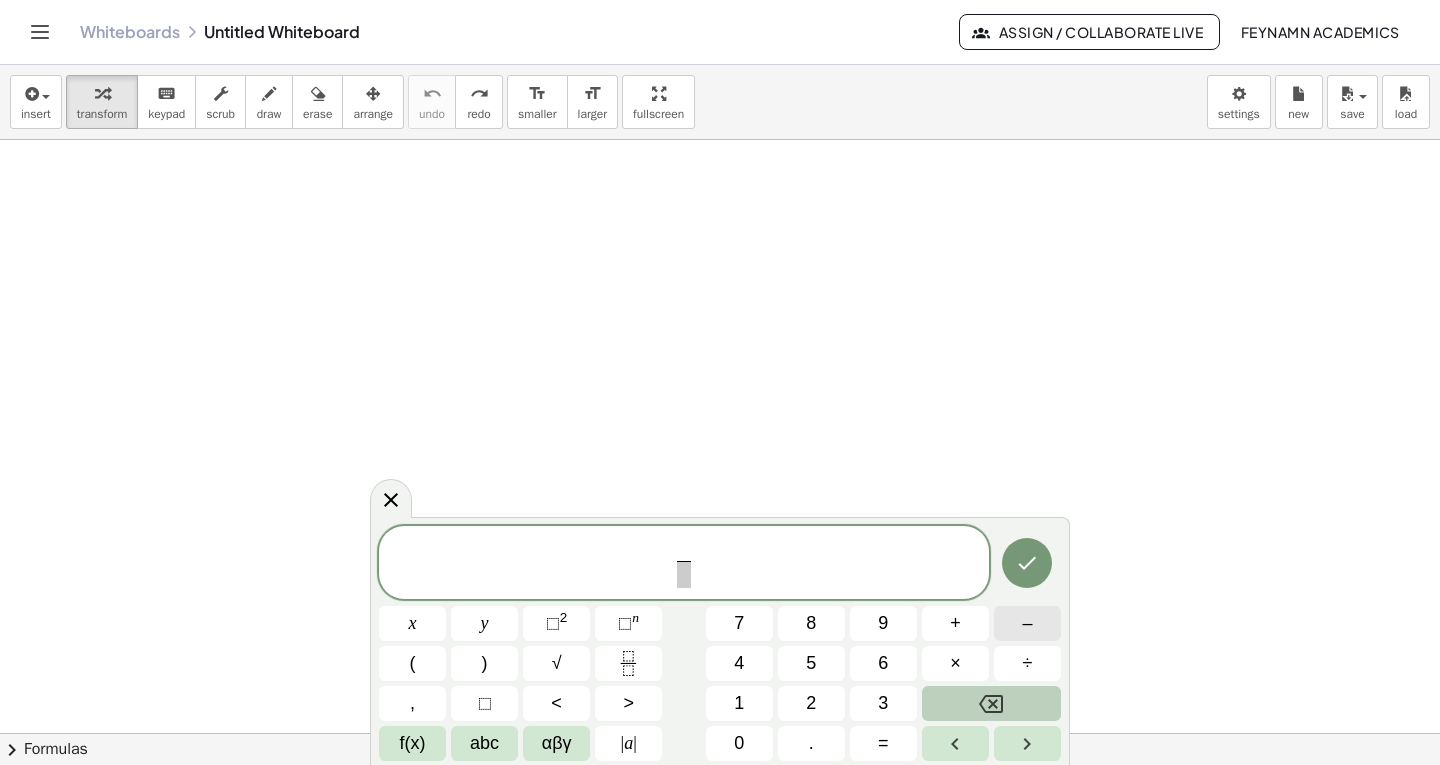 click on "–" at bounding box center [1027, 623] 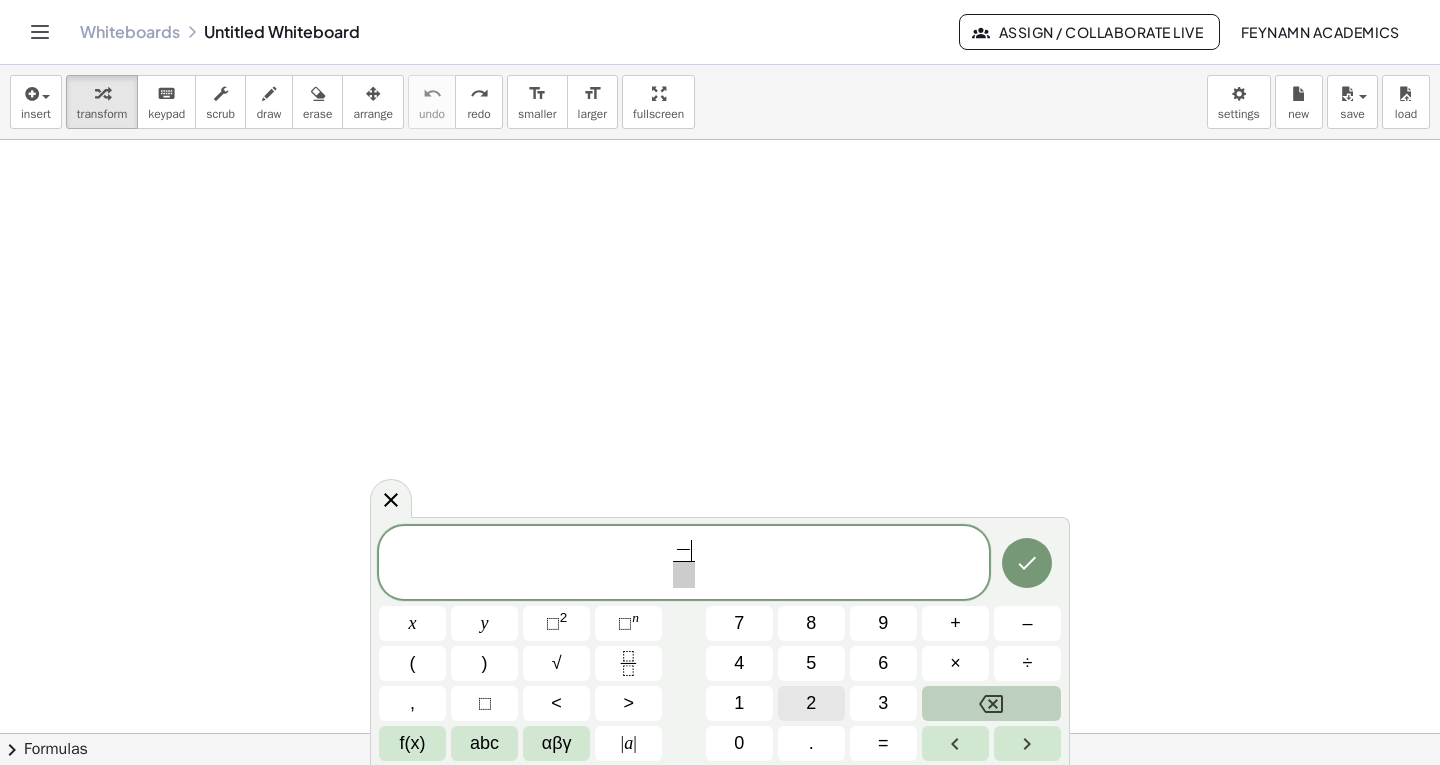 click on "2" at bounding box center (811, 703) 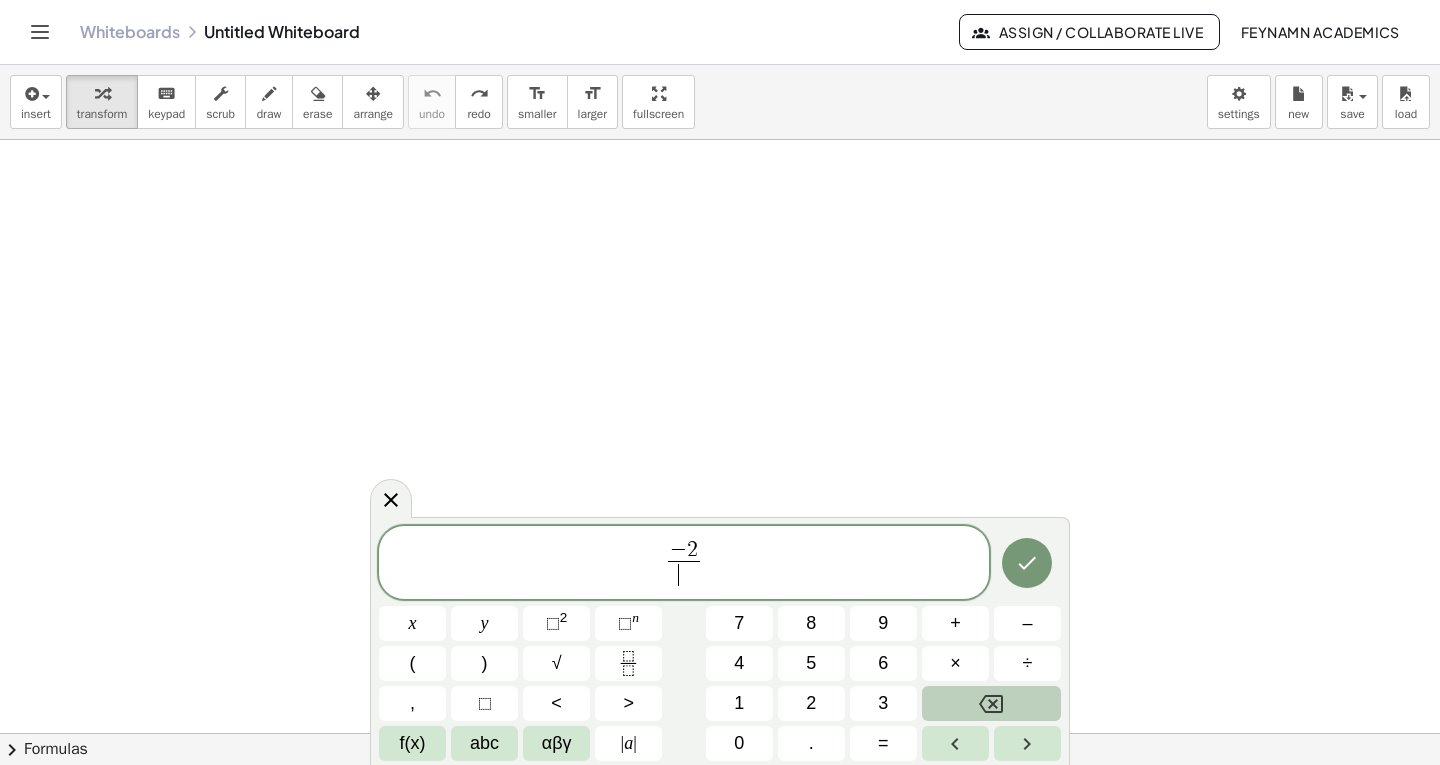 click on "​" at bounding box center (684, 574) 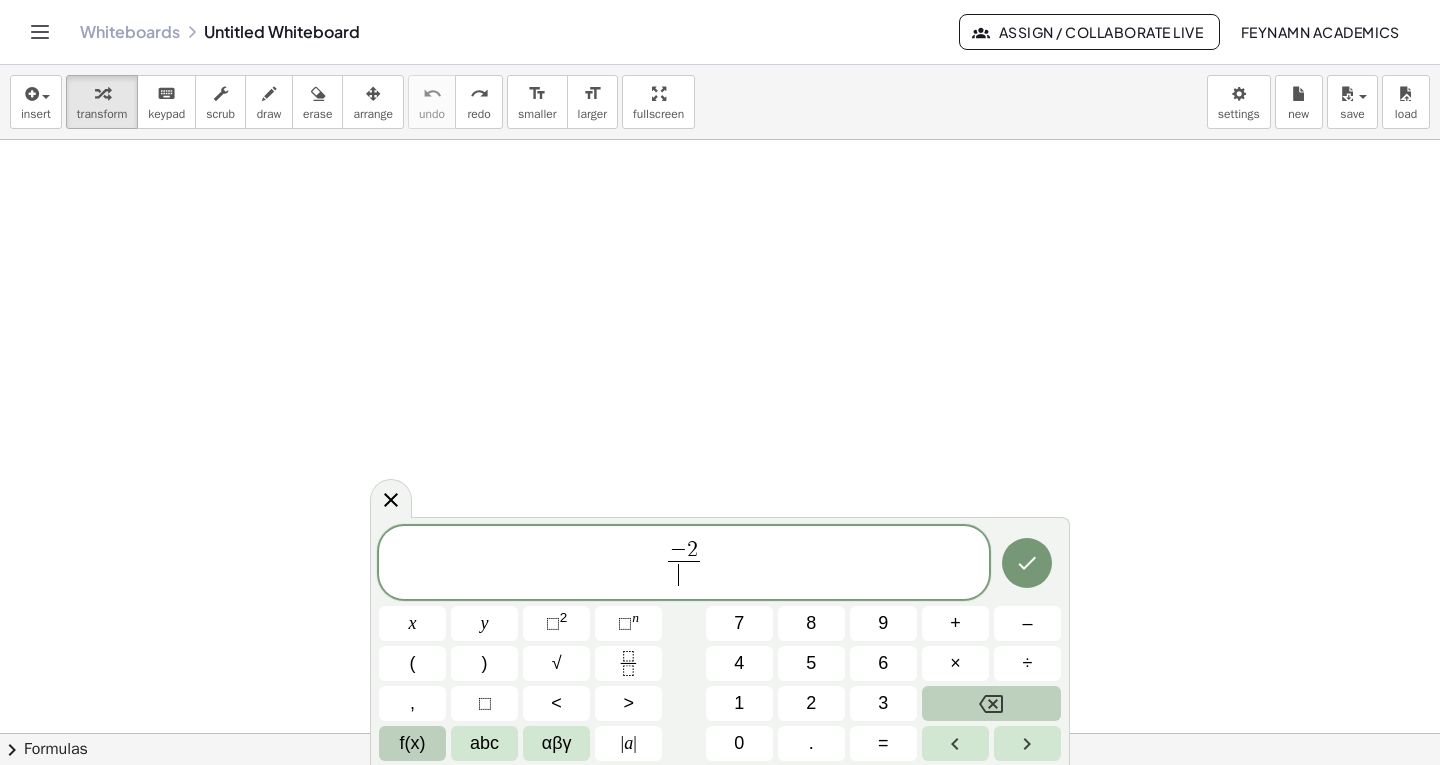 click on "f(x)" at bounding box center [412, 743] 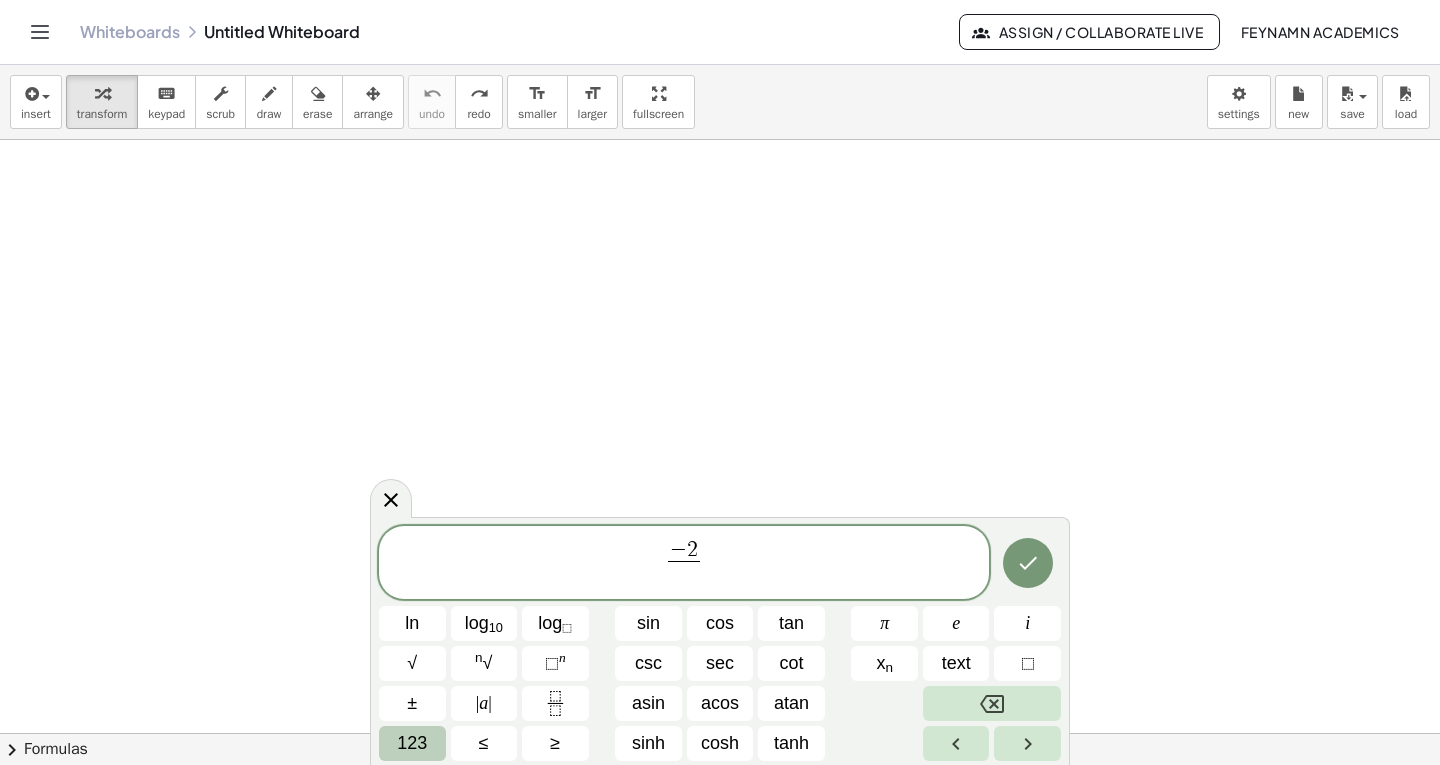 click on "123" at bounding box center (412, 743) 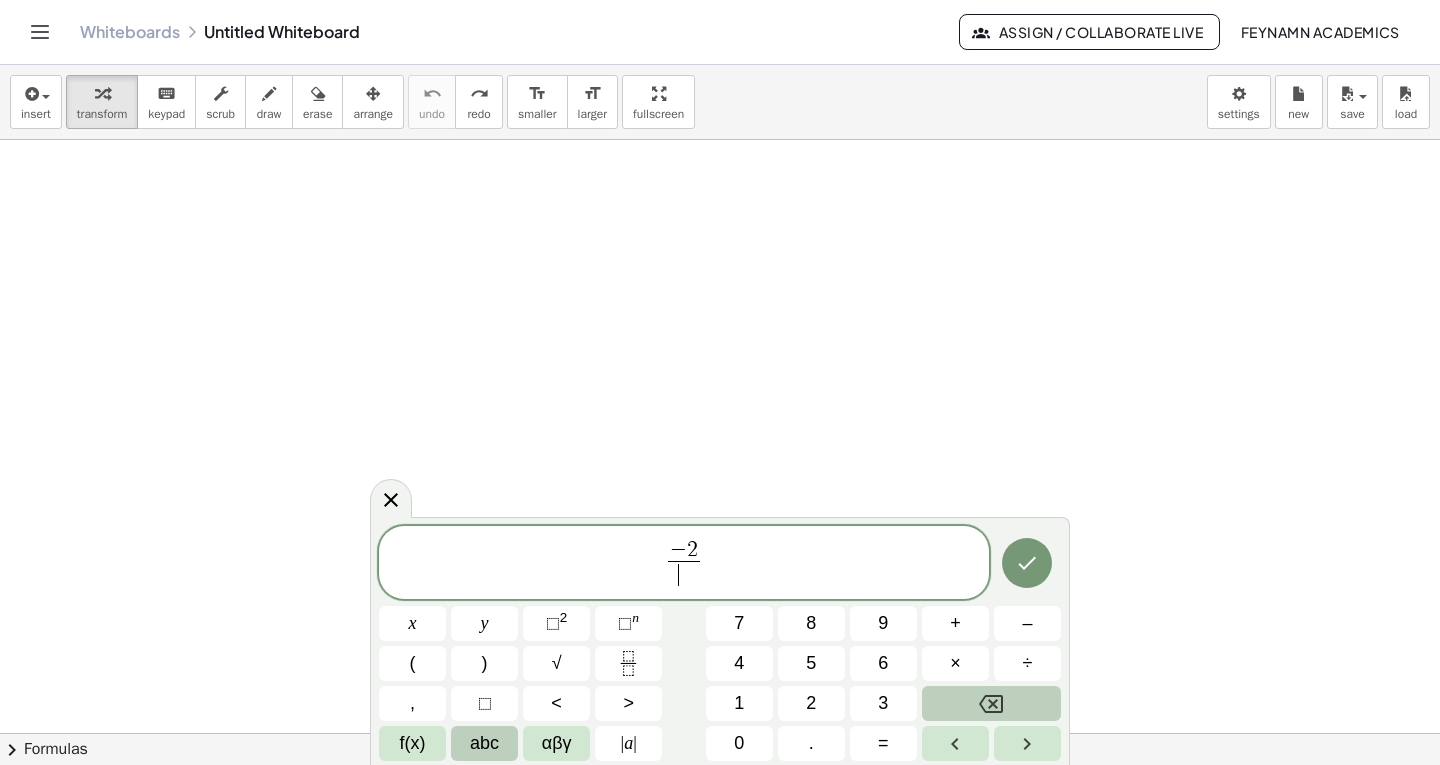 click on "abc" at bounding box center (484, 743) 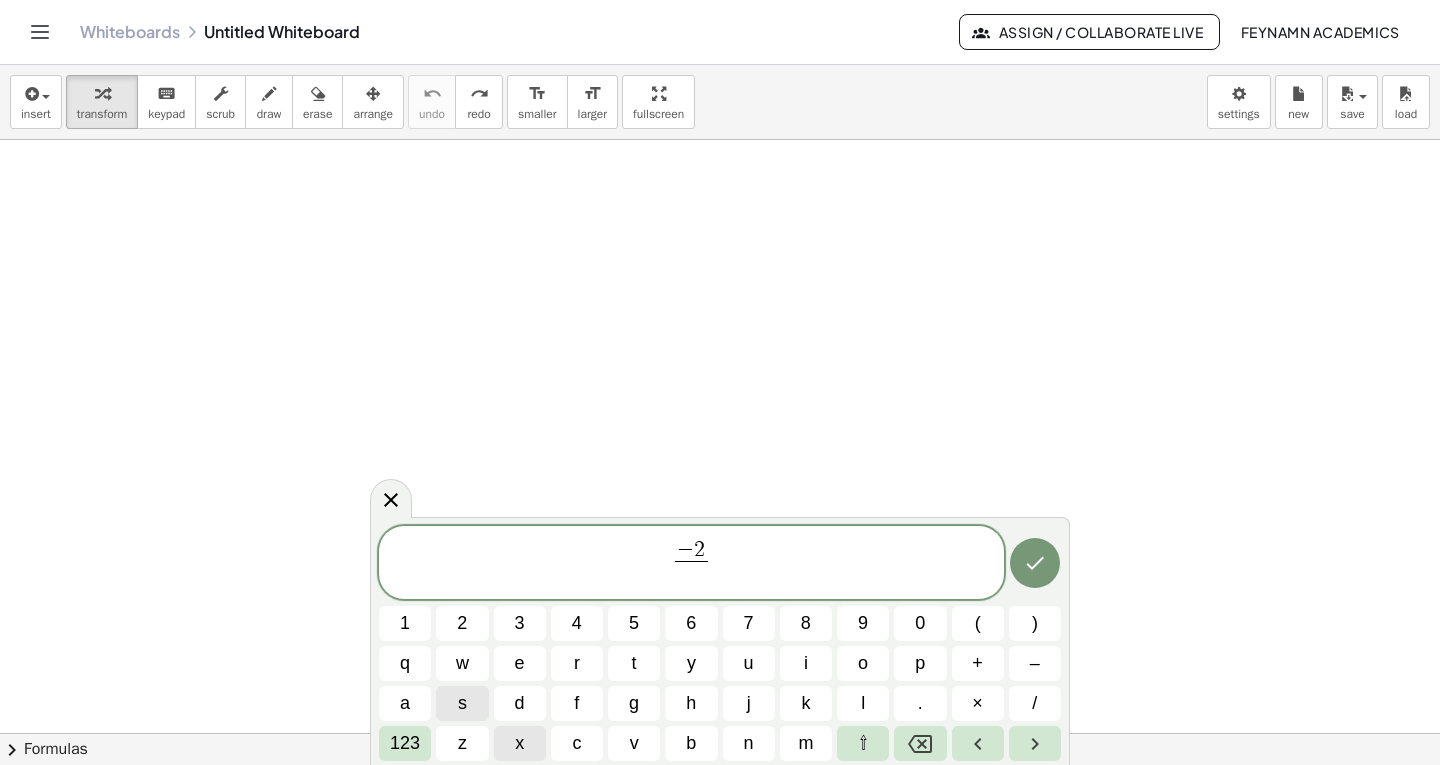 click on "x" at bounding box center [519, 743] 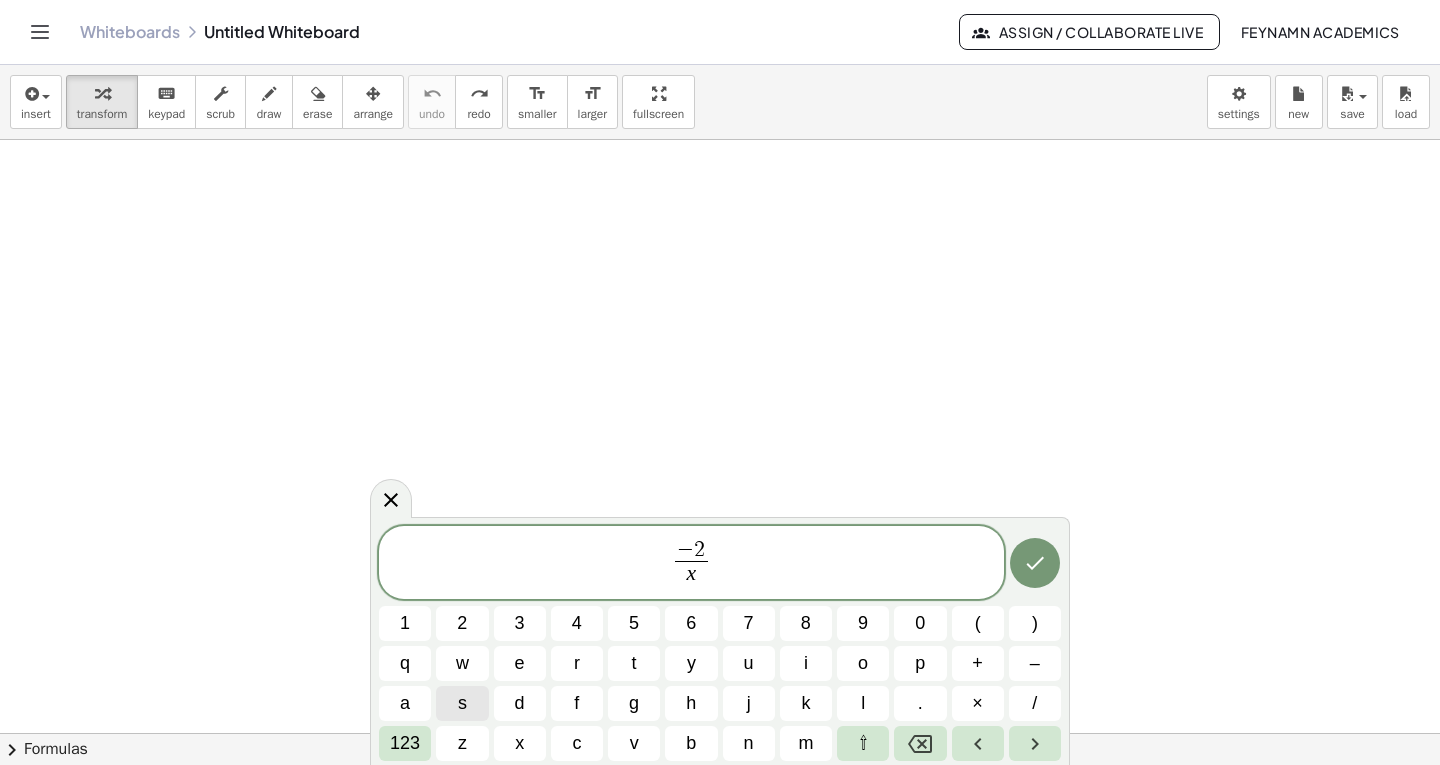 click on "− 2 x ​ ​" at bounding box center [691, 564] 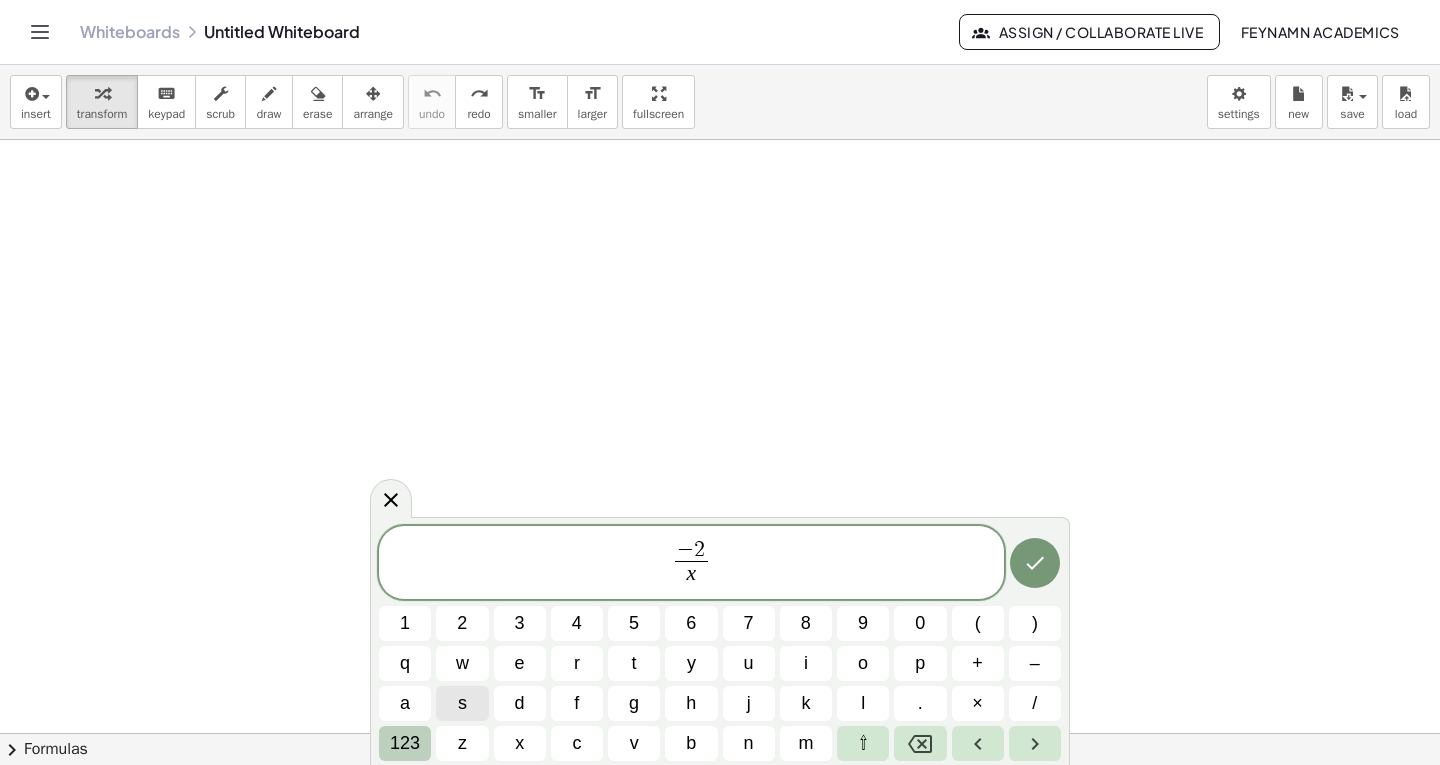 click on "123" at bounding box center (405, 743) 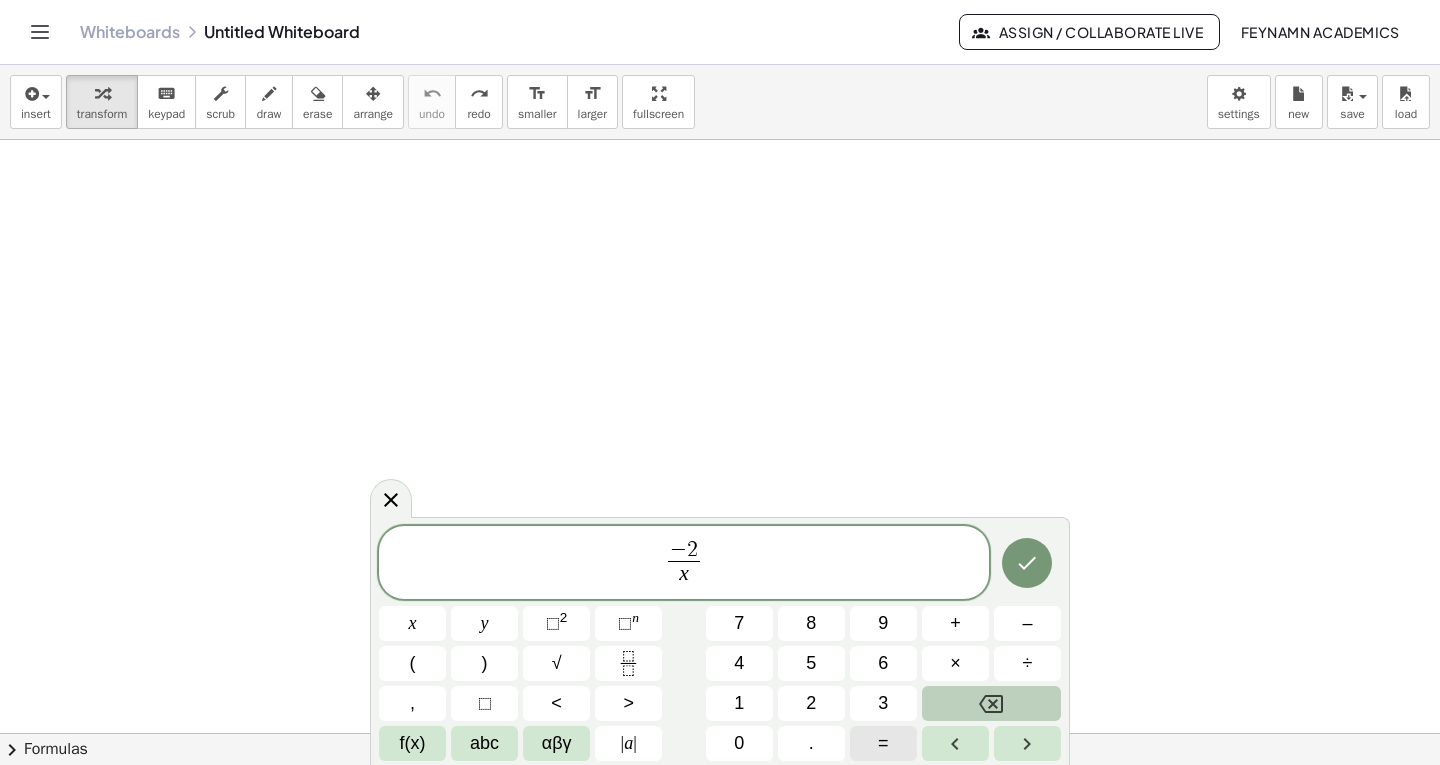 click on "=" at bounding box center (883, 743) 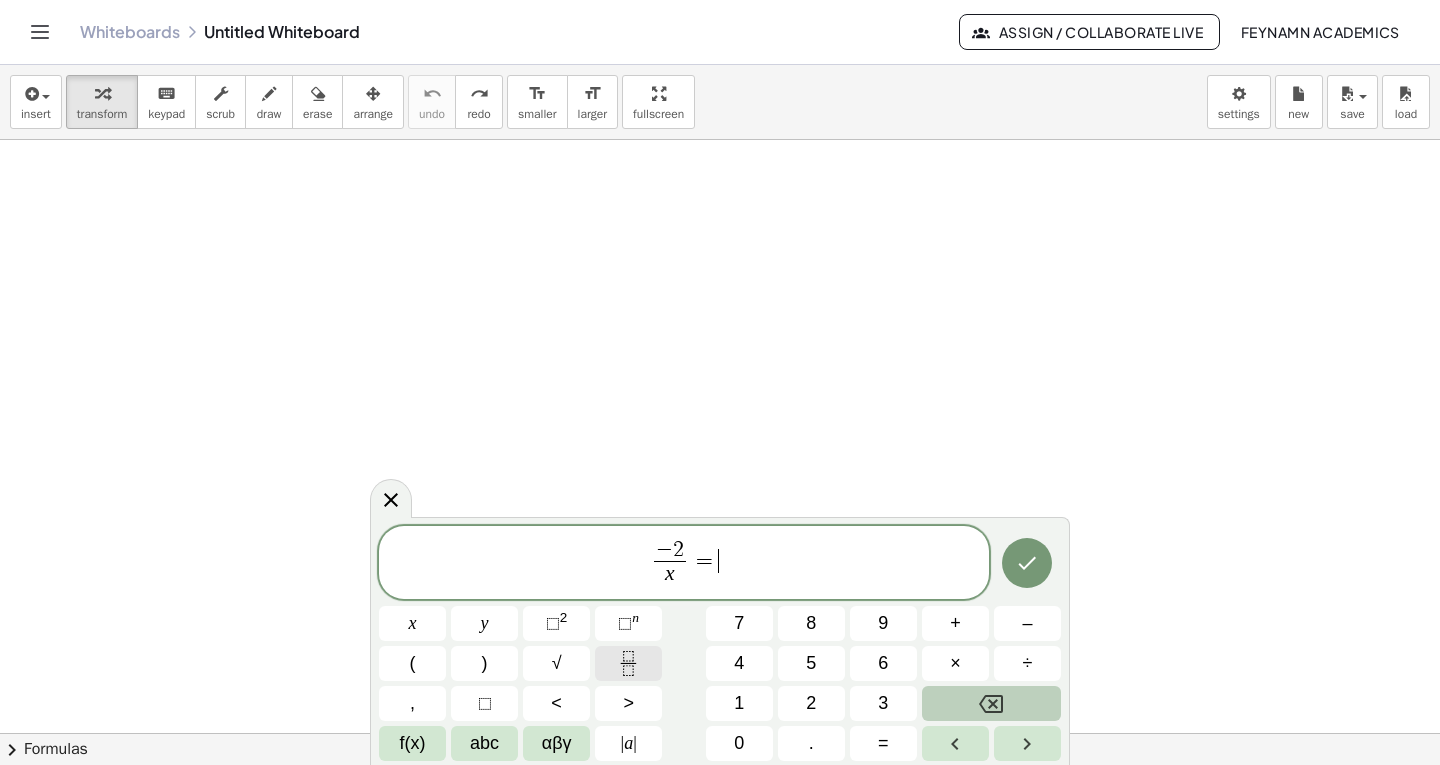 click 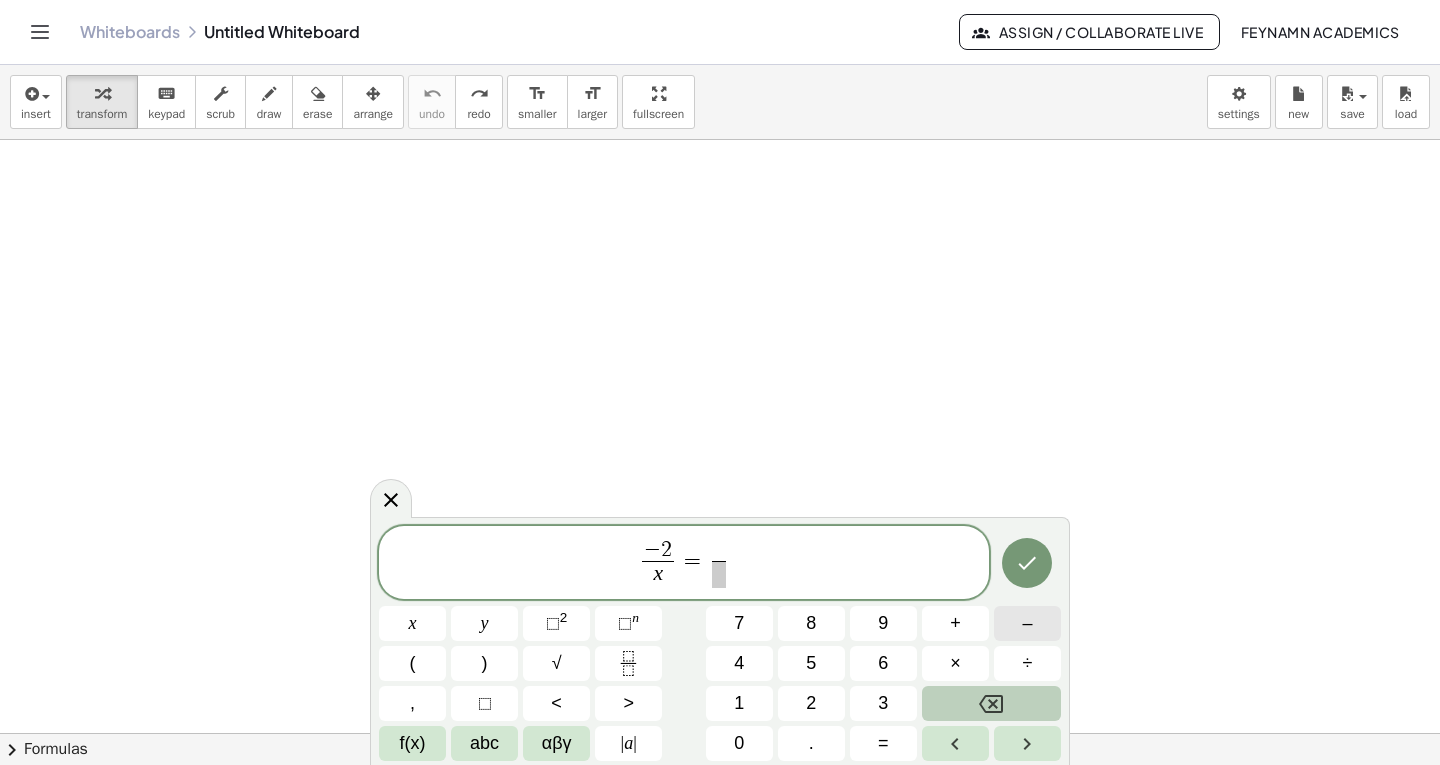 click on "–" at bounding box center [1027, 623] 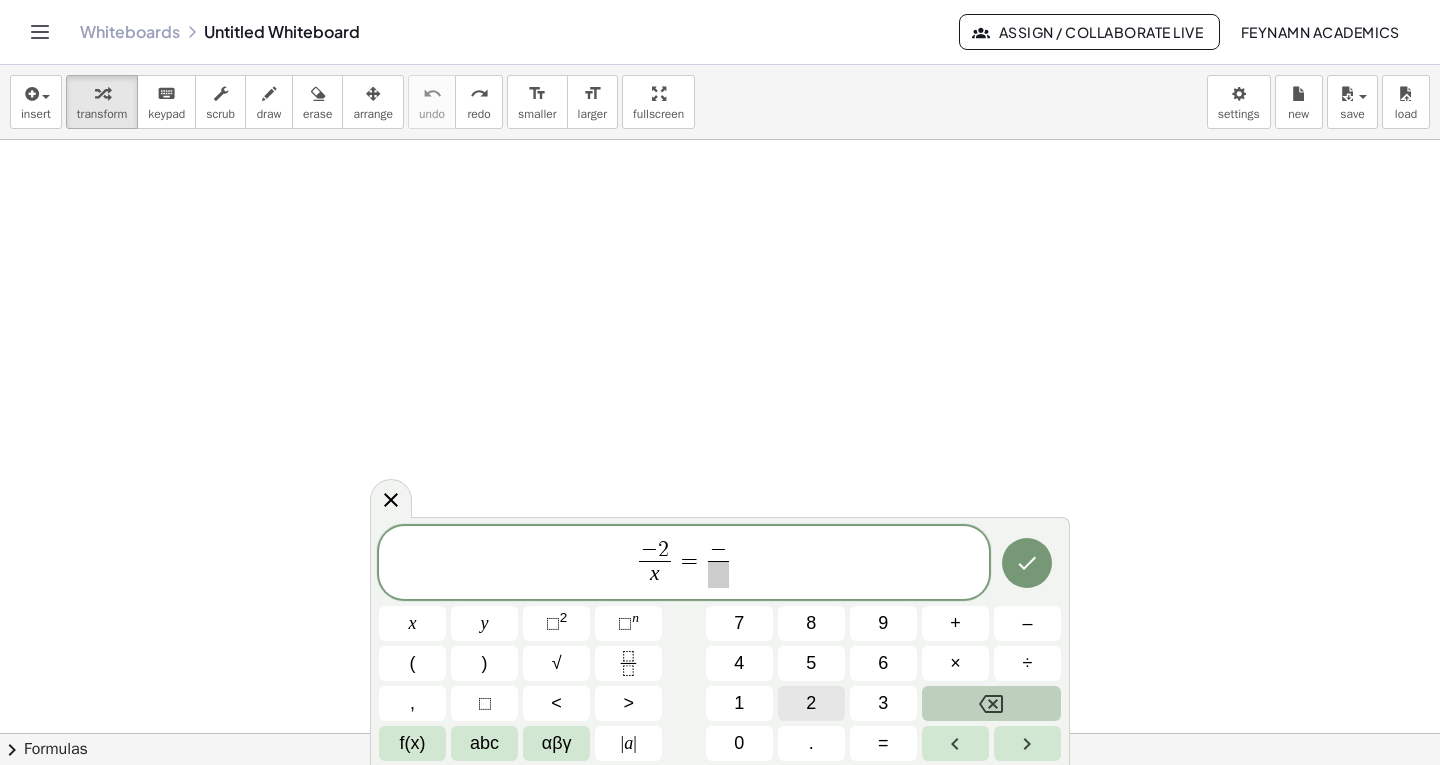 click on "2" at bounding box center [811, 703] 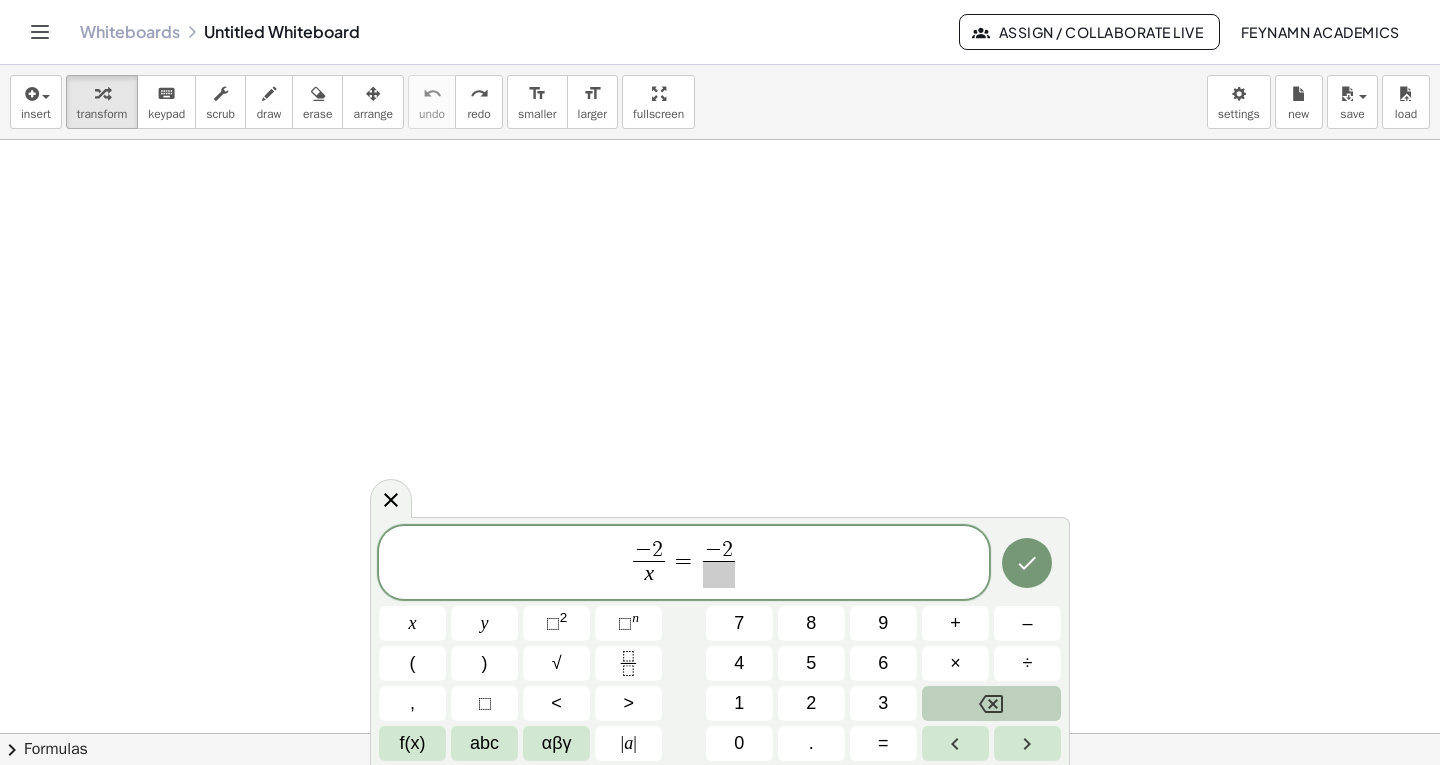 click at bounding box center (719, 574) 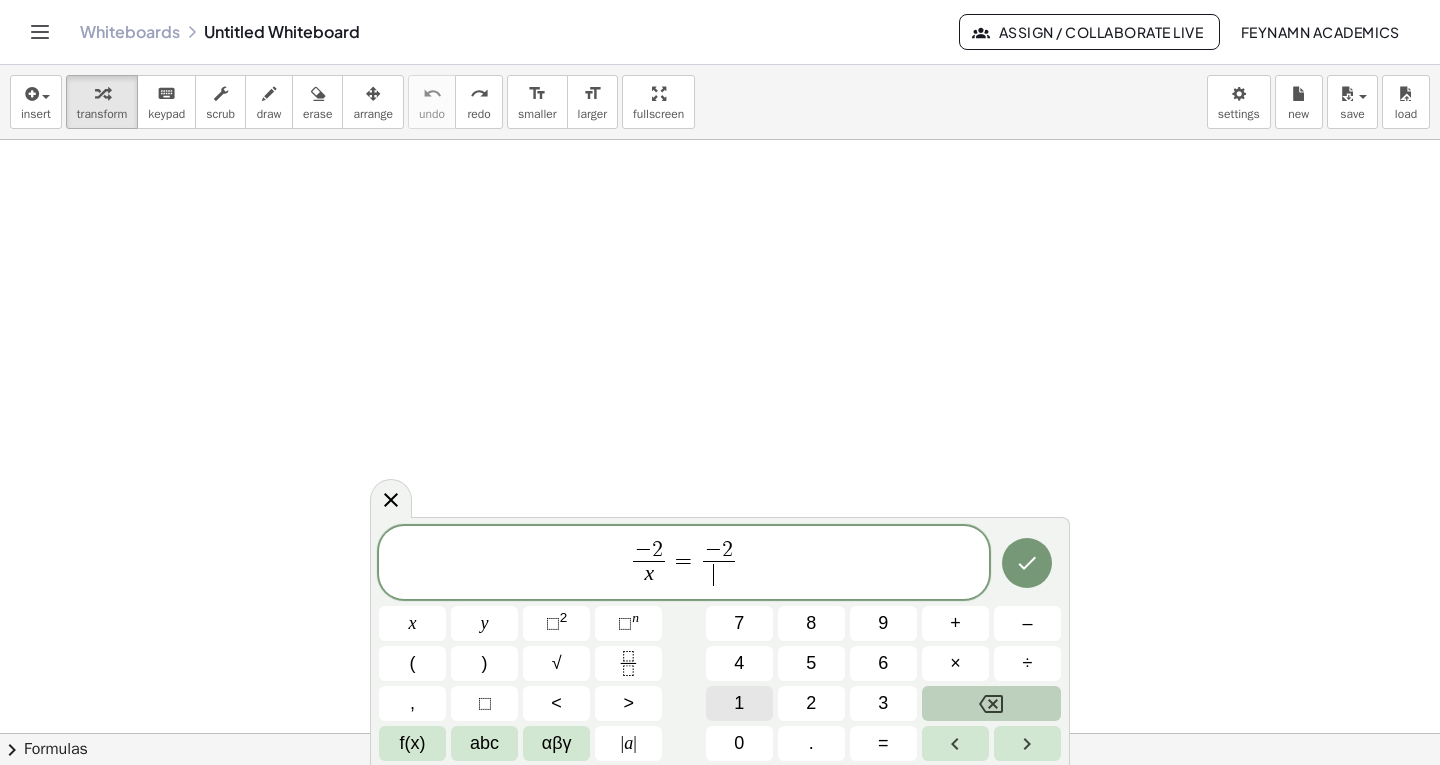 click on "1" at bounding box center [739, 703] 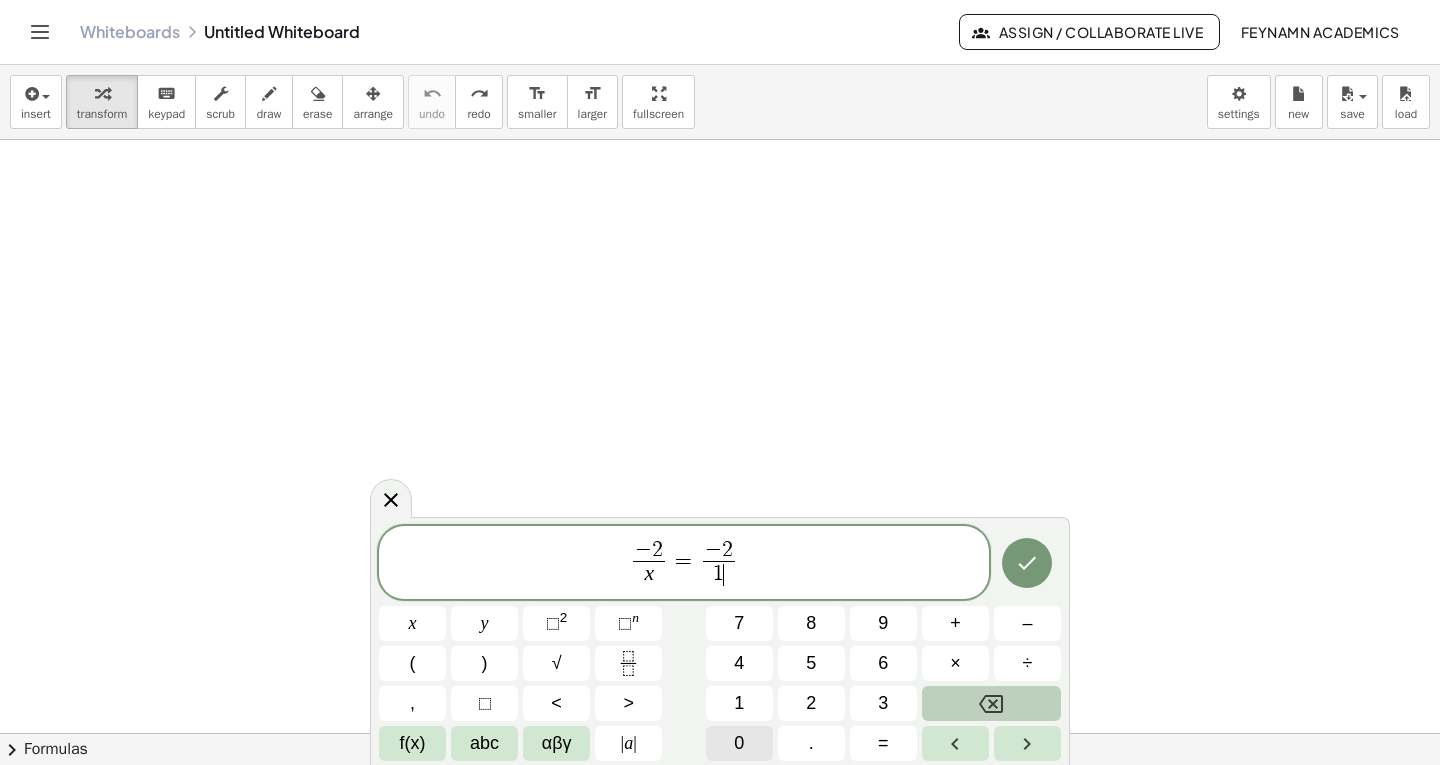 click on "0" at bounding box center [739, 743] 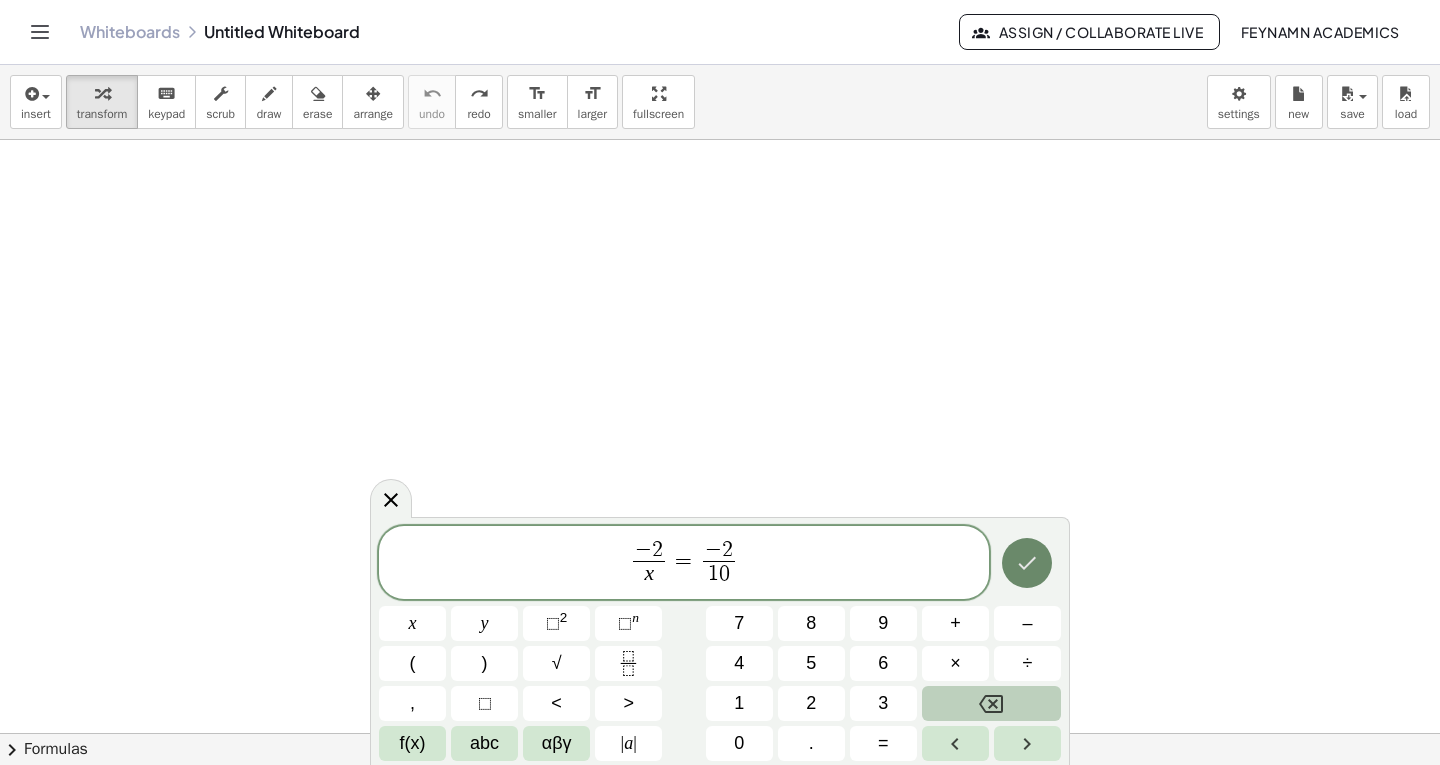 click 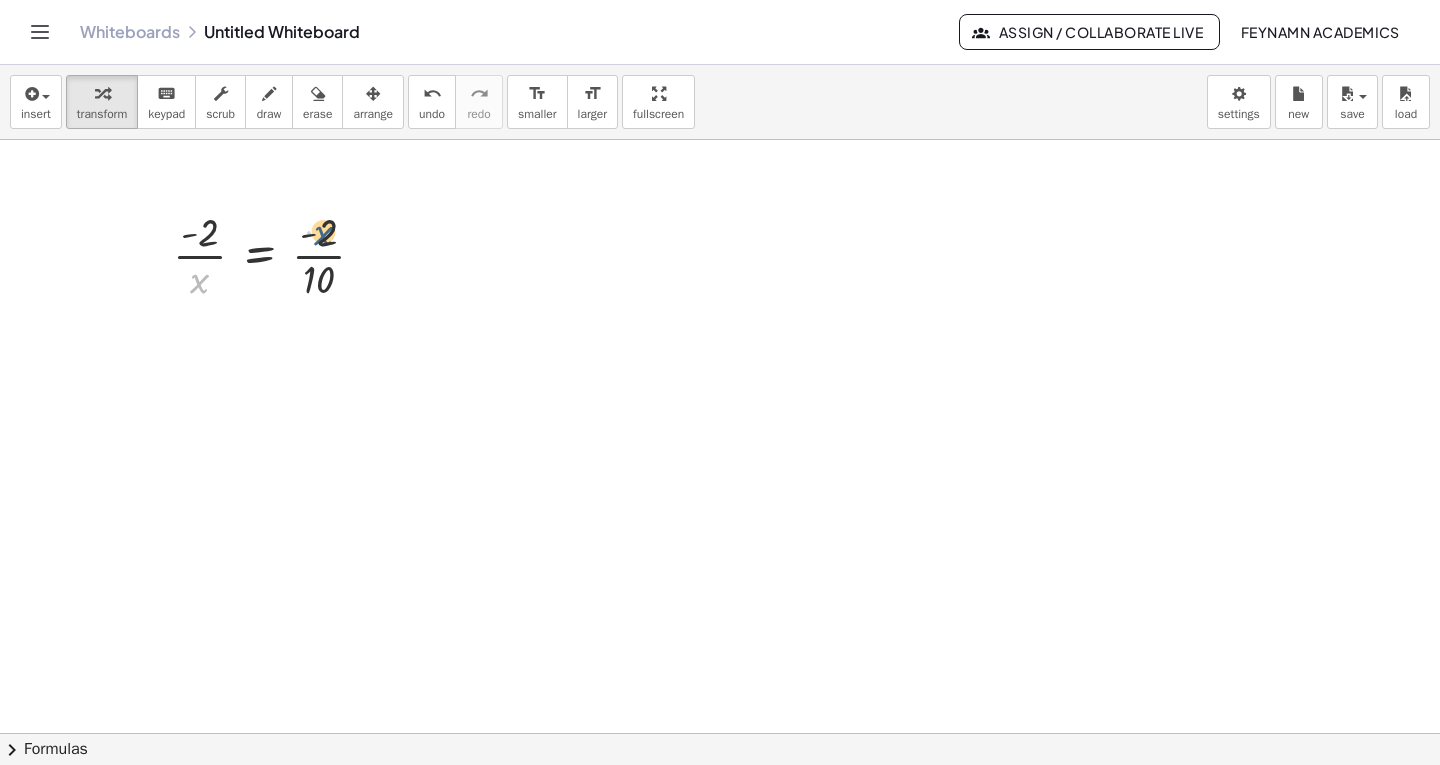 drag, startPoint x: 196, startPoint y: 284, endPoint x: 325, endPoint y: 234, distance: 138.351 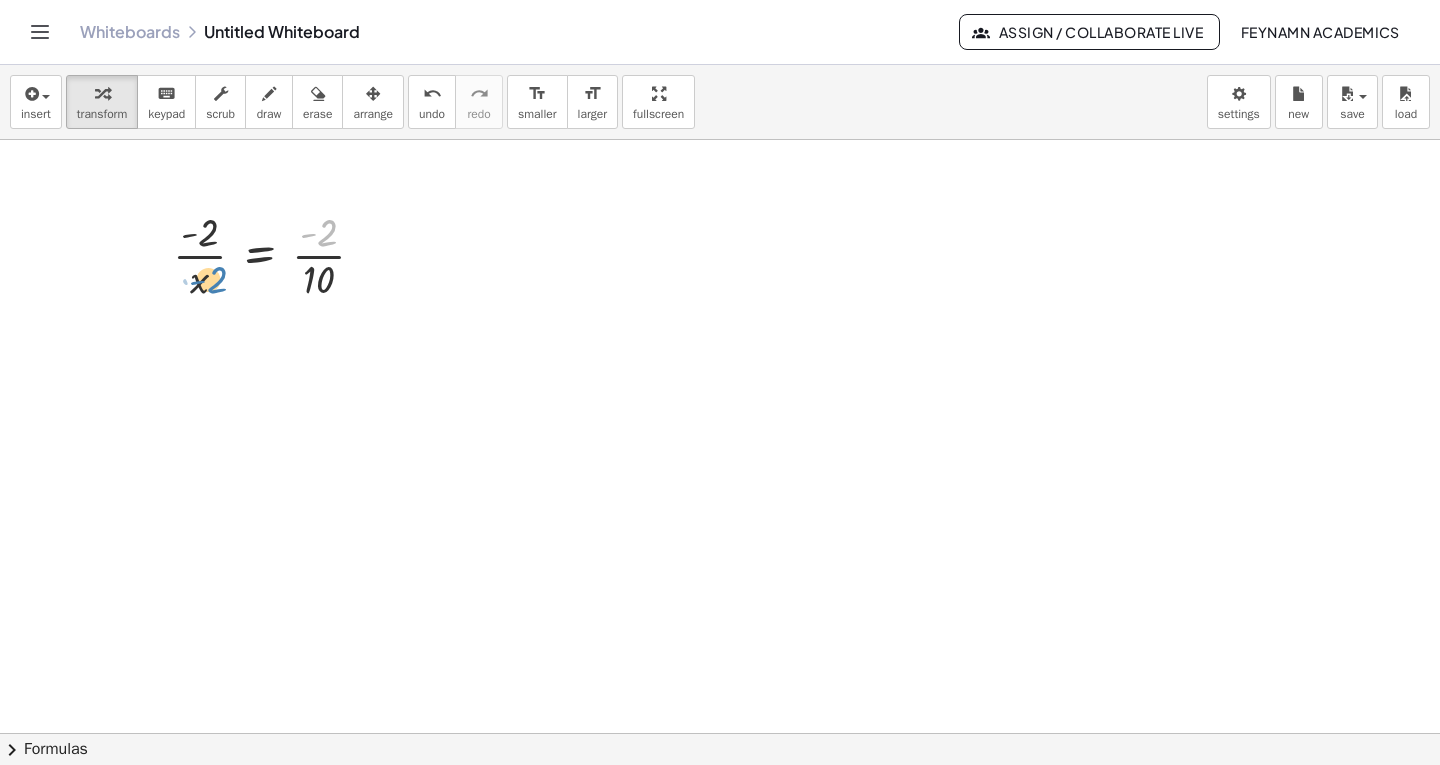 drag, startPoint x: 326, startPoint y: 236, endPoint x: 215, endPoint y: 283, distance: 120.54045 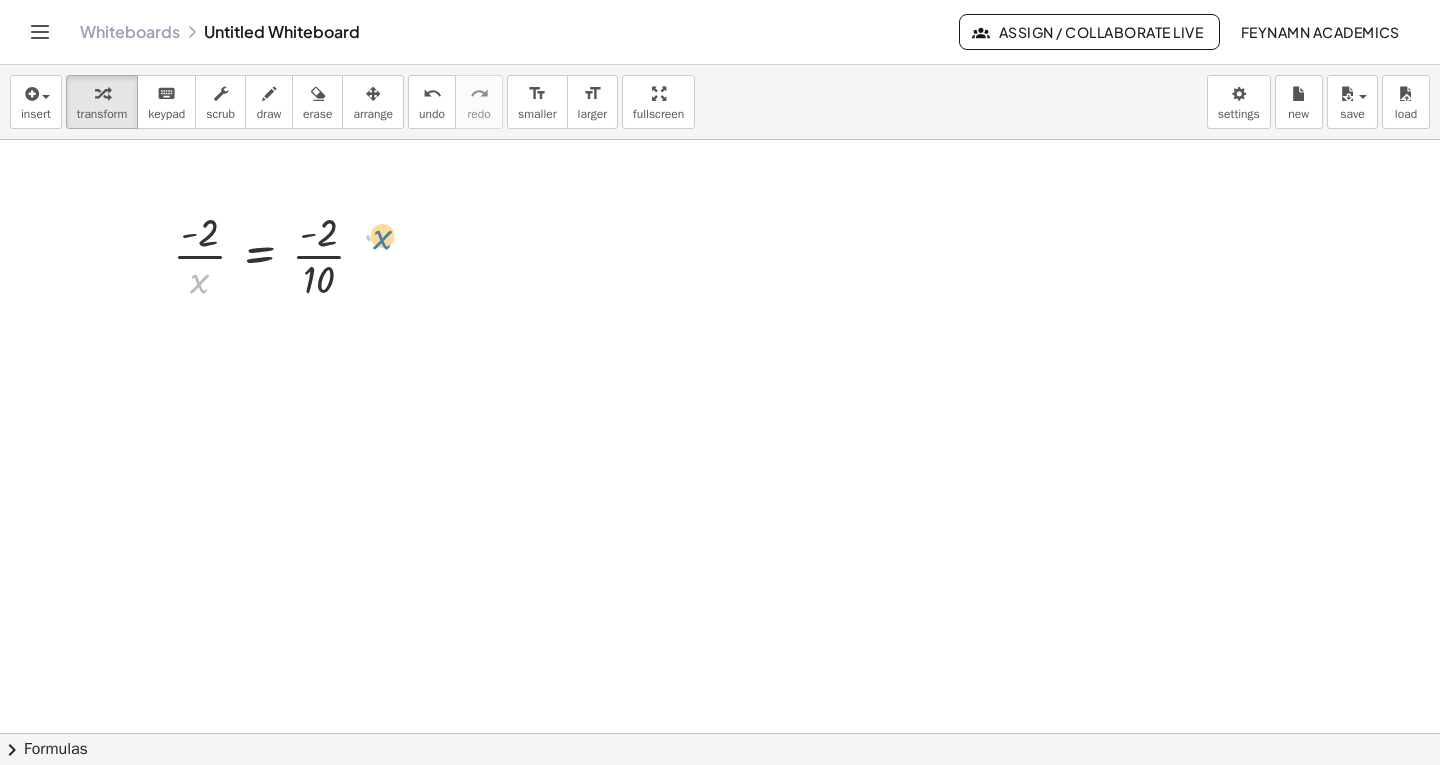 drag, startPoint x: 199, startPoint y: 280, endPoint x: 382, endPoint y: 236, distance: 188.2153 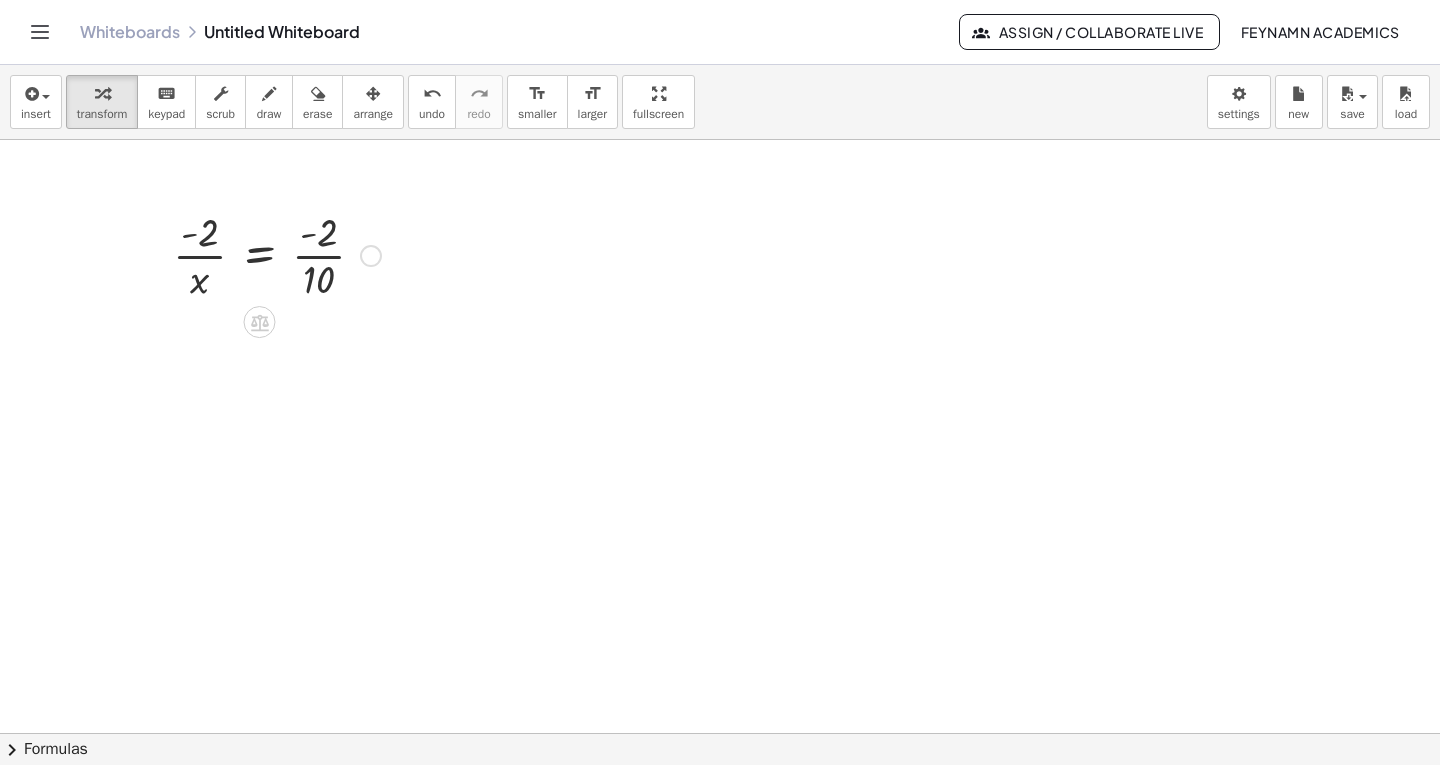click at bounding box center [277, 254] 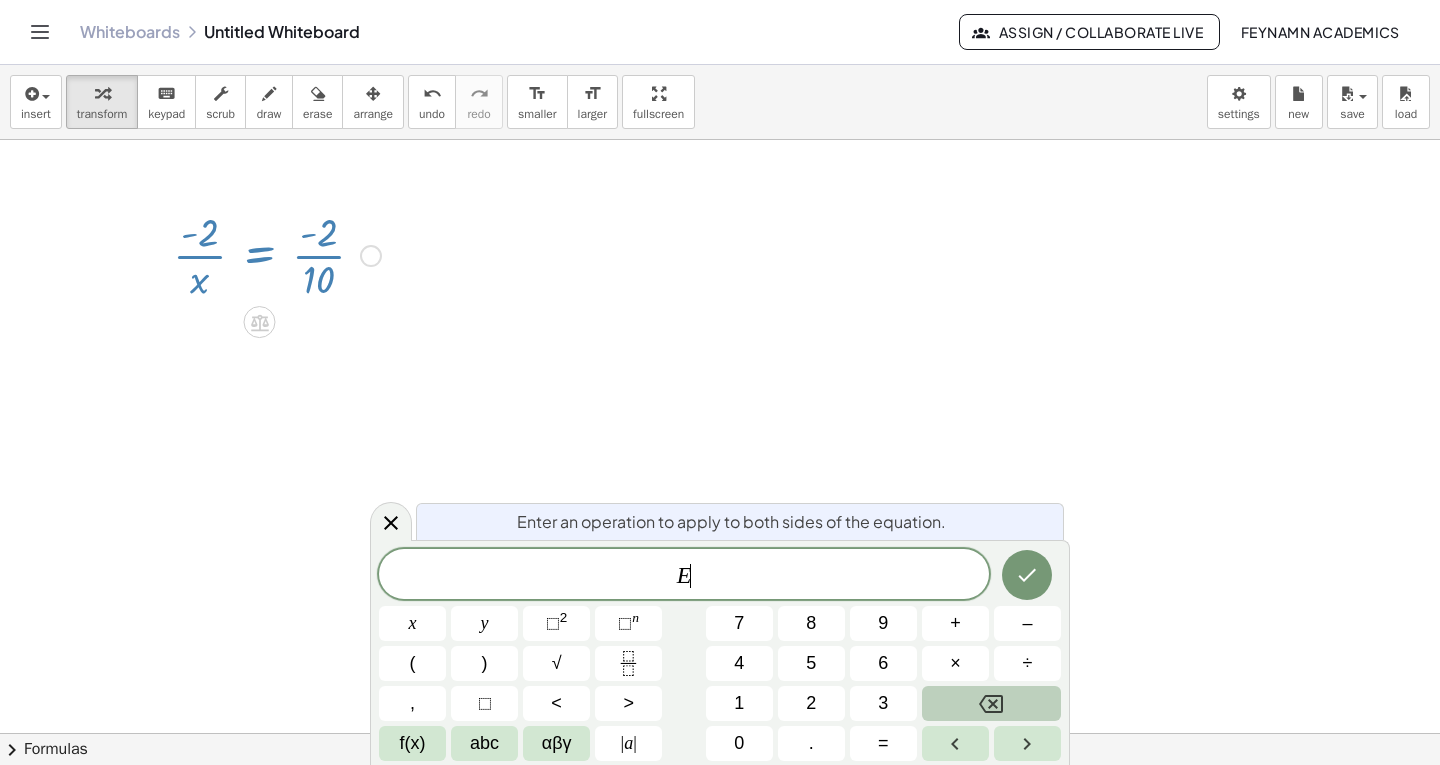 click at bounding box center [720, 533] 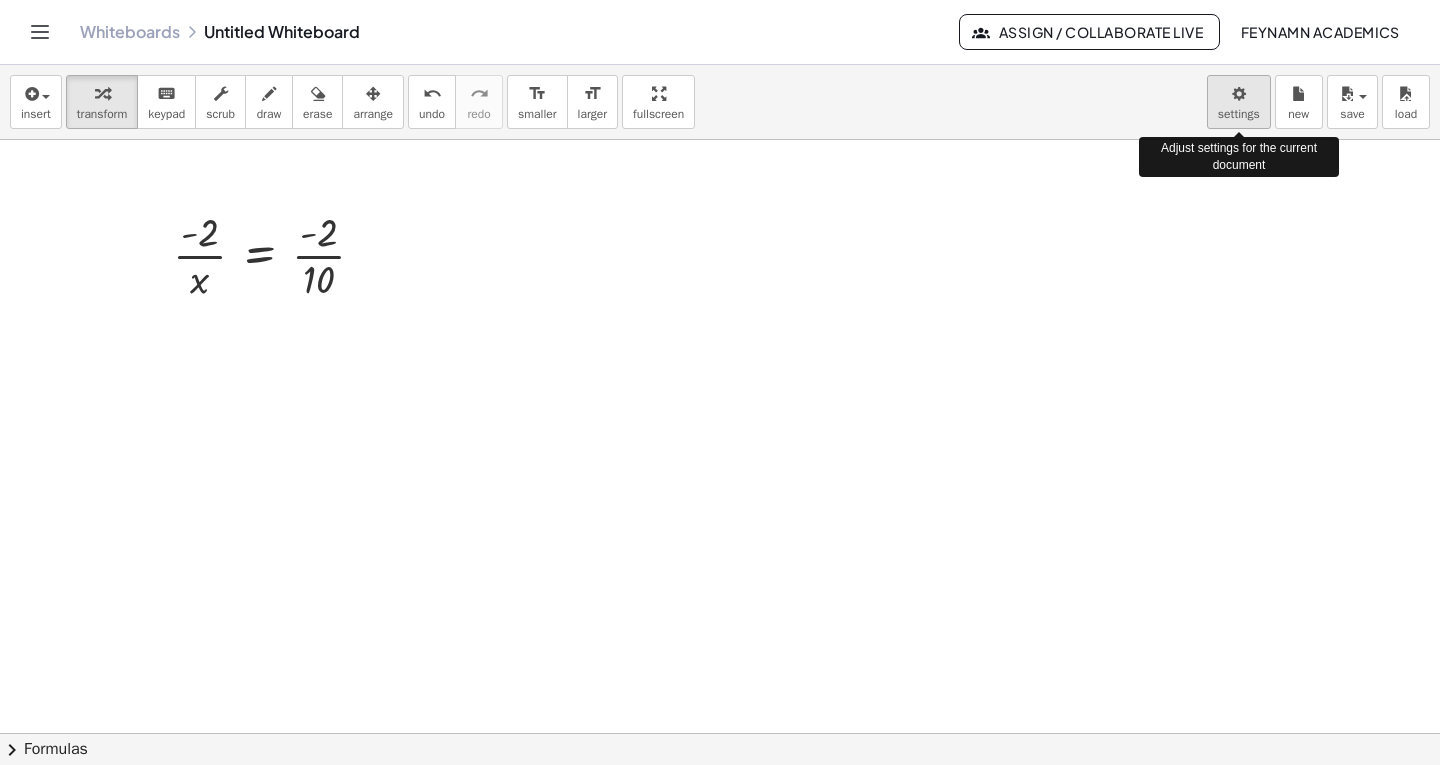 click on "Graspable Math Activities Get Started Activity Bank Assigned Work Classes Whiteboards Reference Account v1.28.2 | Privacy policy © [YEAR] | Graspable, Inc. Whiteboards Untitled Whiteboard Assign / Collaborate Live  Feynamn Academics   insert select one: Math Expression Function Text Youtube Video Graphing Geometry Geometry 3D transform keyboard keypad scrub draw erase arrange undo undo redo redo format_size smaller format_size larger fullscreen load   save new settings Adjust settings for the current document · - 2 · x = · - 2 · 10 · - 2 · x = · - 2 · 10 × chevron_right  Formulas
Drag one side of a formula onto a highlighted expression on the canvas to apply it.
Quadratic Formula
+ · a · x 2 + · b · x + c = 0
⇔
x = · ( − b ± 2 √ ( + b 2 − · 4 · a · c ) ) · 2 · a
+ x 2 + · p · x" at bounding box center [720, 382] 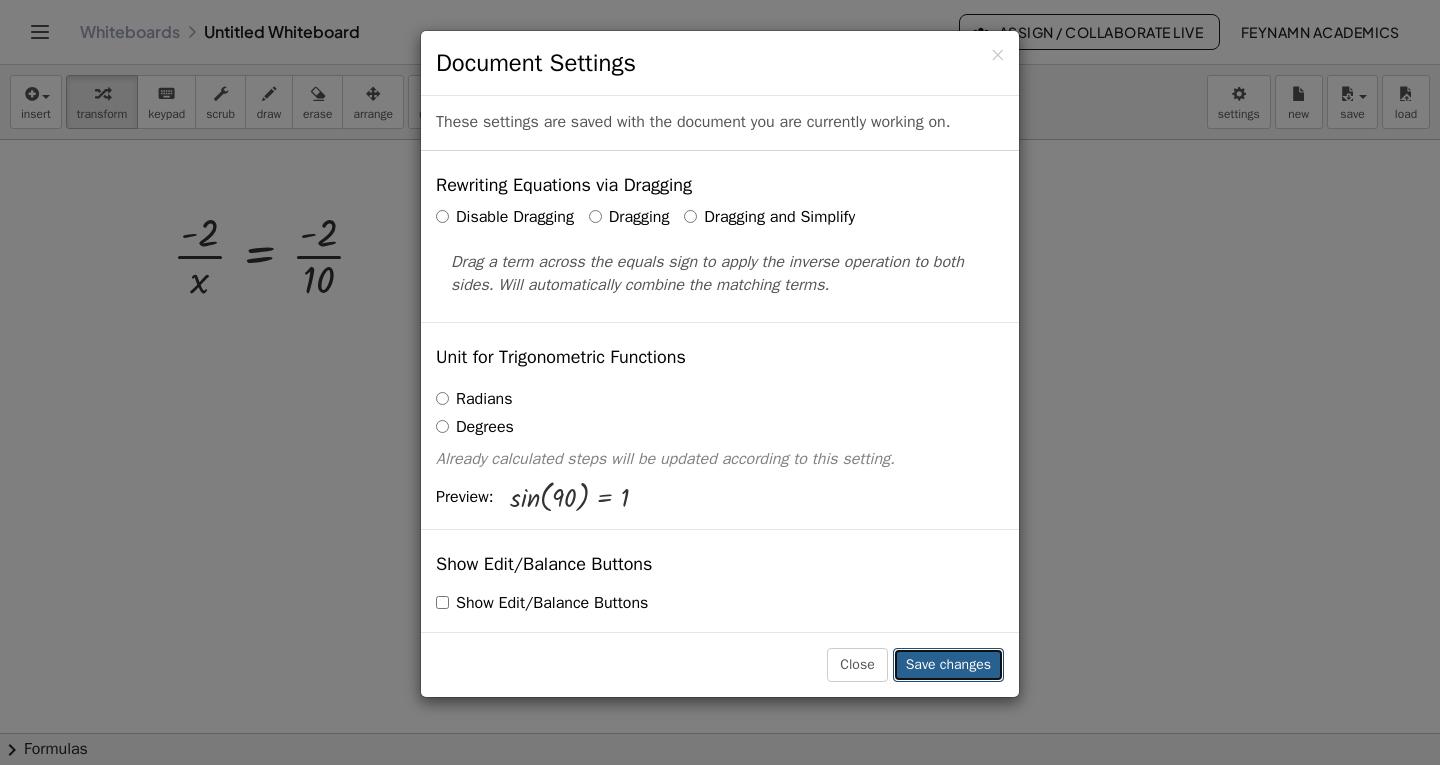 click on "Save changes" at bounding box center [948, 665] 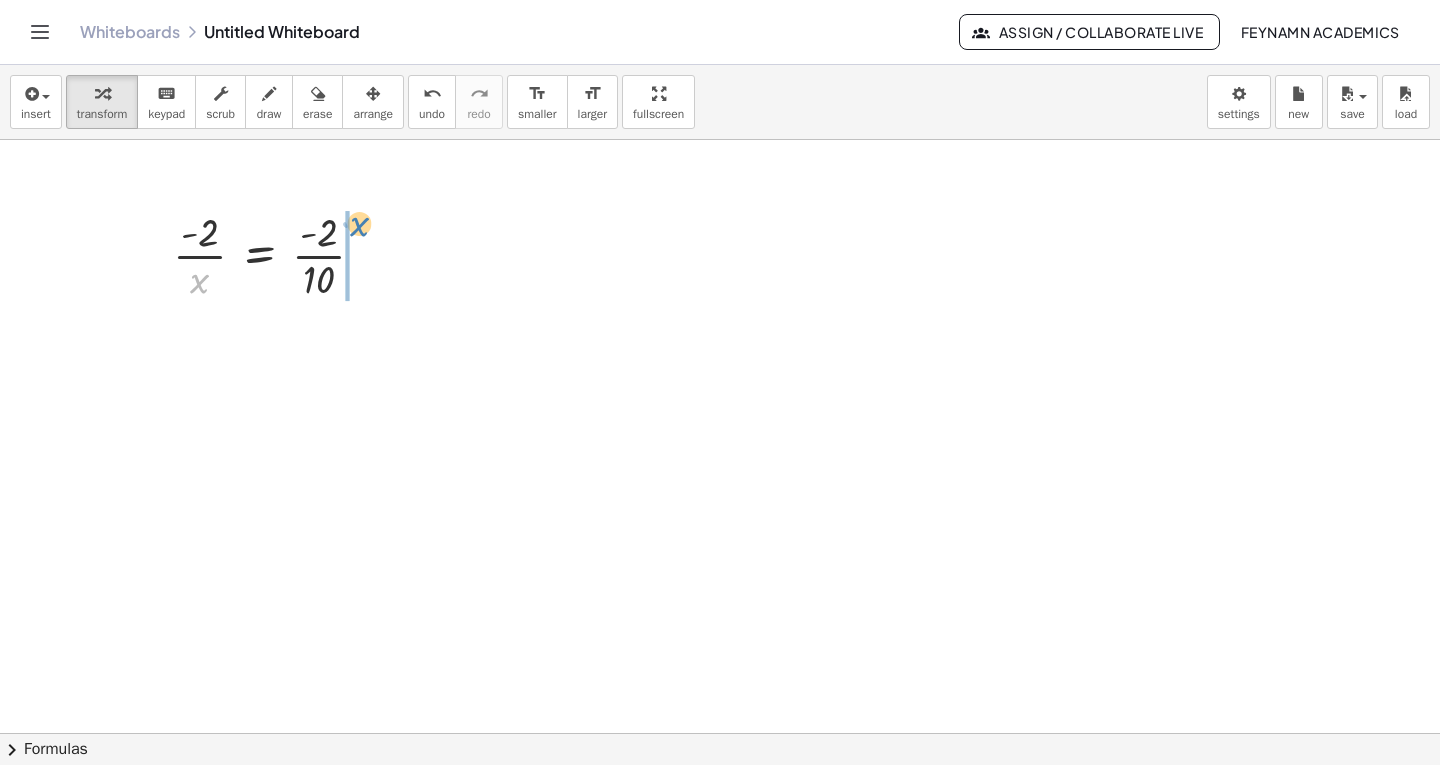 drag, startPoint x: 204, startPoint y: 283, endPoint x: 365, endPoint y: 226, distance: 170.79227 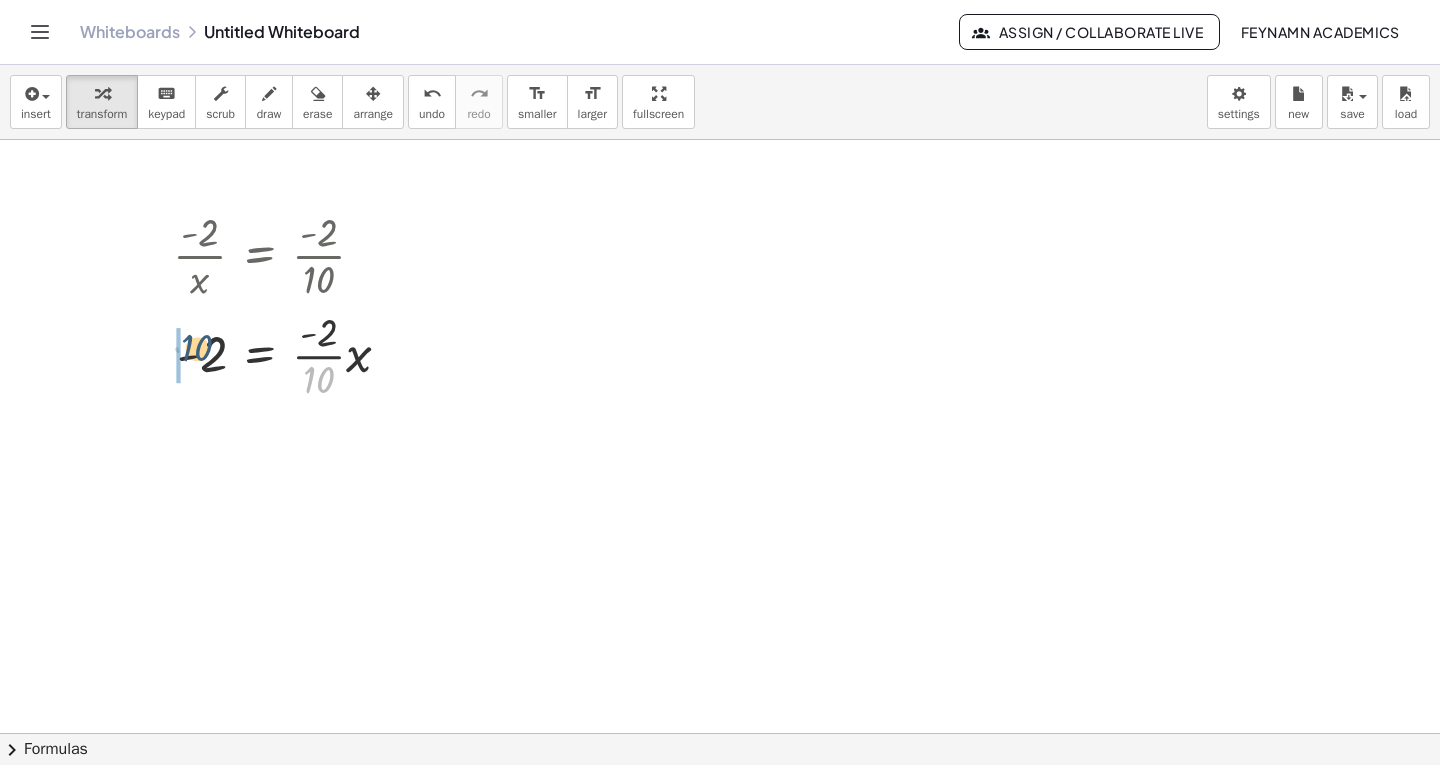 drag, startPoint x: 312, startPoint y: 374, endPoint x: 187, endPoint y: 337, distance: 130.36104 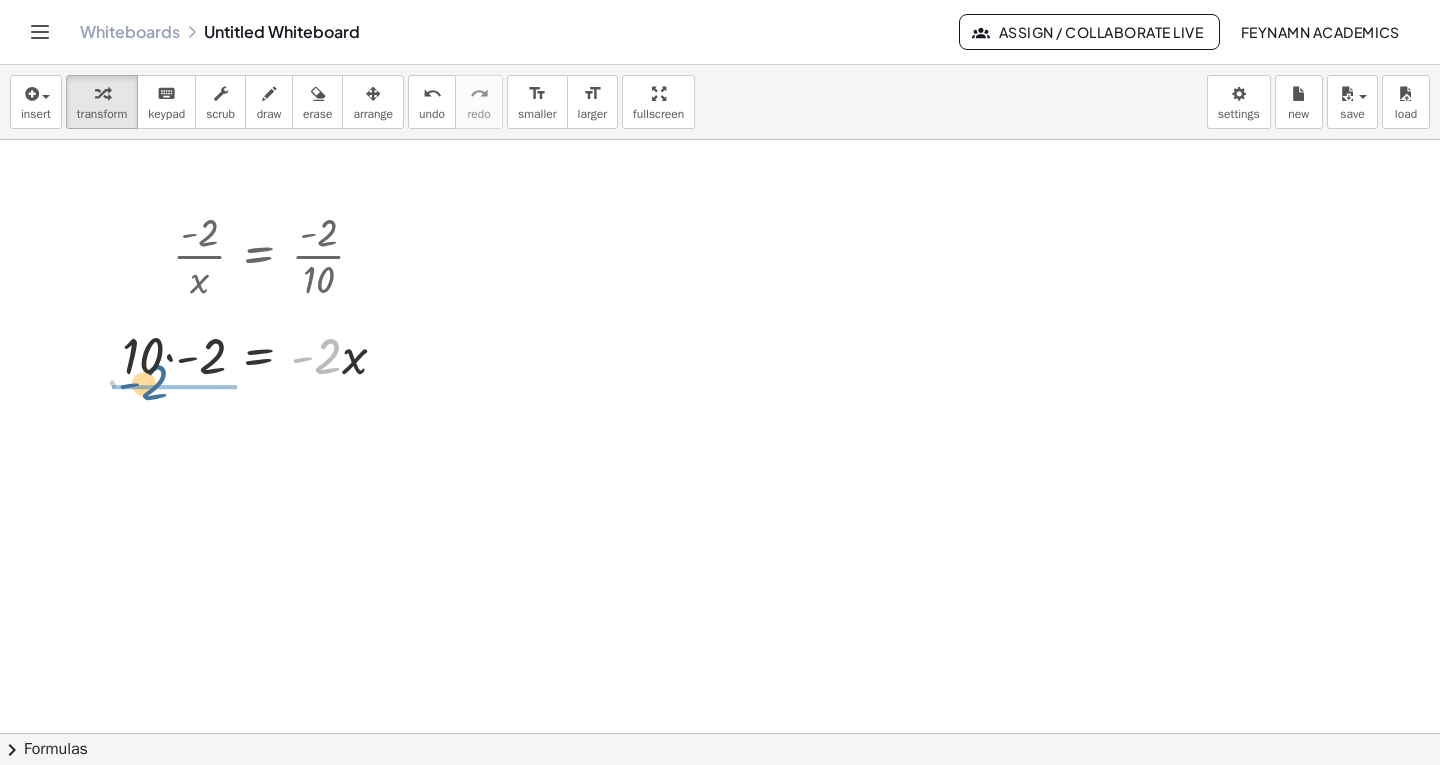 drag, startPoint x: 316, startPoint y: 364, endPoint x: 141, endPoint y: 392, distance: 177.22585 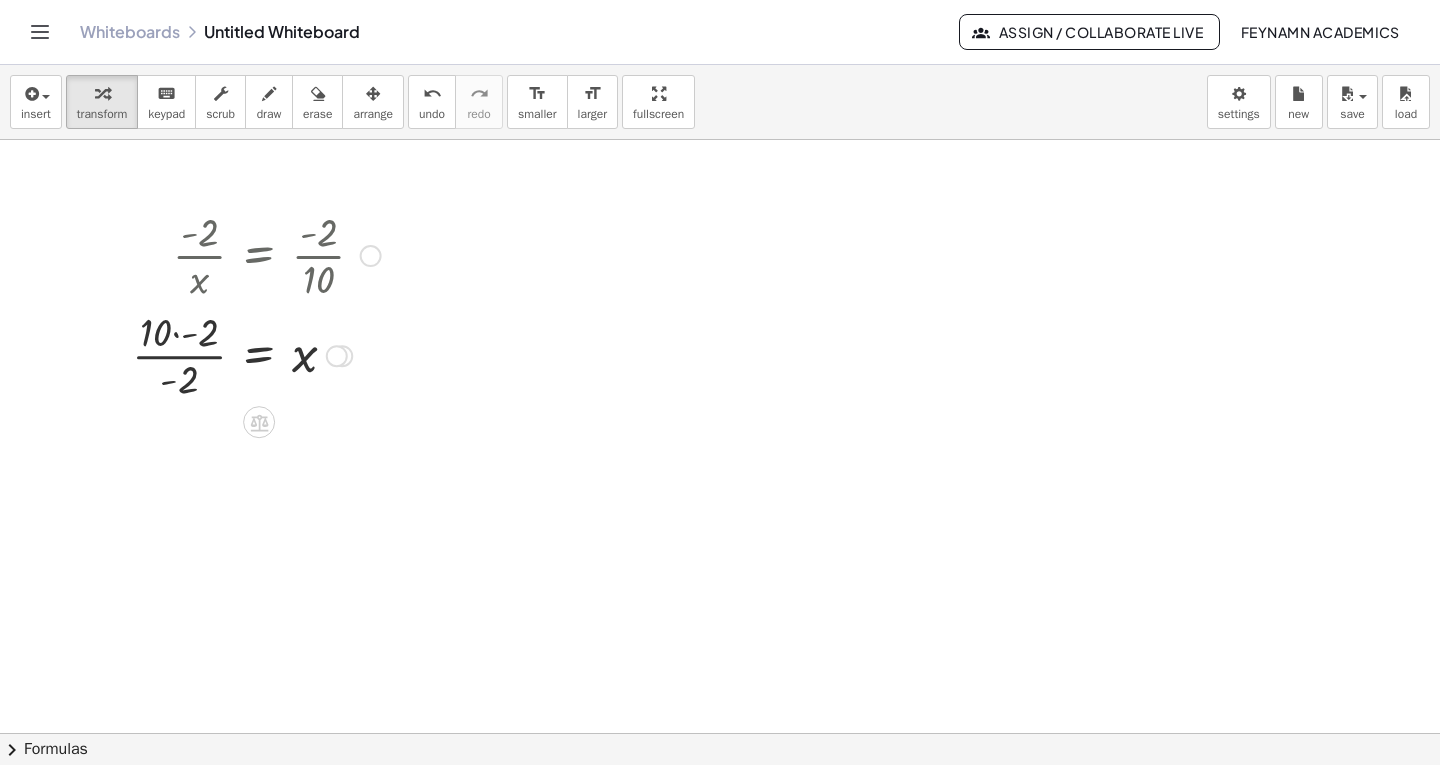 click at bounding box center (256, 354) 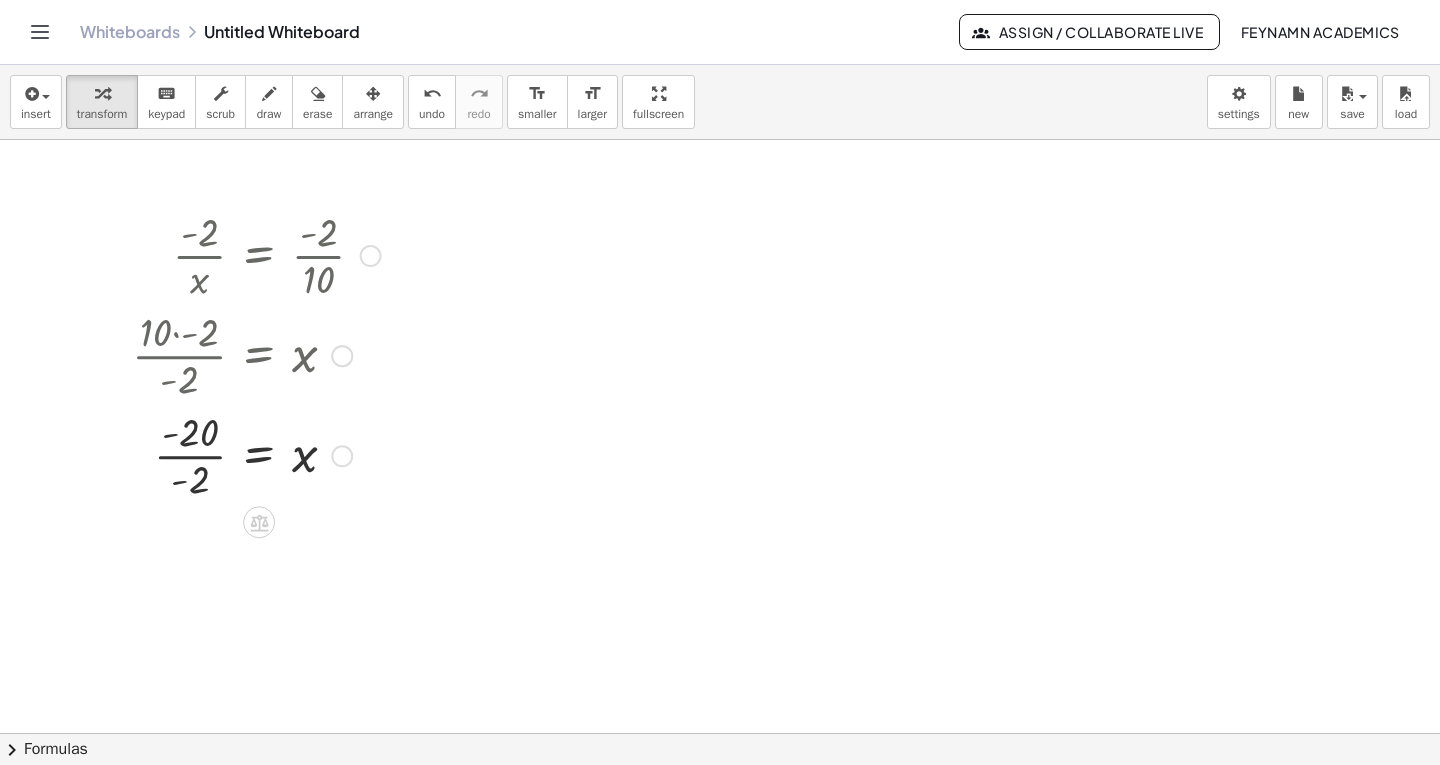 click at bounding box center (256, 454) 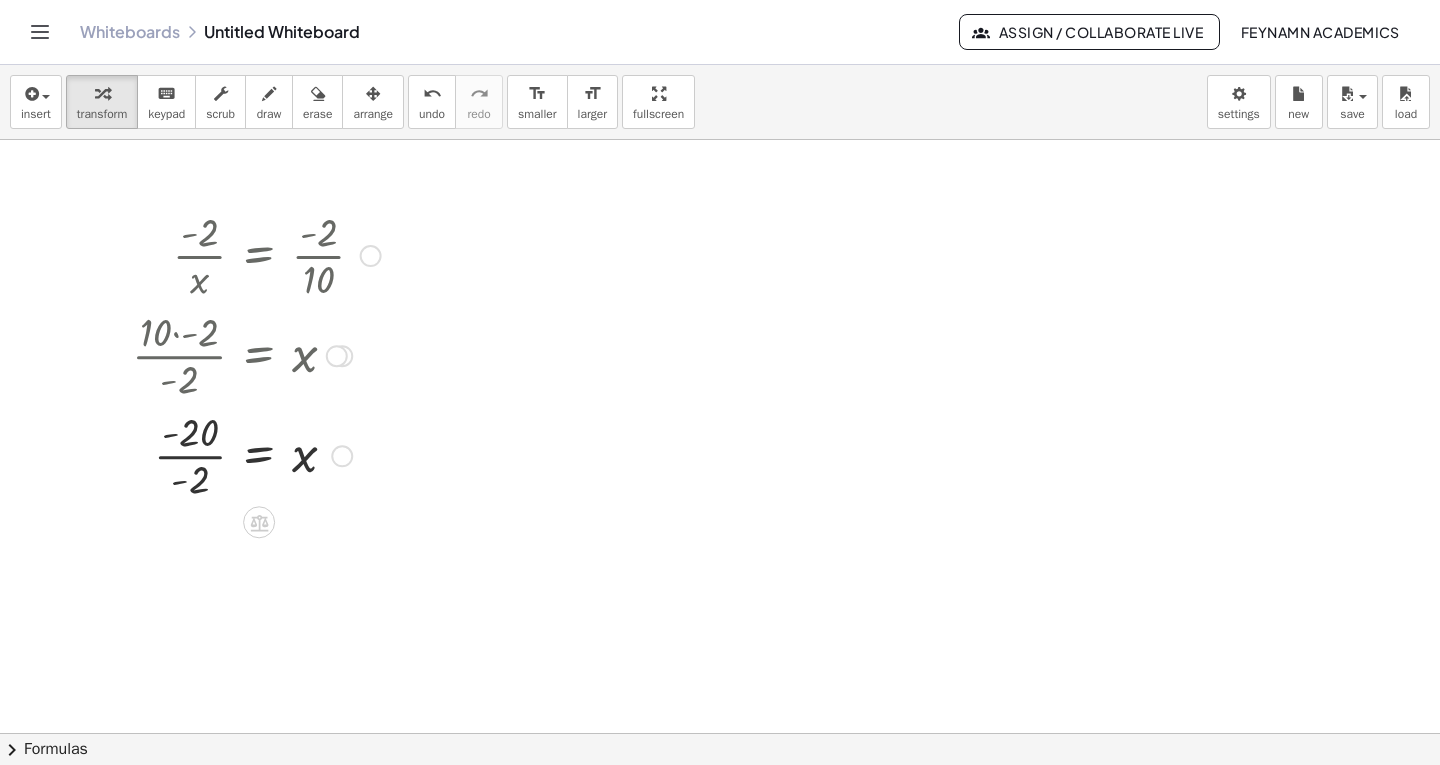 click at bounding box center (256, 454) 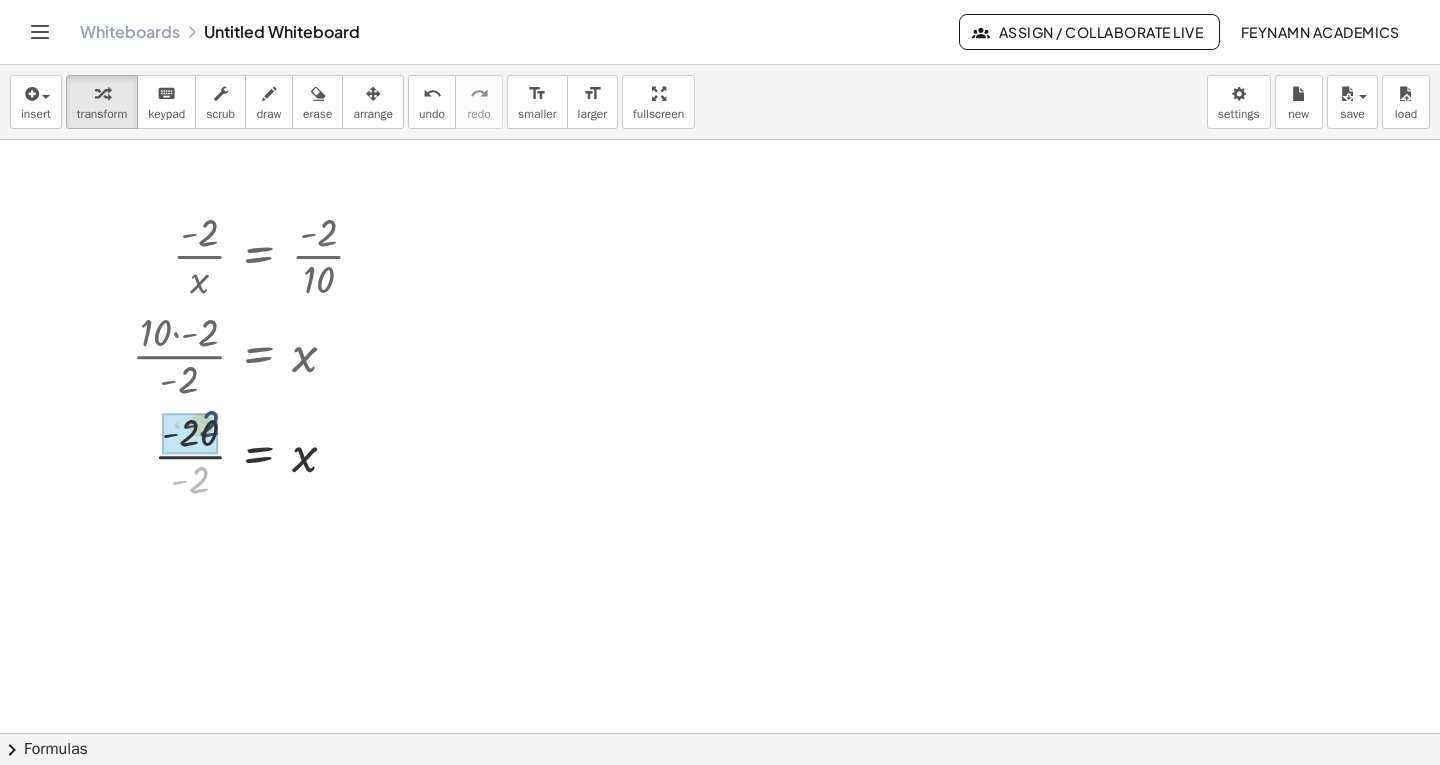 drag, startPoint x: 194, startPoint y: 479, endPoint x: 205, endPoint y: 423, distance: 57.070133 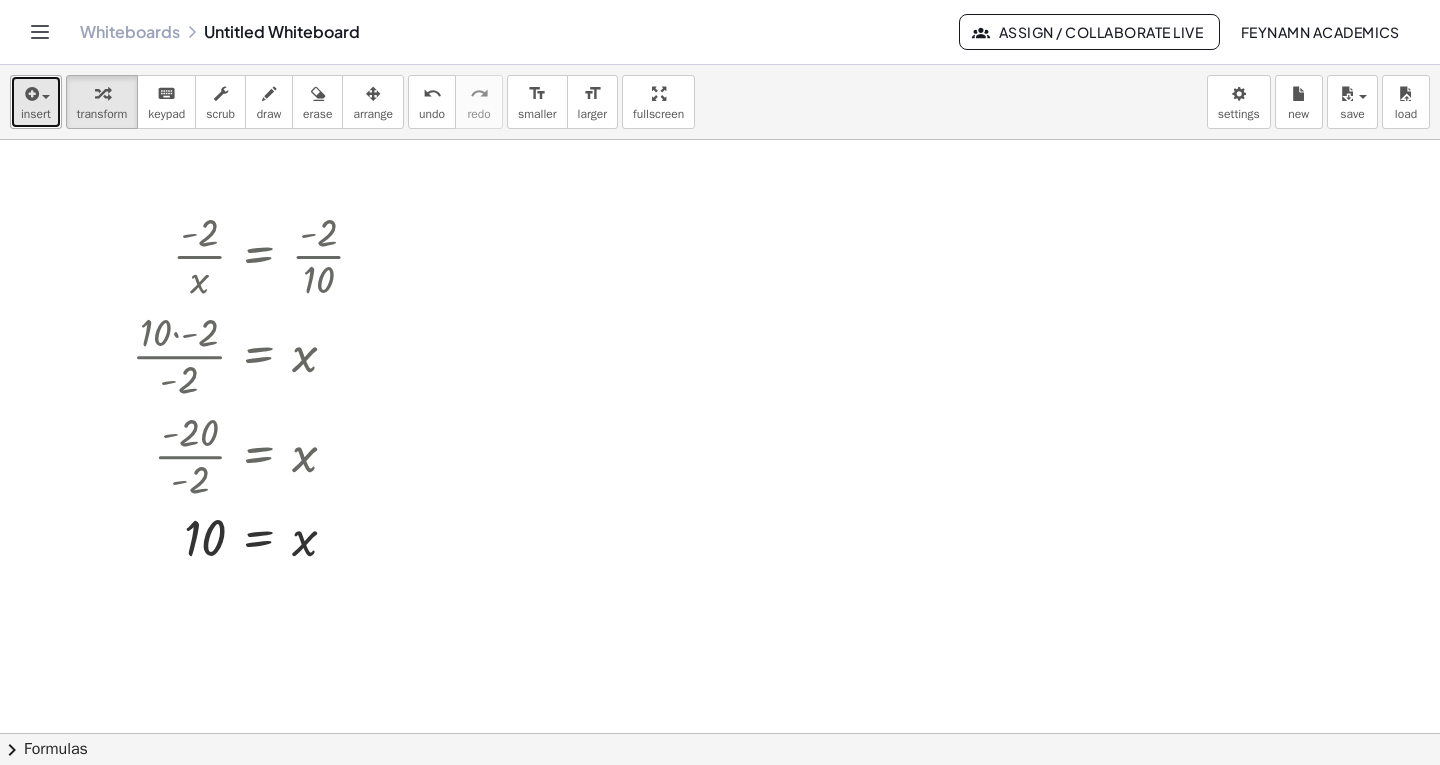 click on "insert" at bounding box center (36, 102) 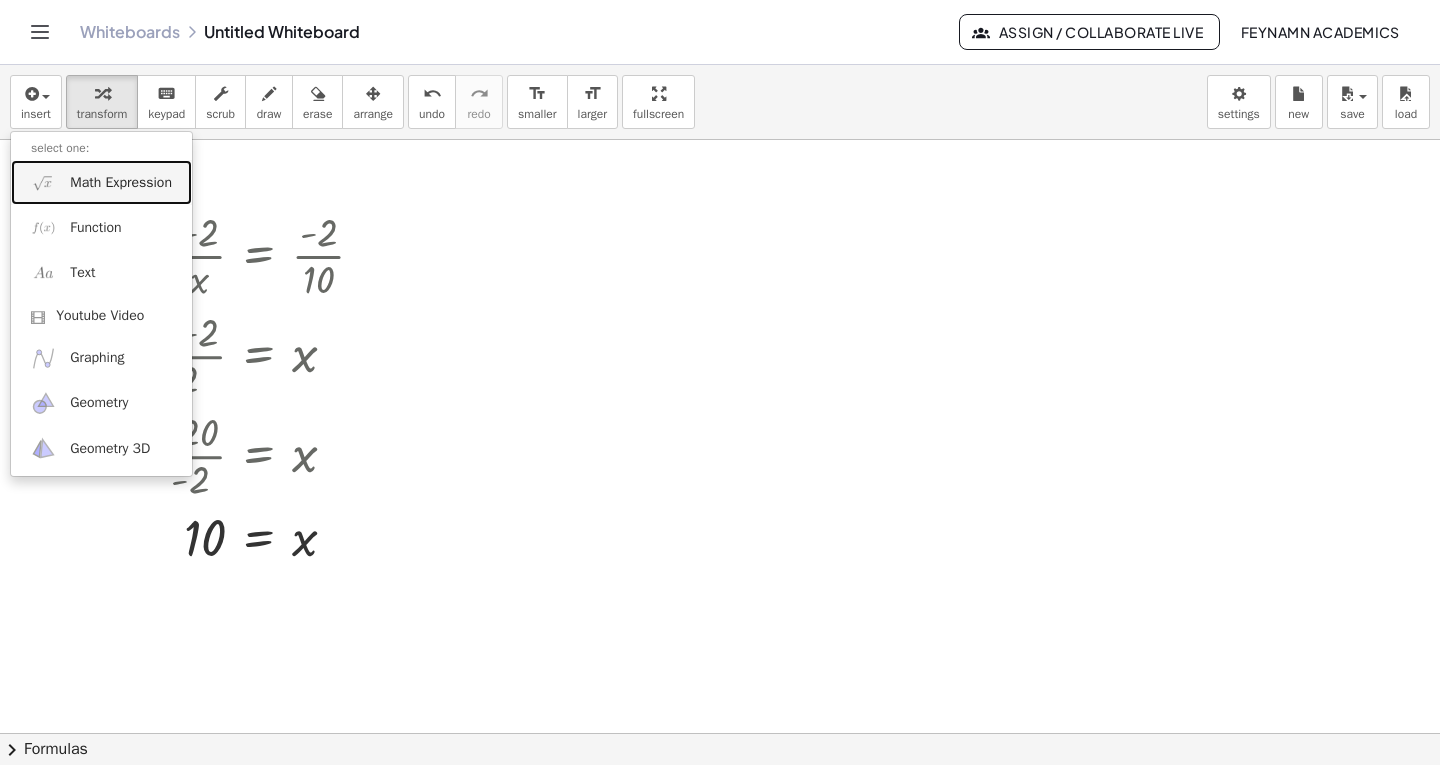 click on "Math Expression" at bounding box center (121, 183) 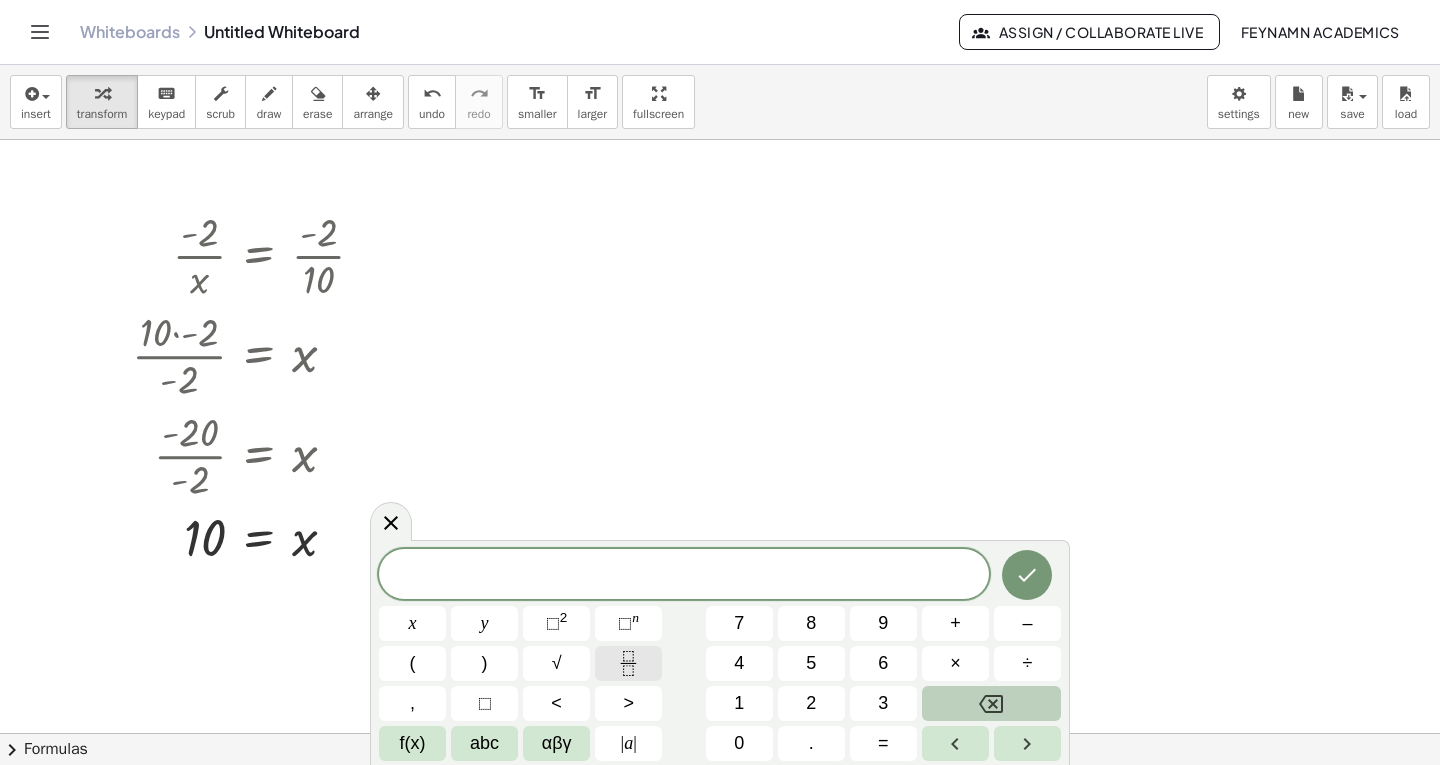click 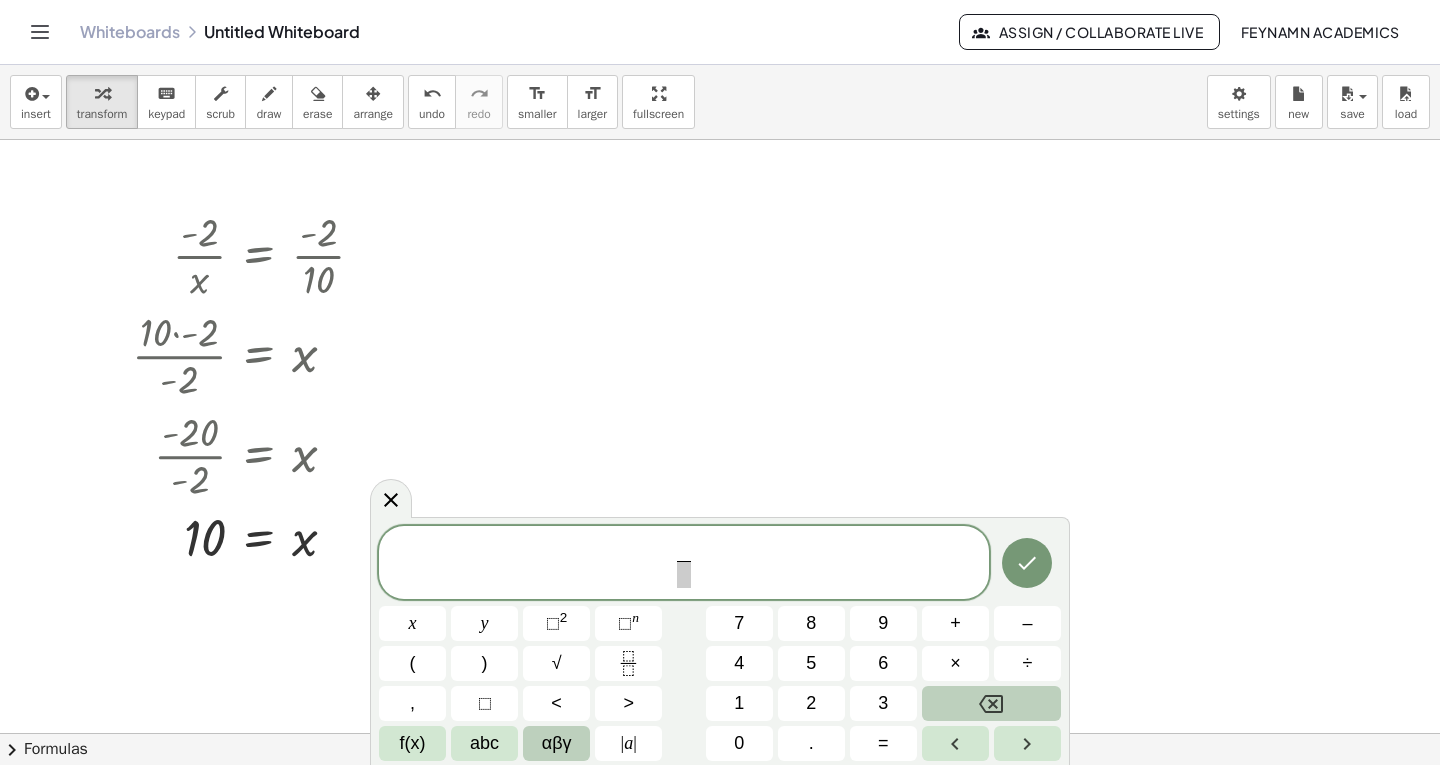 click on "αβγ" at bounding box center (557, 743) 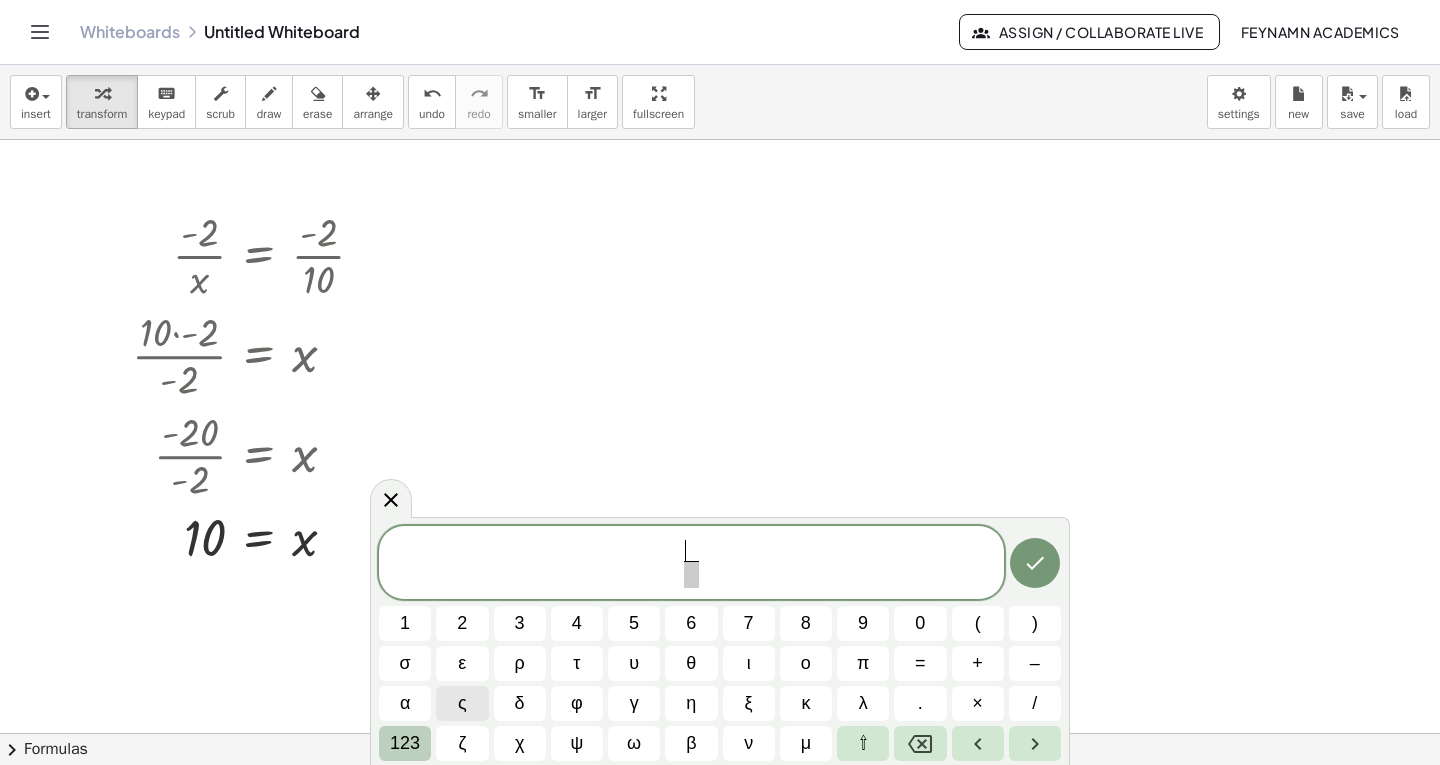 click on "123" at bounding box center (405, 743) 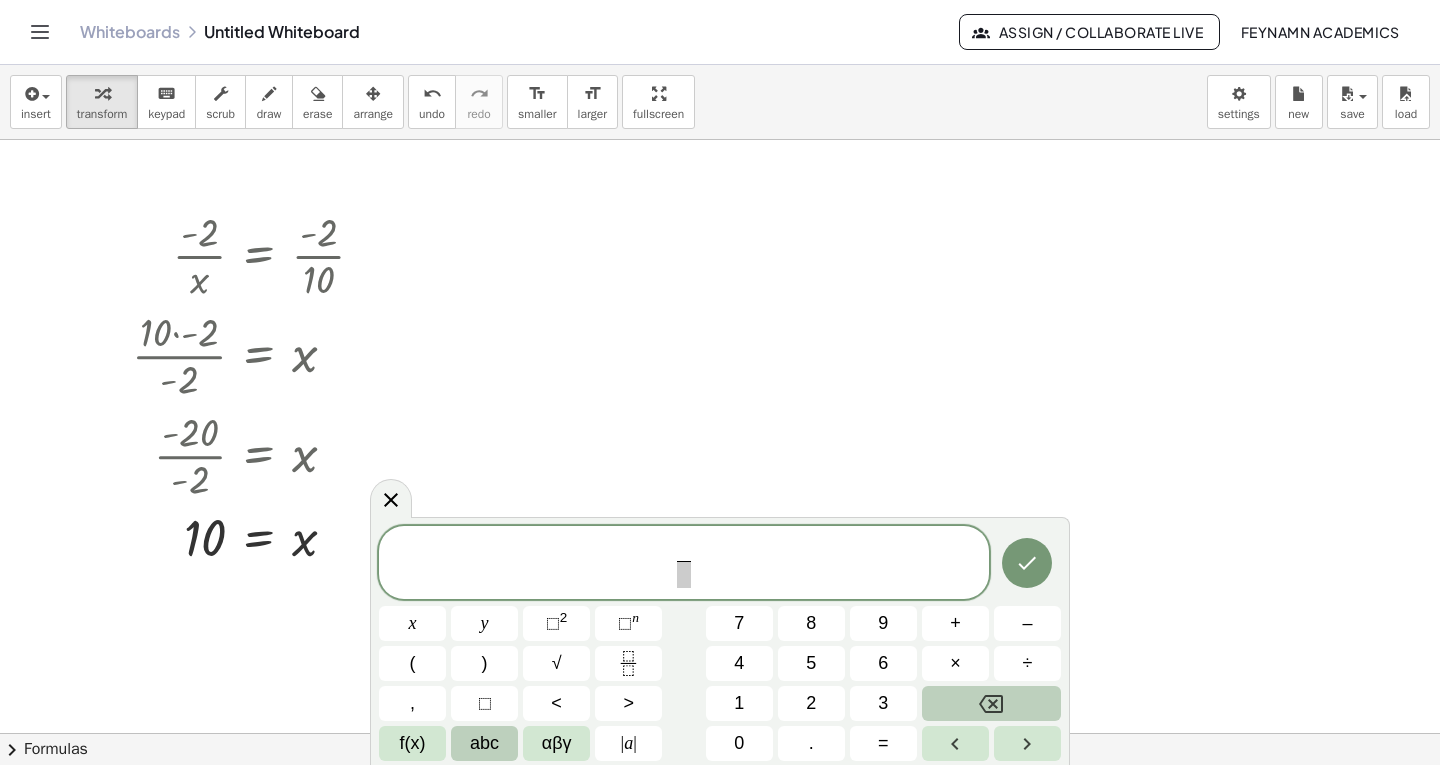click on "abc" at bounding box center [484, 743] 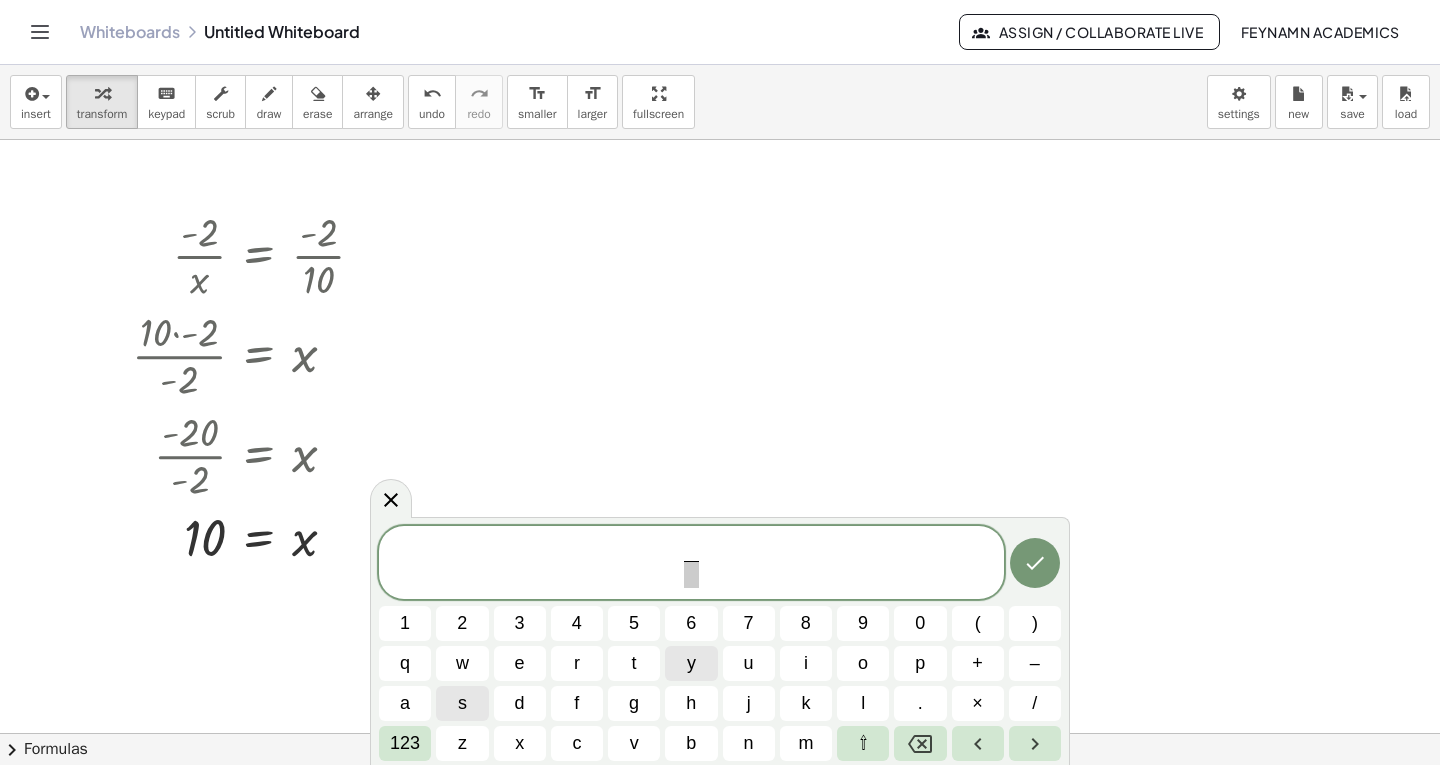 click on "y" at bounding box center (691, 663) 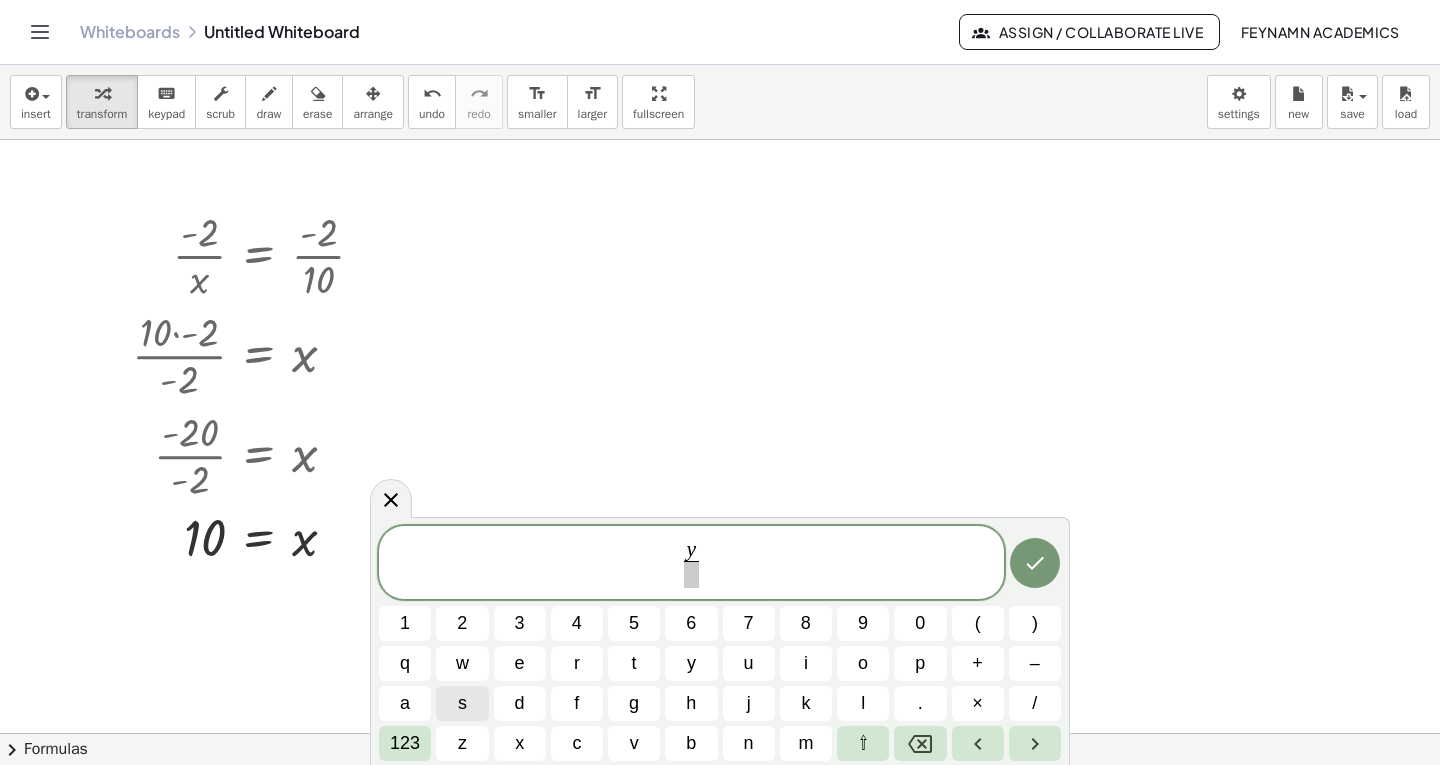 click at bounding box center (691, 574) 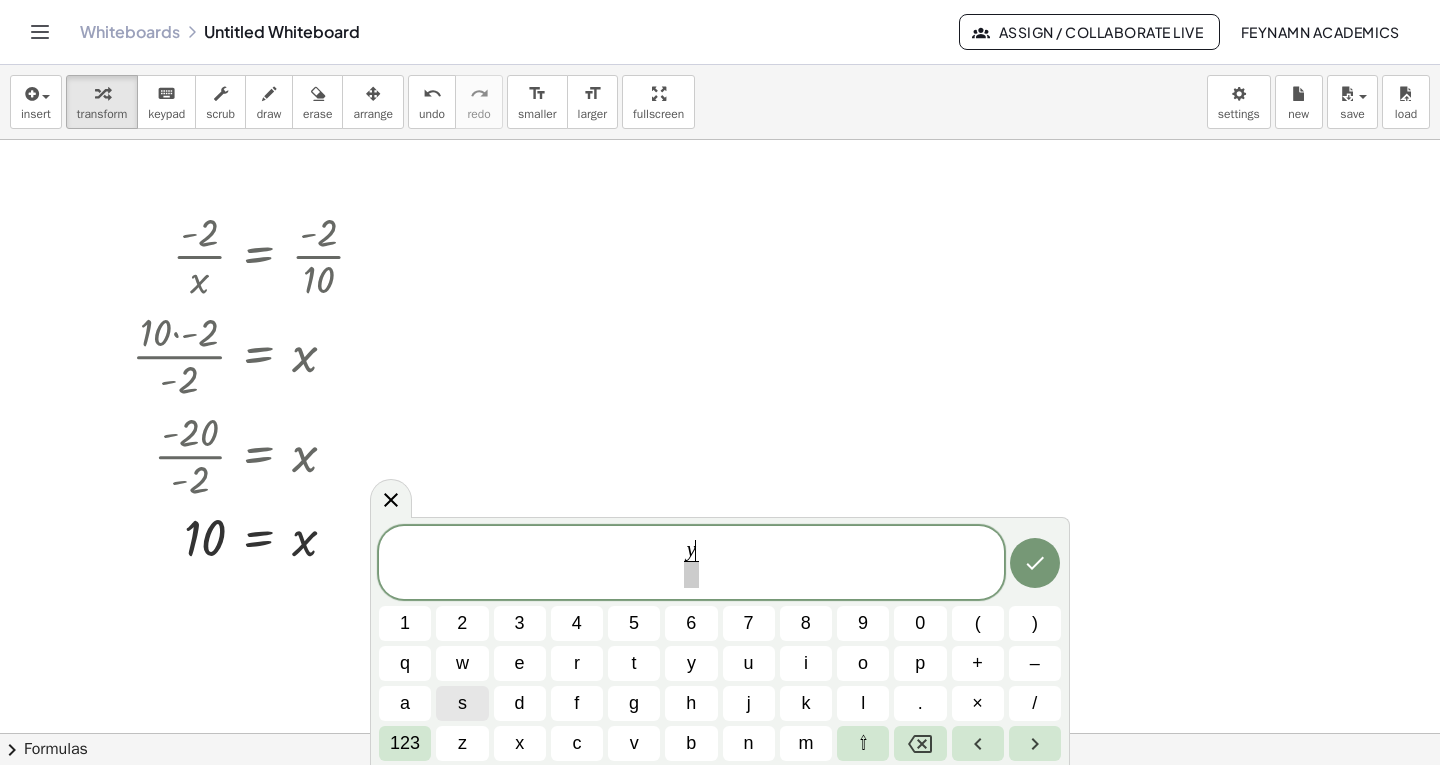 click on "y ​" at bounding box center (691, 551) 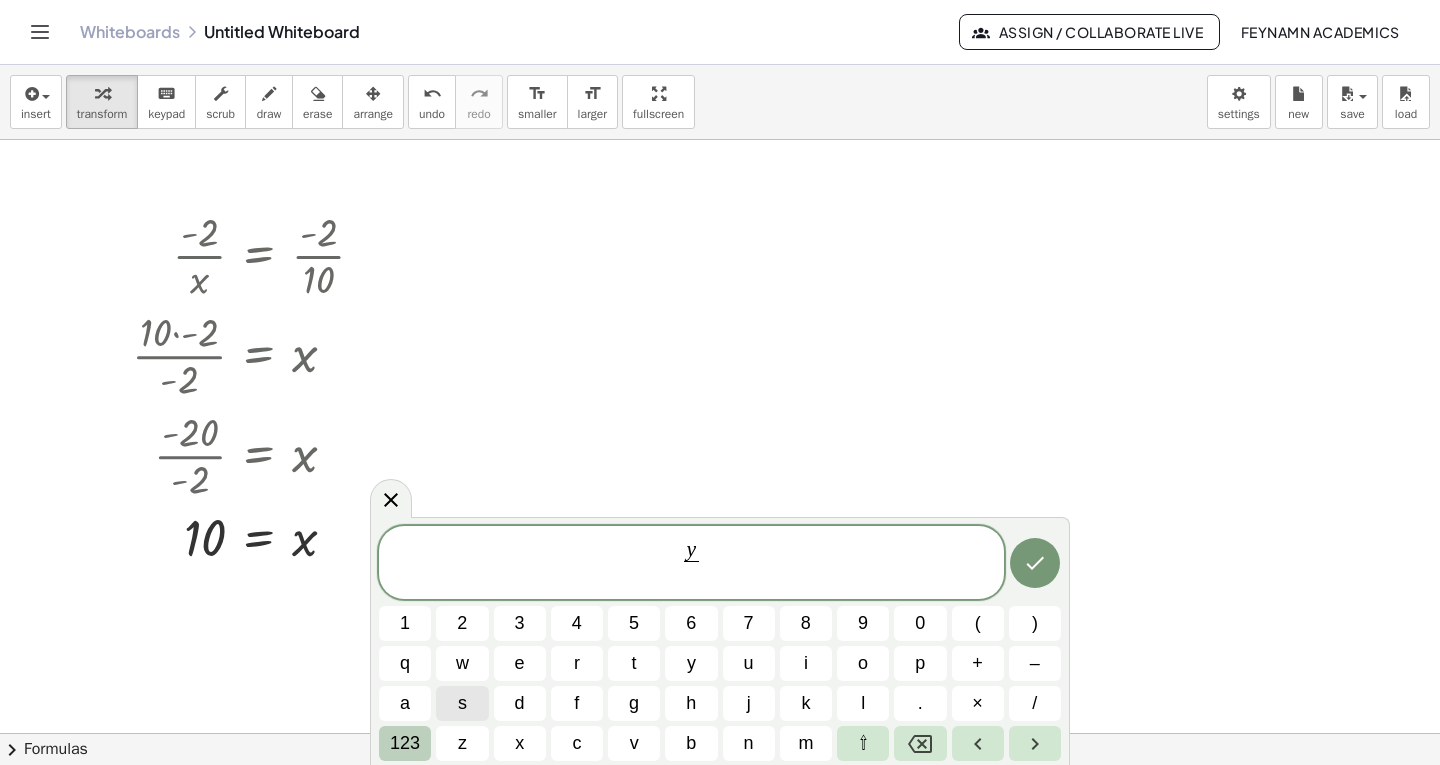 click on "123" at bounding box center [405, 743] 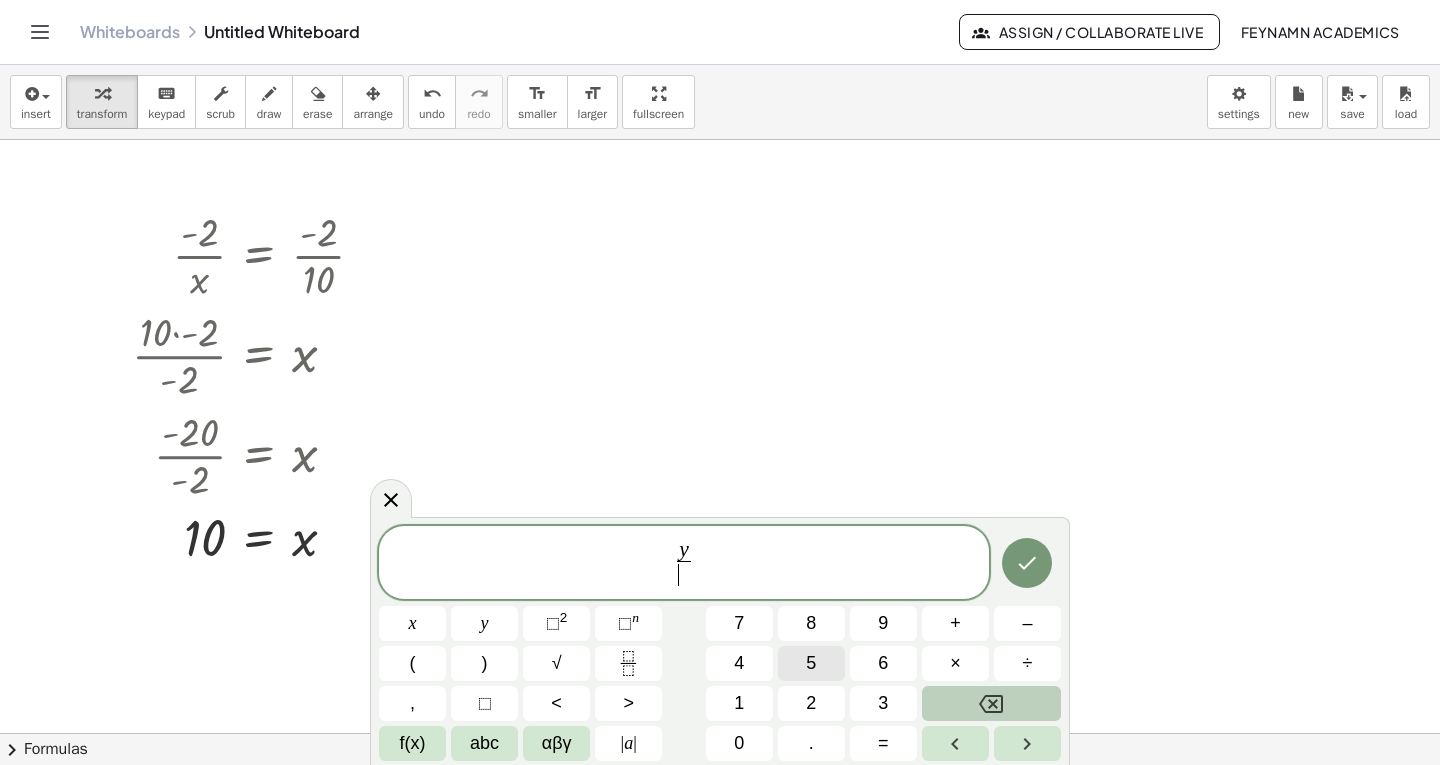 click on "5" at bounding box center [811, 663] 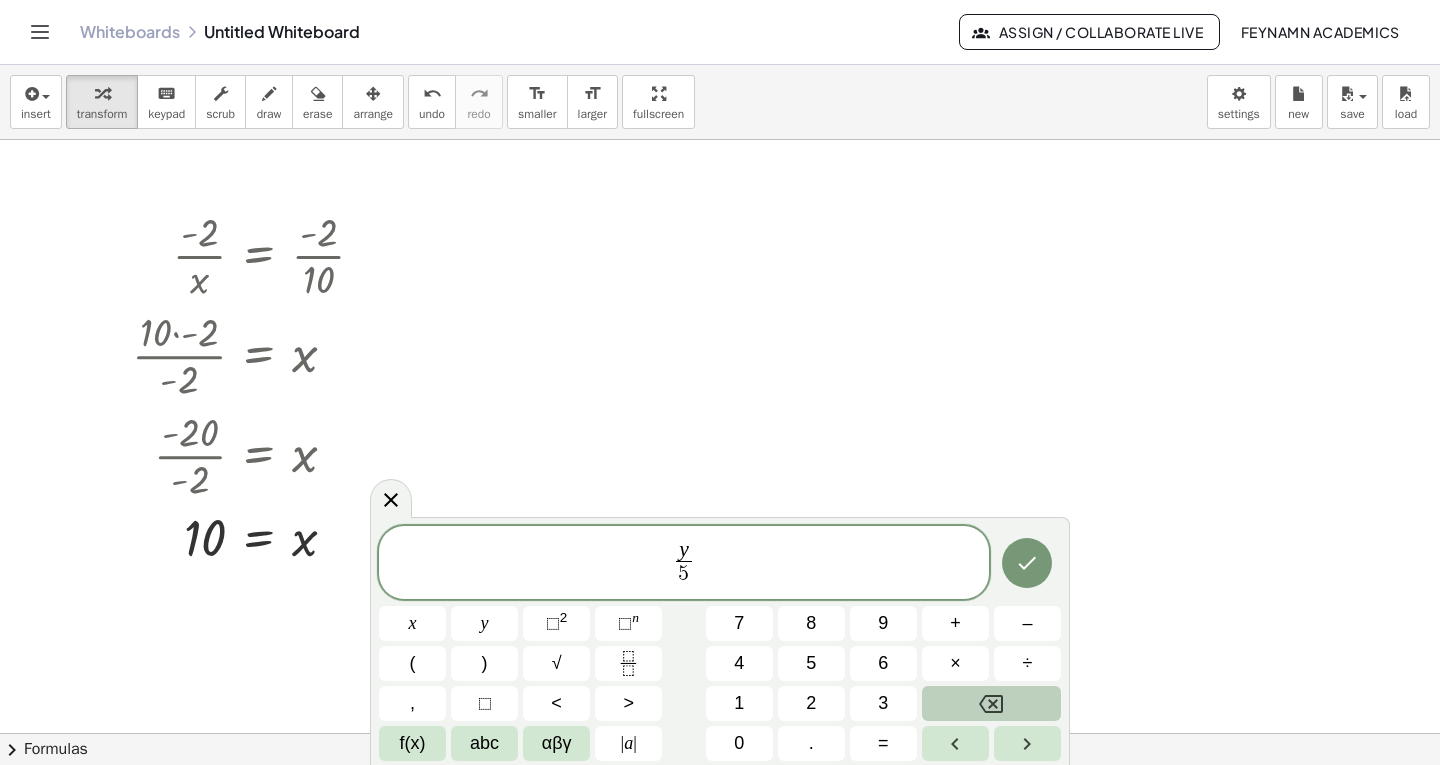 click on "y 5 ​ ​" at bounding box center [684, 564] 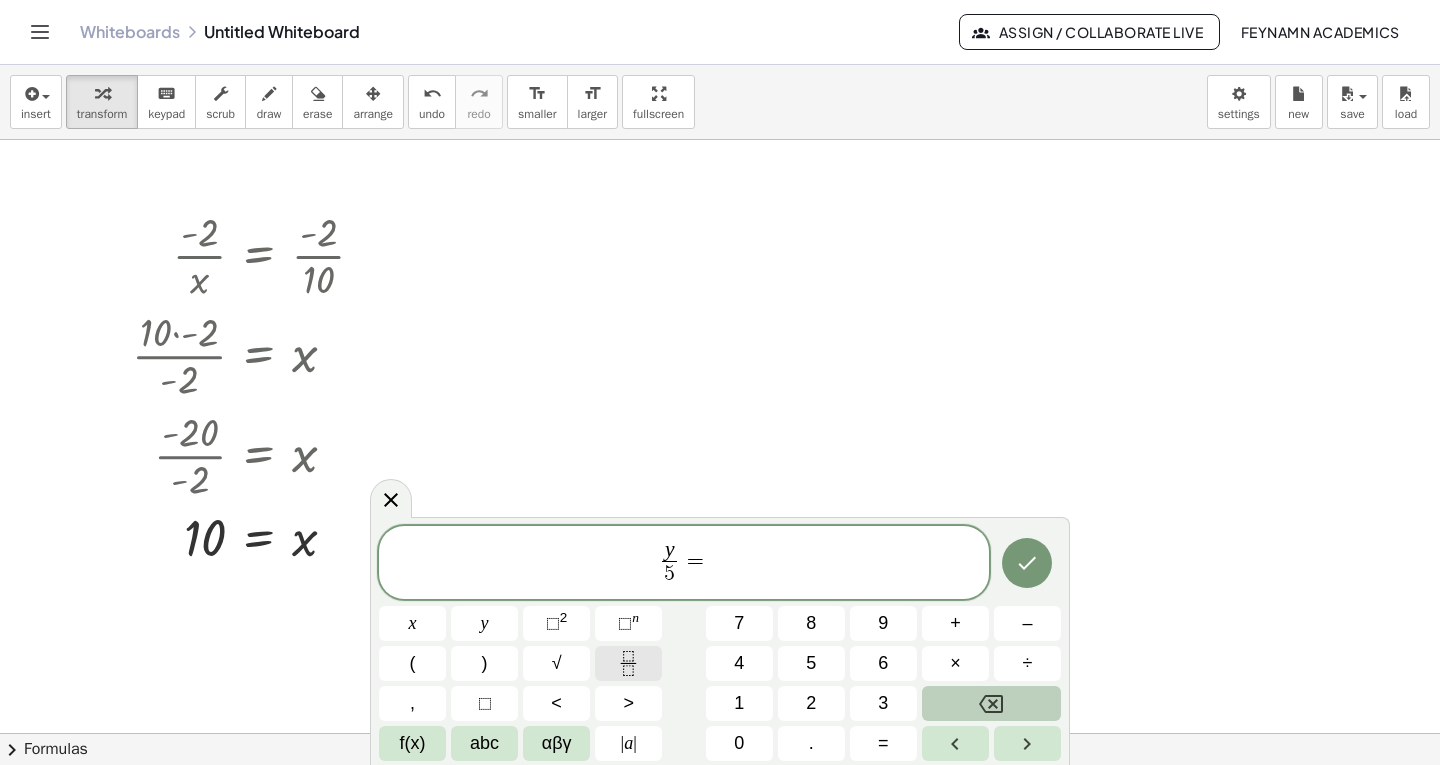 click 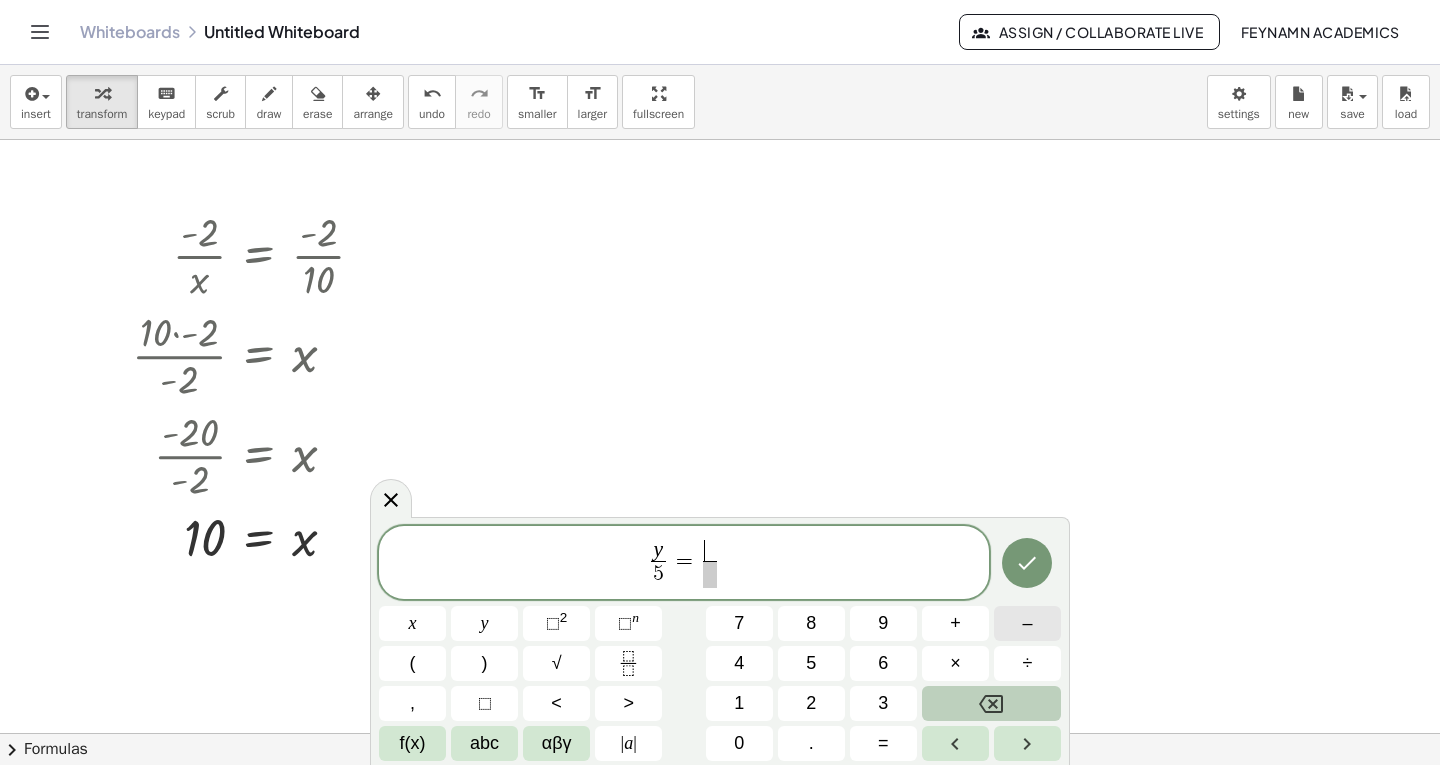 click on "–" at bounding box center (1027, 623) 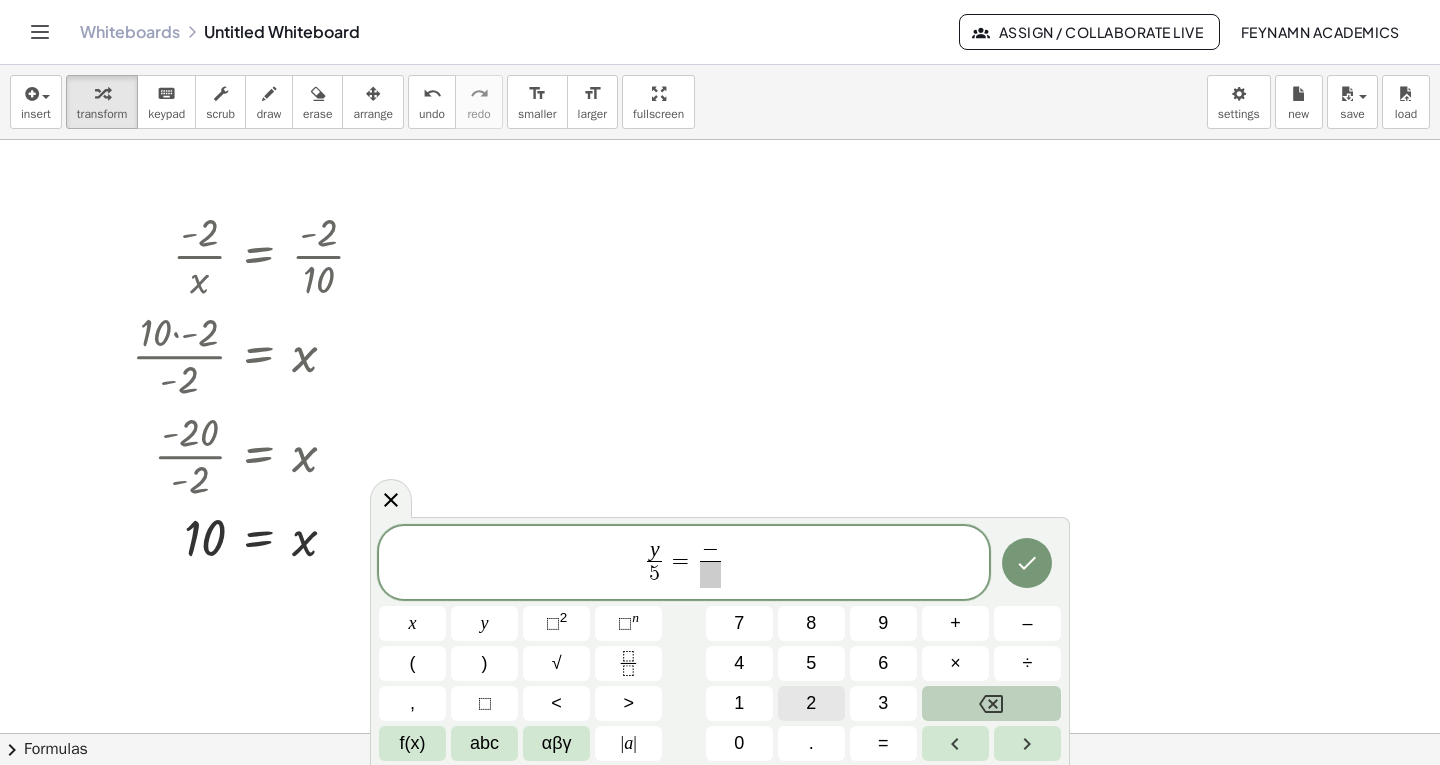 click on "2" at bounding box center [811, 703] 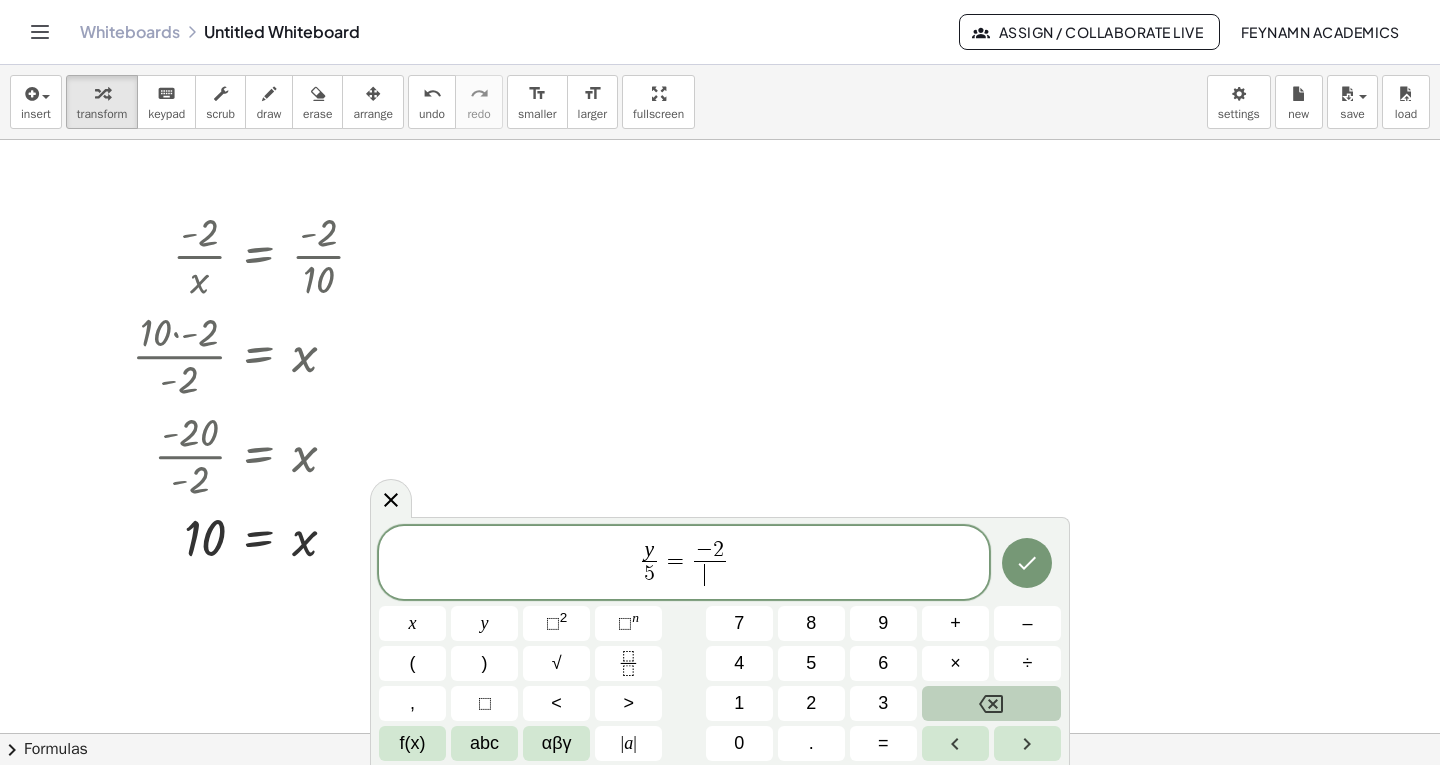 click on "​" at bounding box center [710, 574] 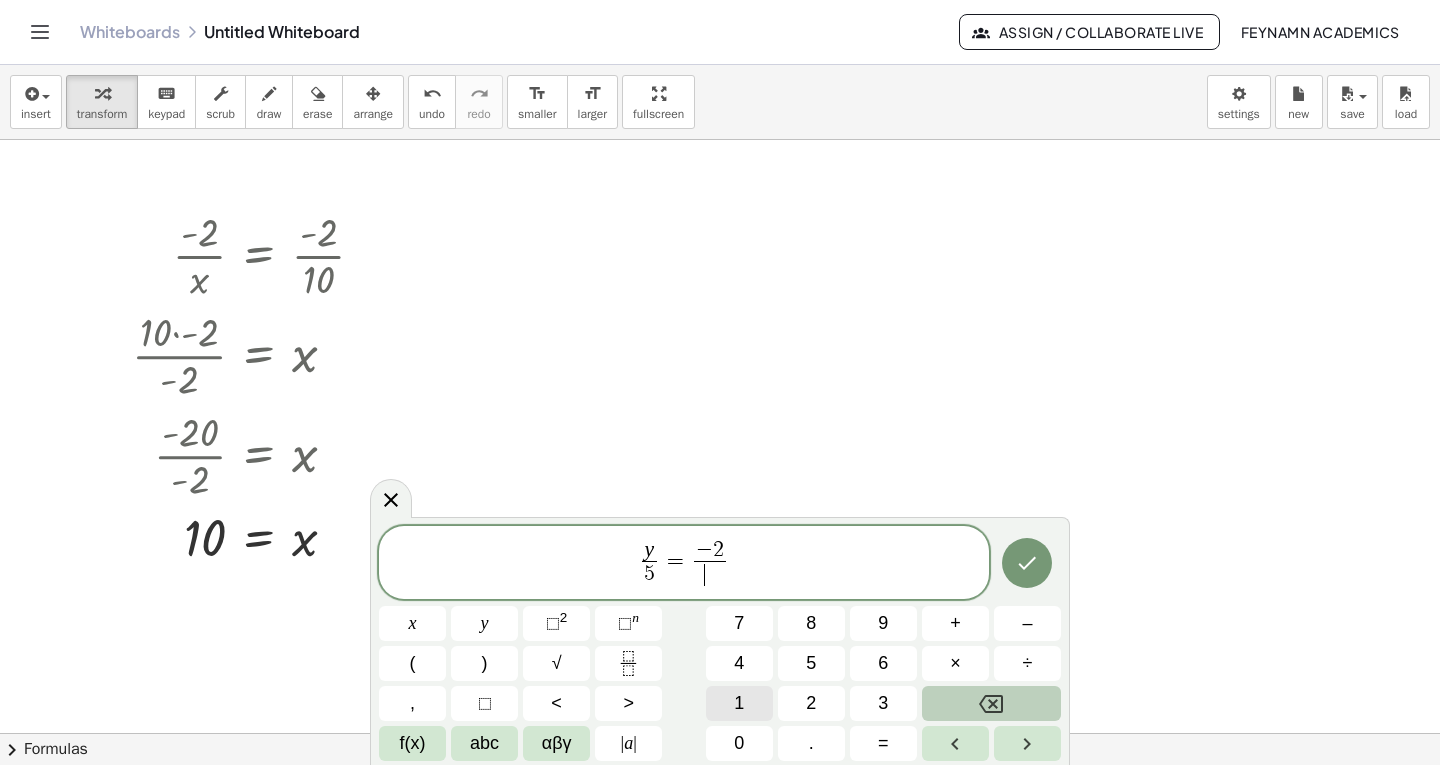 click on "1" at bounding box center (739, 703) 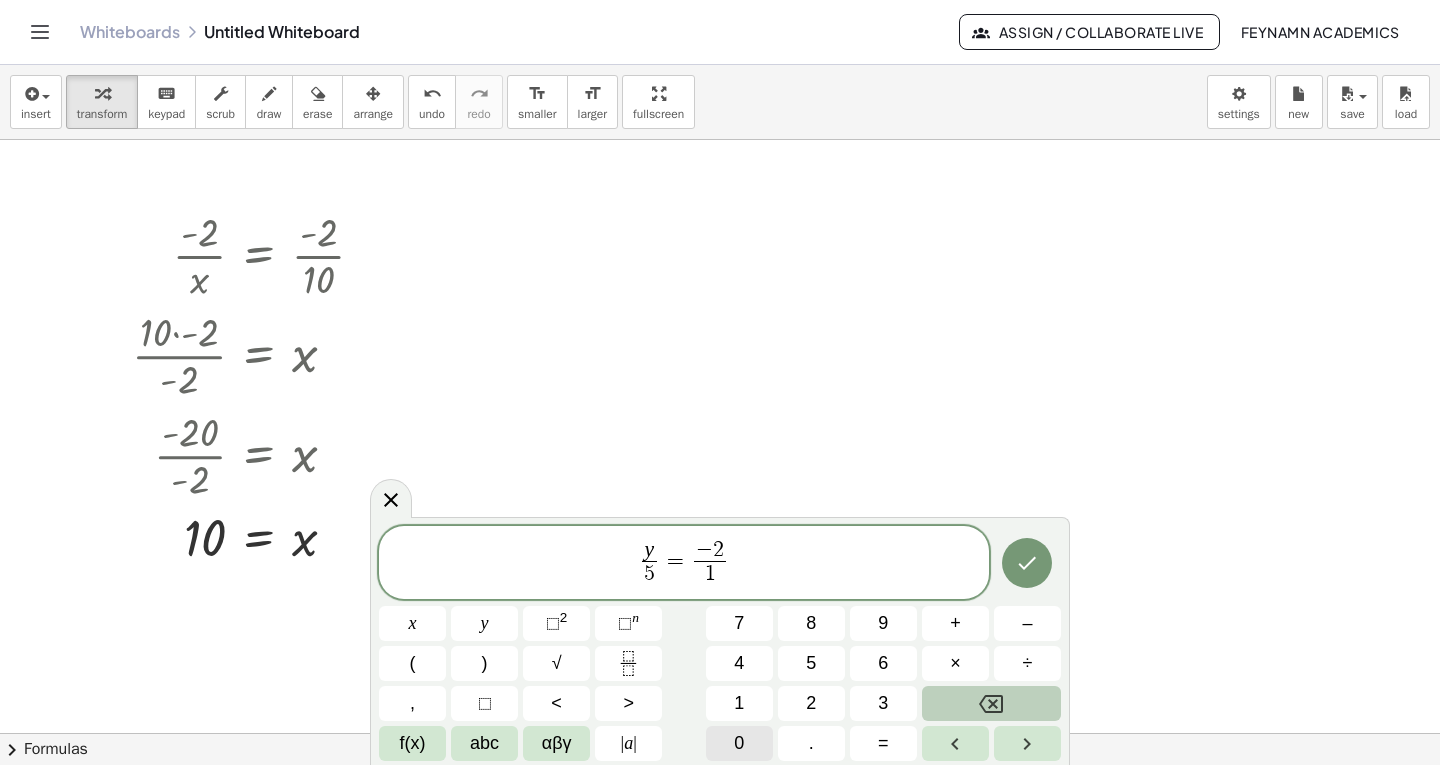 click on "0" at bounding box center (739, 743) 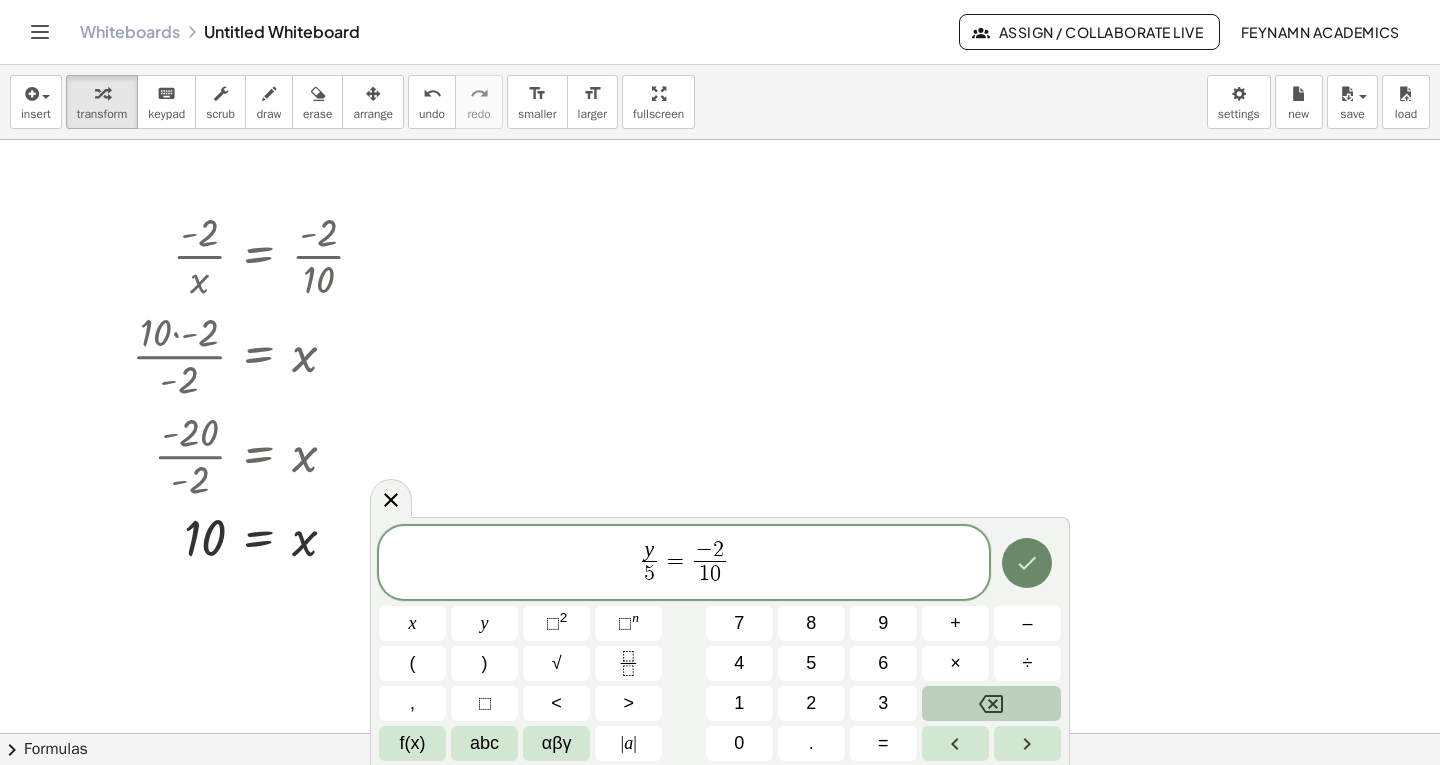click at bounding box center (1027, 563) 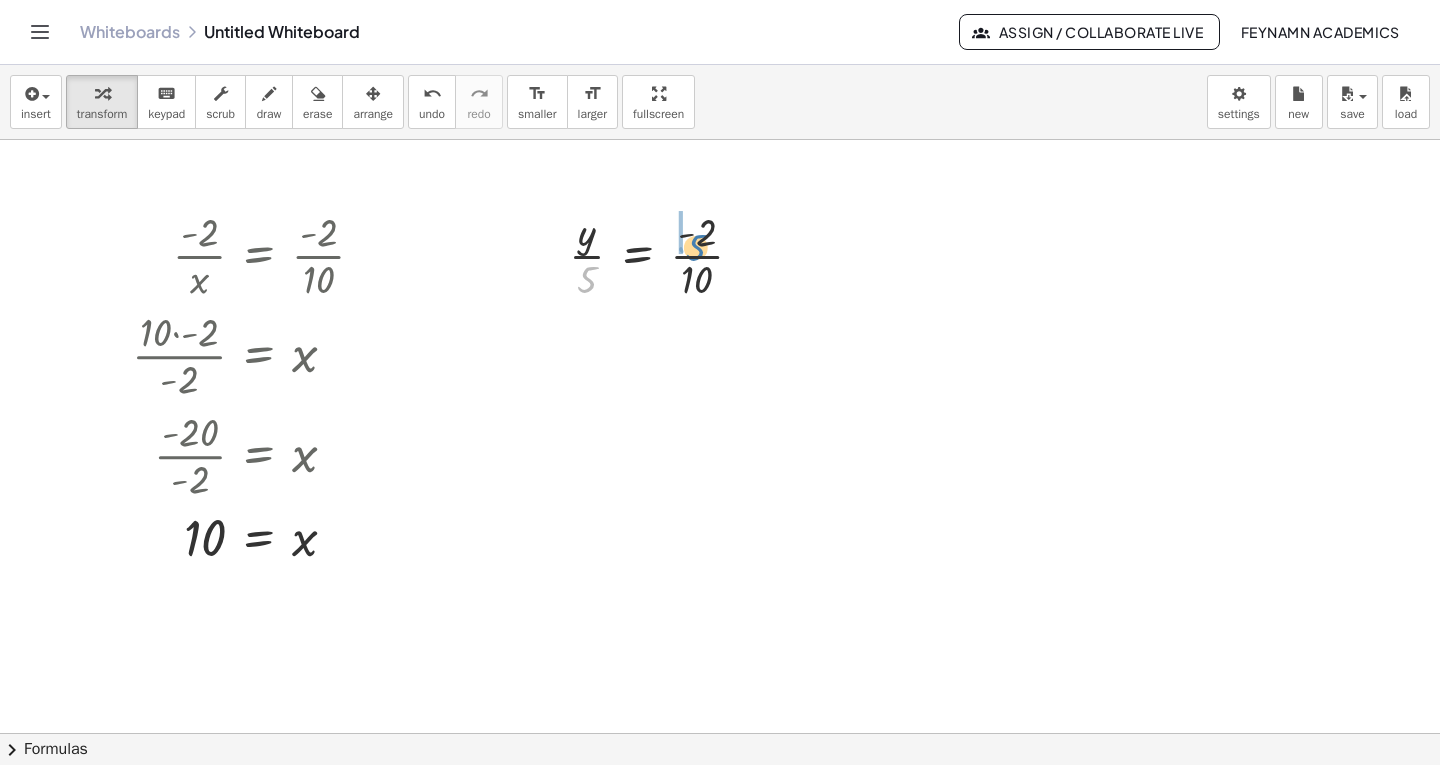 drag, startPoint x: 586, startPoint y: 282, endPoint x: 696, endPoint y: 250, distance: 114.56003 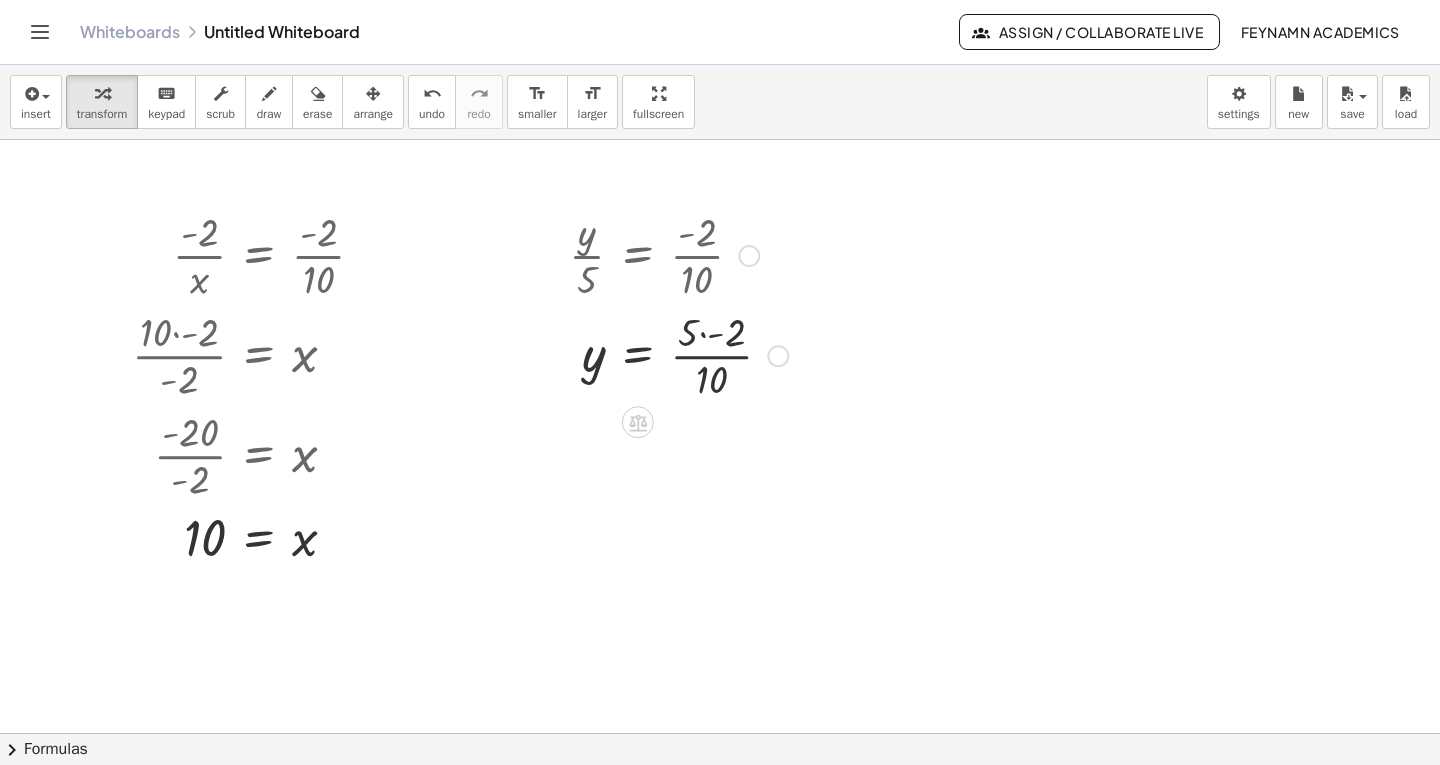 click at bounding box center (678, 354) 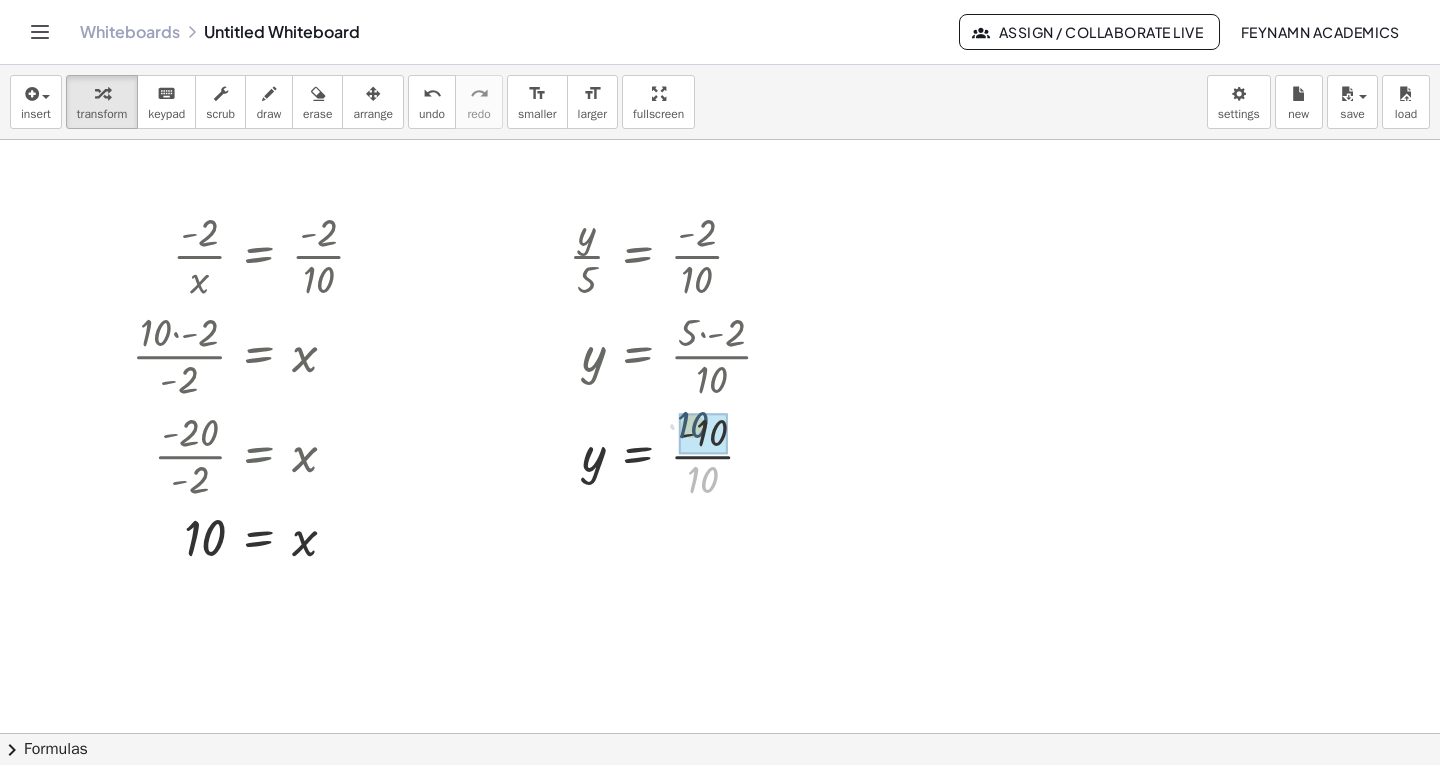 drag, startPoint x: 693, startPoint y: 464, endPoint x: 694, endPoint y: 427, distance: 37.01351 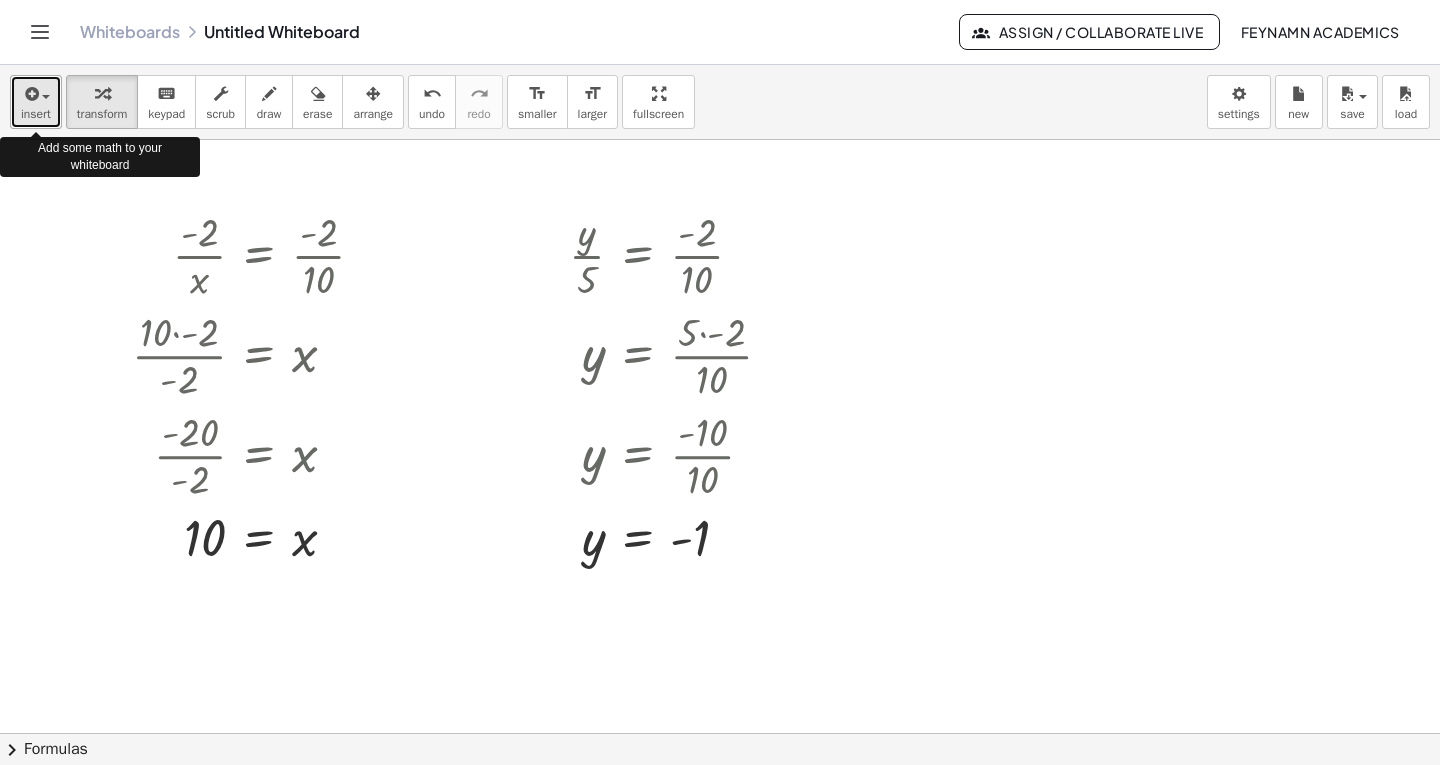 click at bounding box center [41, 96] 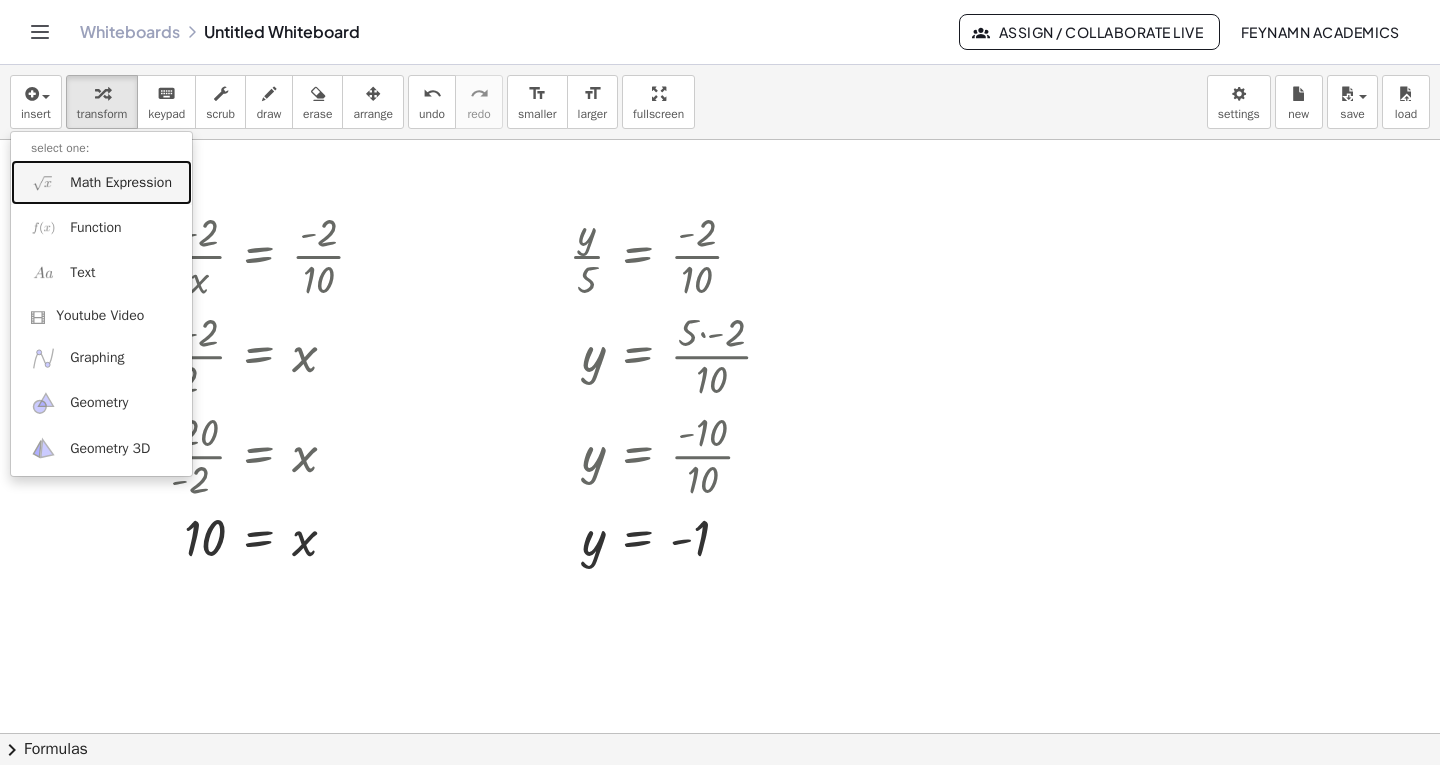 click on "Math Expression" at bounding box center (101, 182) 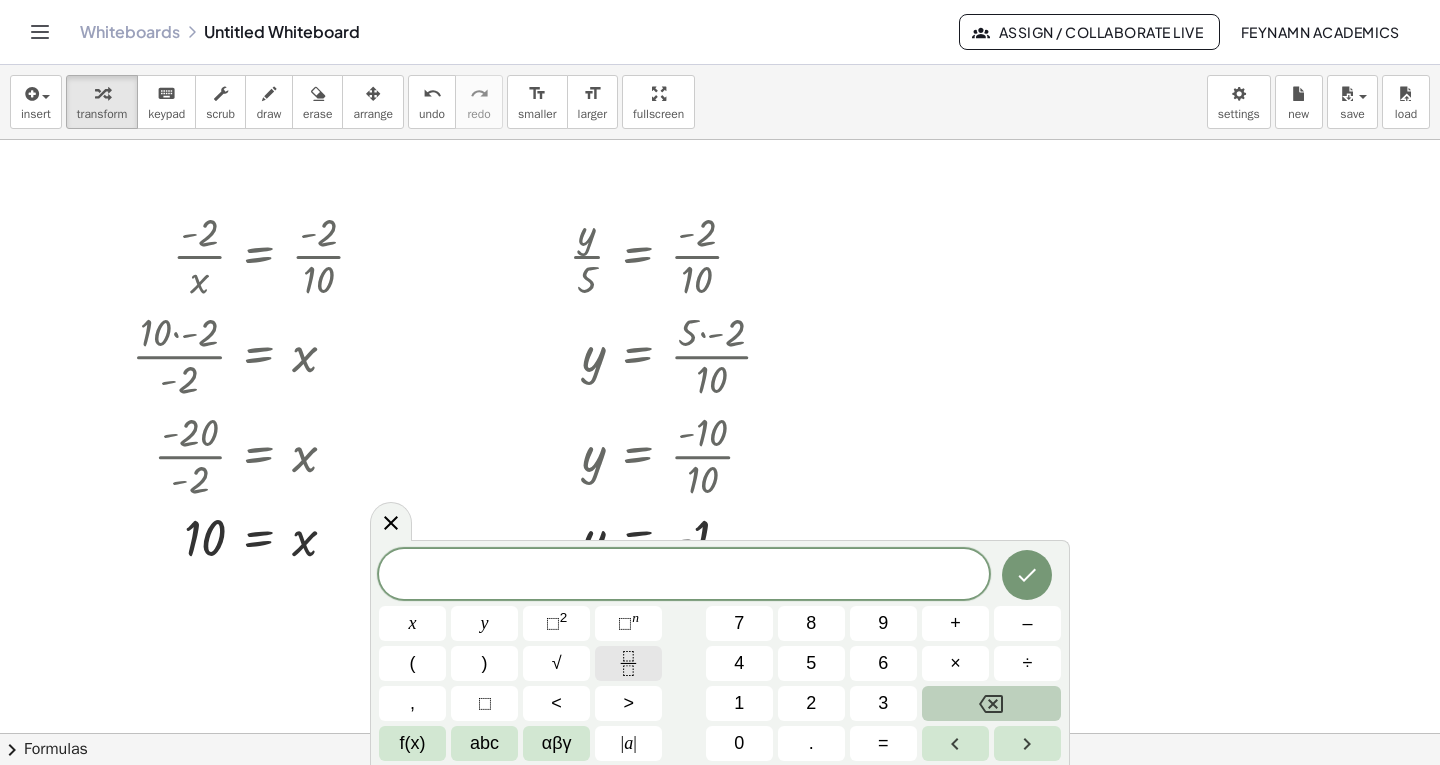 click 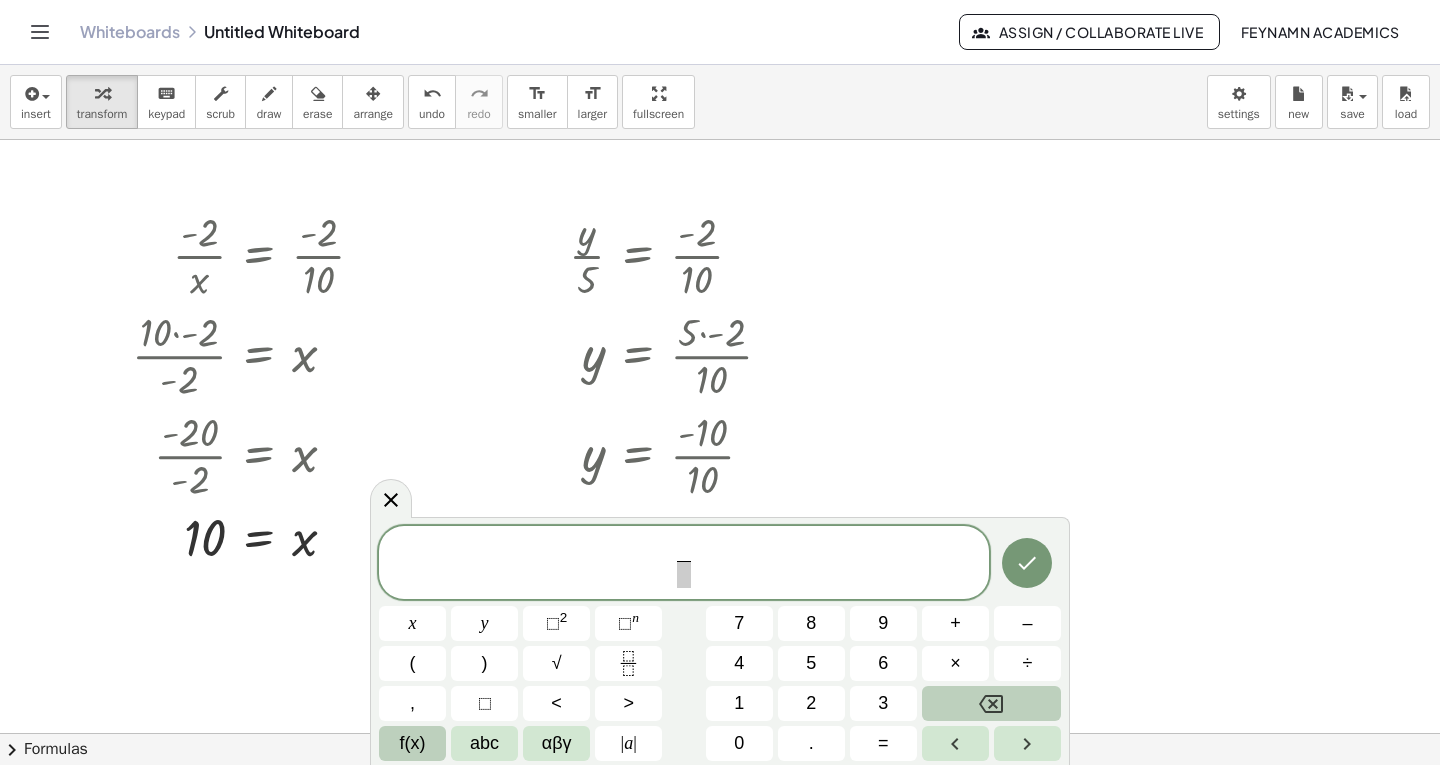 click on "f(x)" at bounding box center [413, 743] 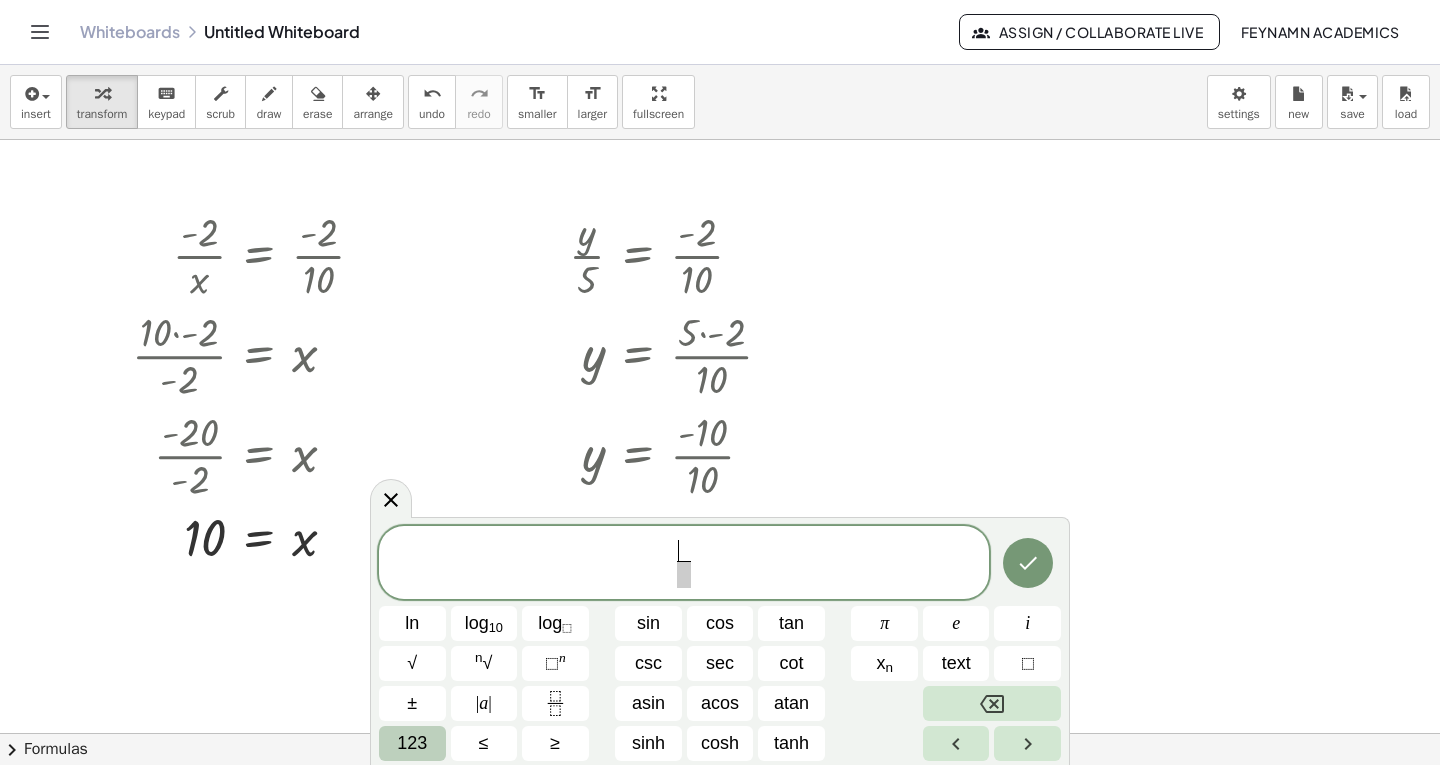 click on "123" at bounding box center [412, 743] 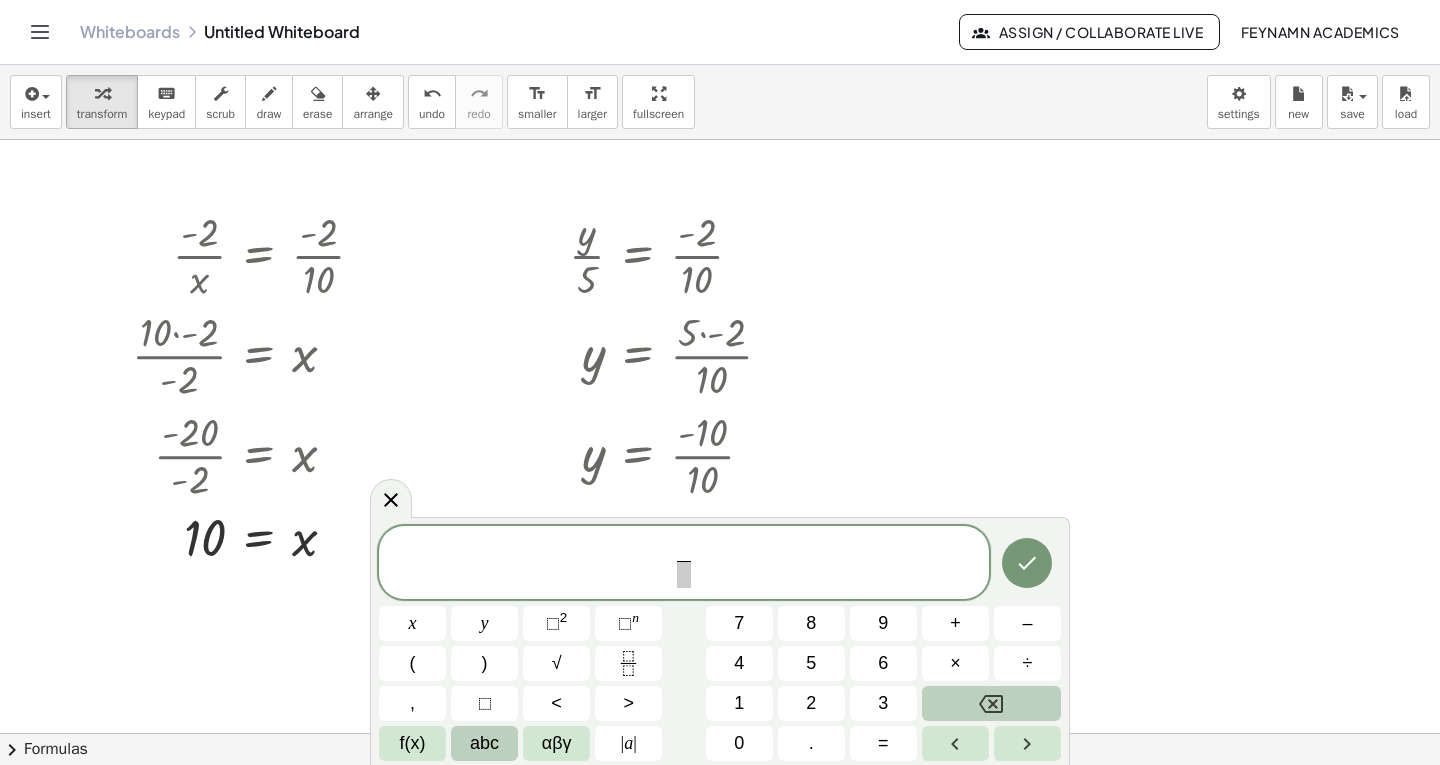 click on "abc" at bounding box center [484, 743] 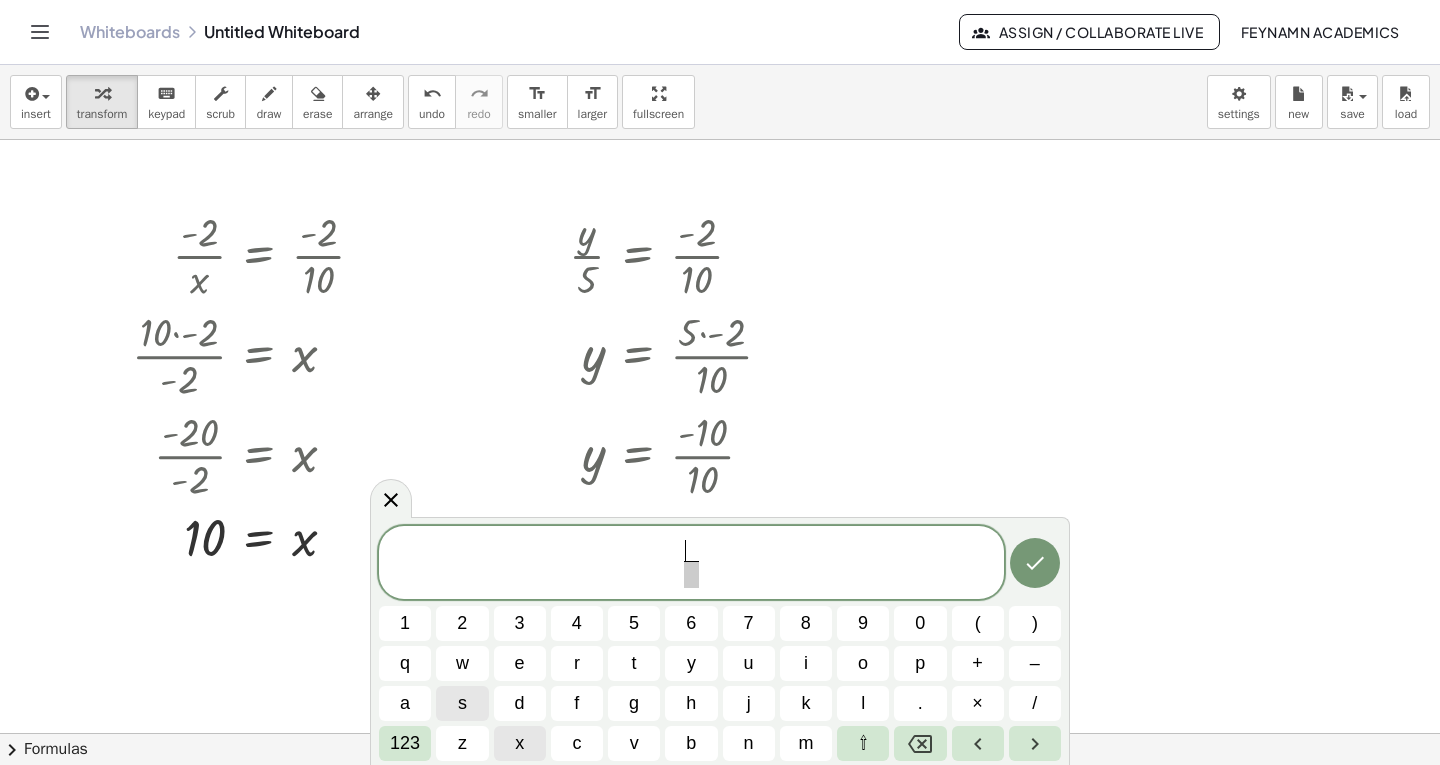 click on "x" at bounding box center [519, 743] 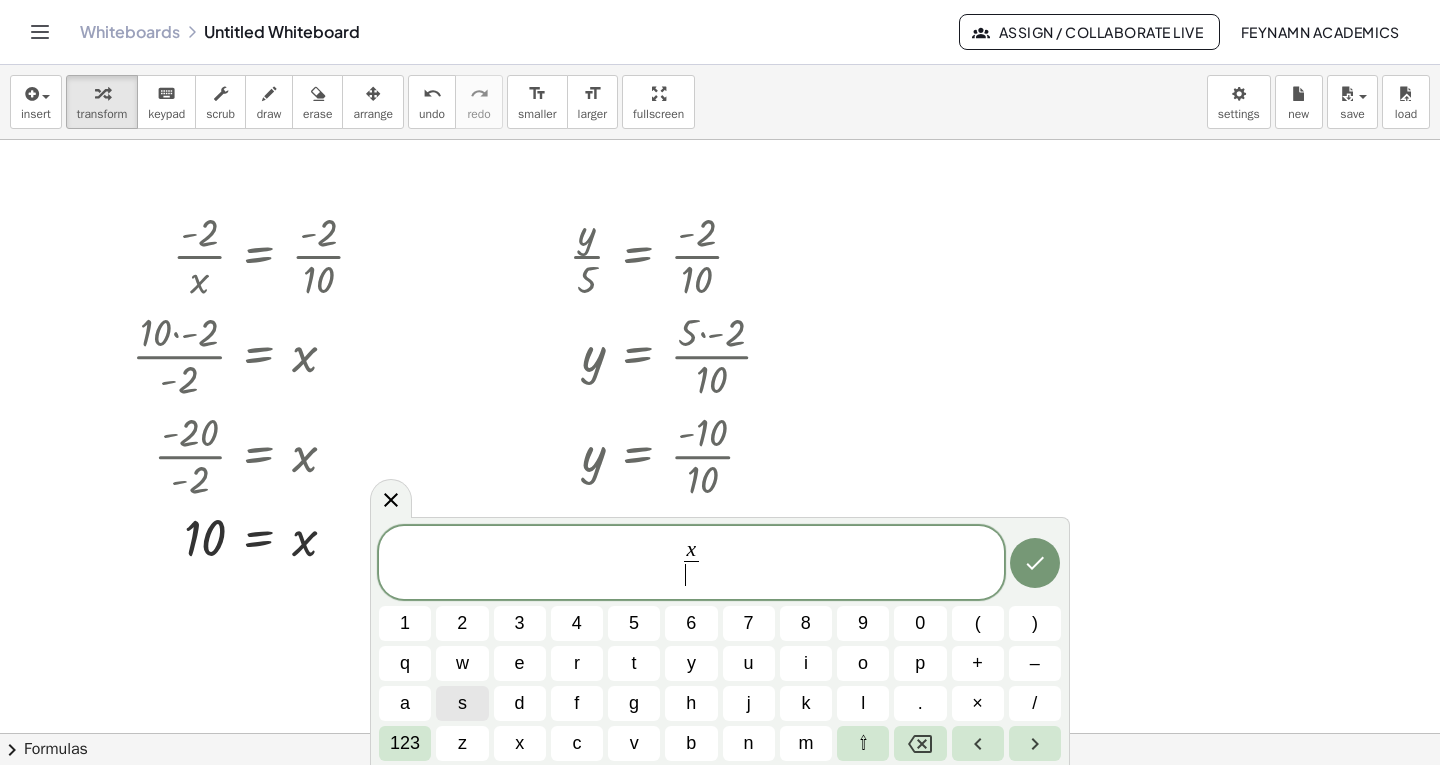 click on "​" at bounding box center (691, 574) 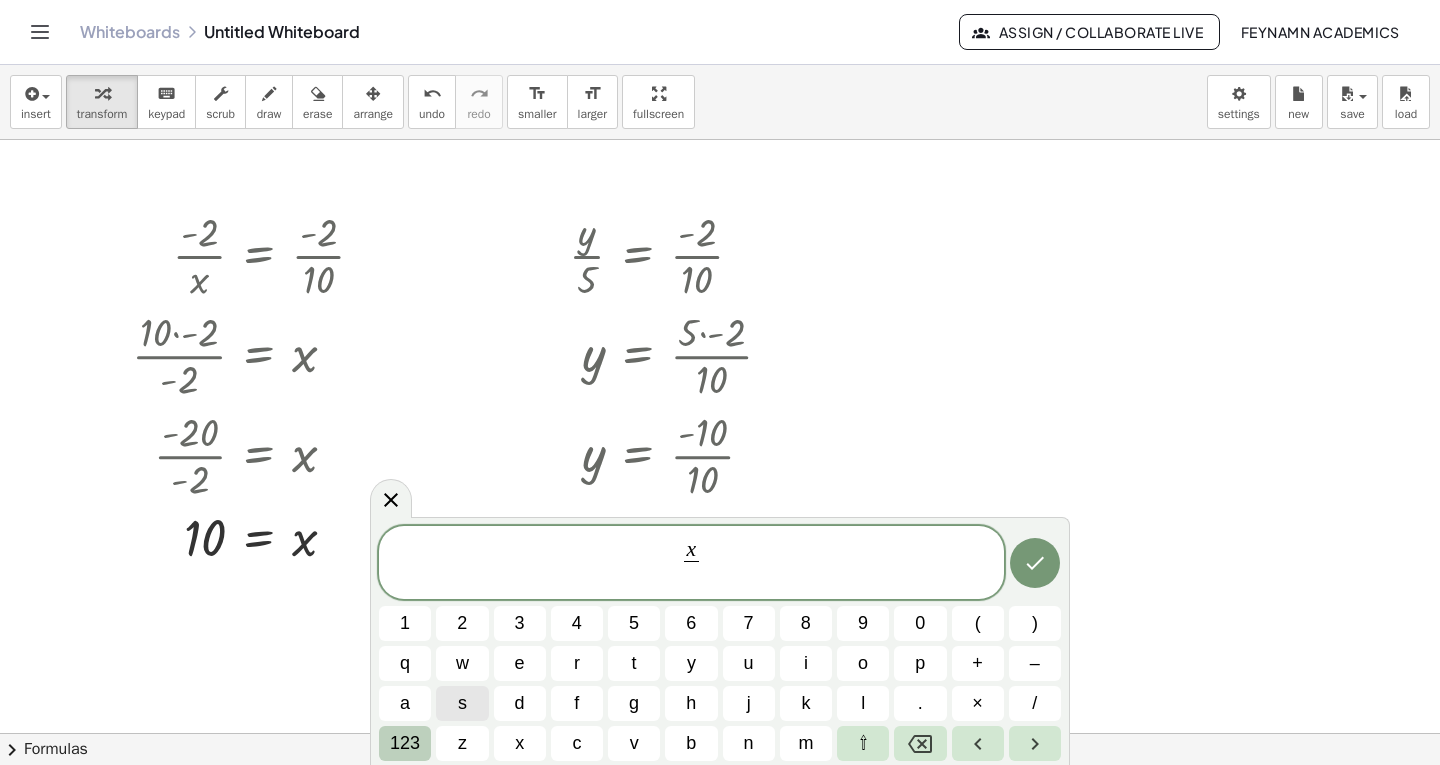 click on "123" at bounding box center (405, 743) 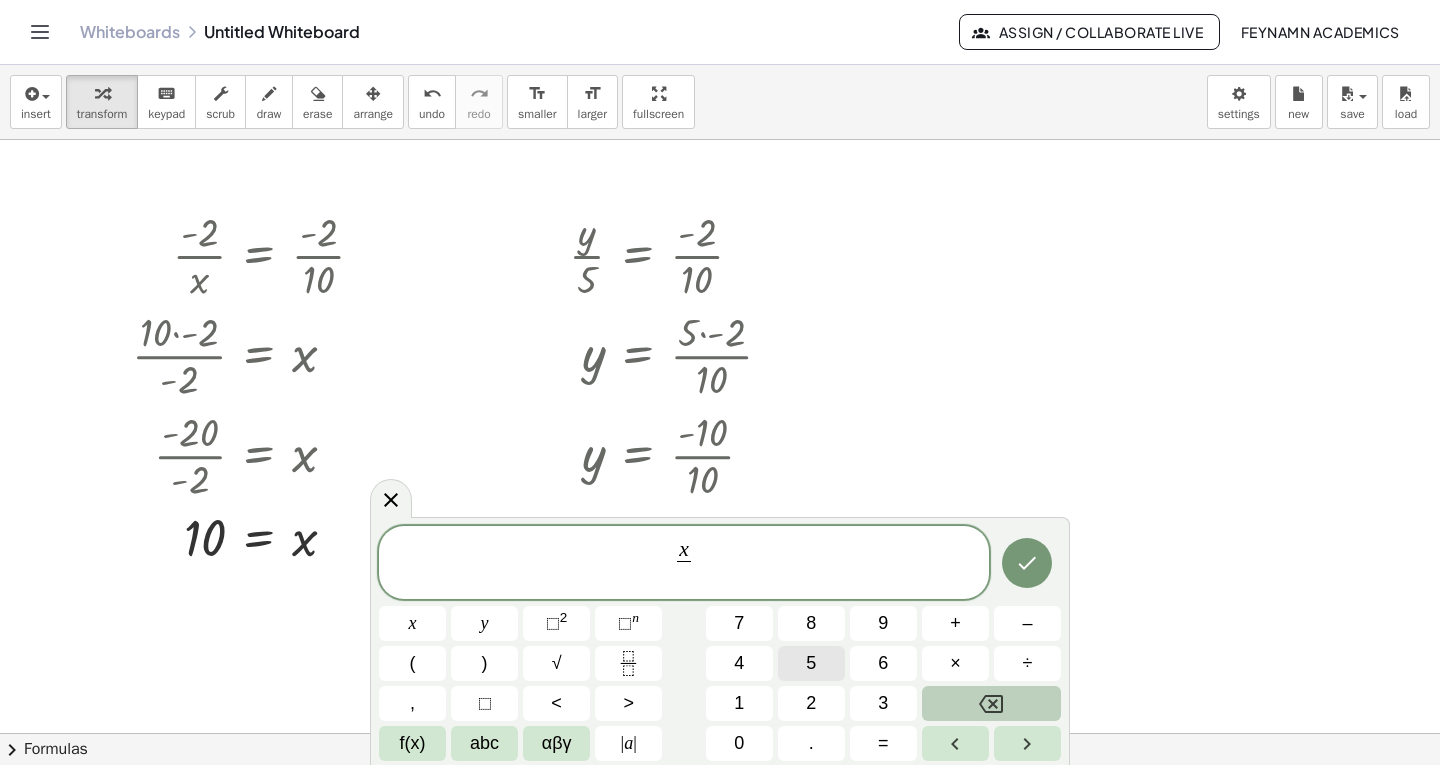 click on "5" at bounding box center (811, 663) 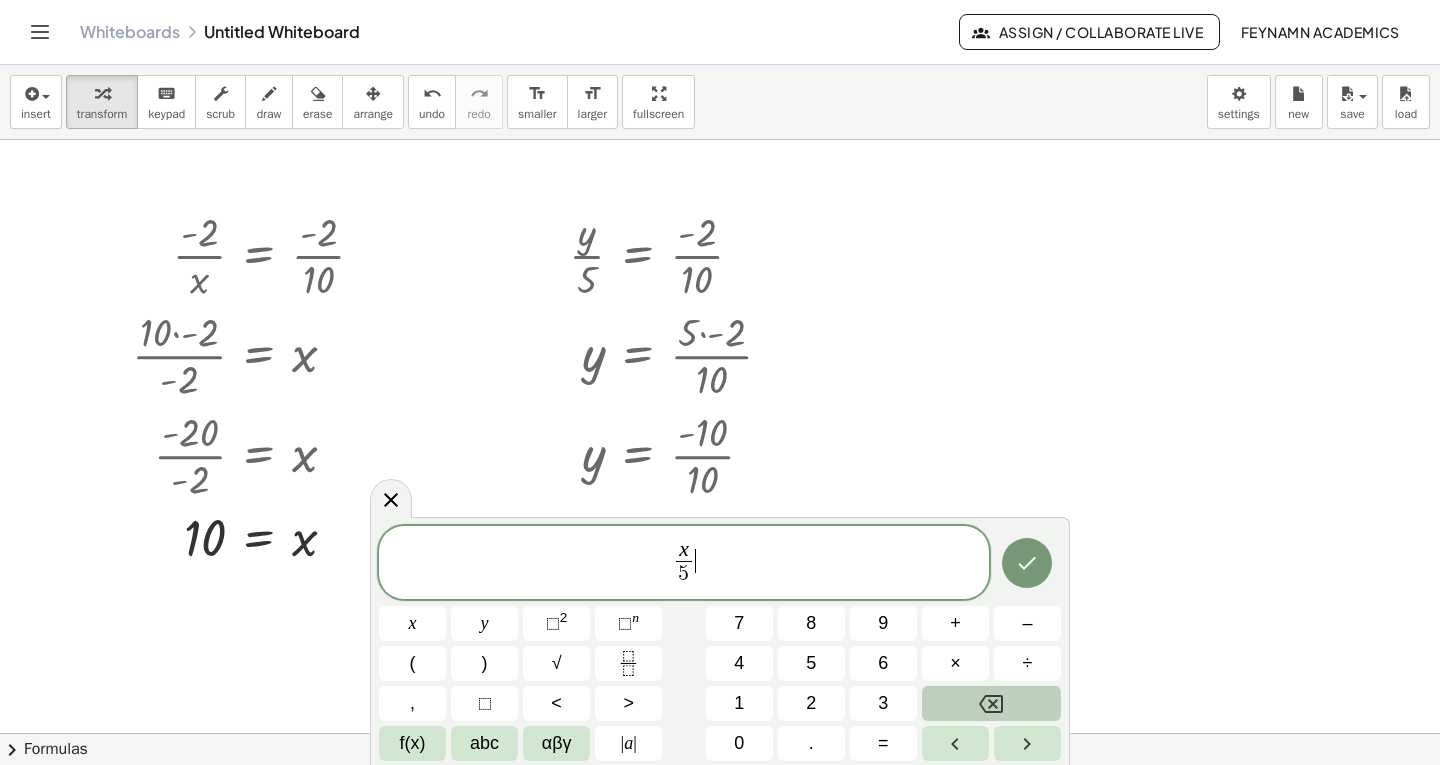 click on "x 5 ​ ​" at bounding box center [684, 564] 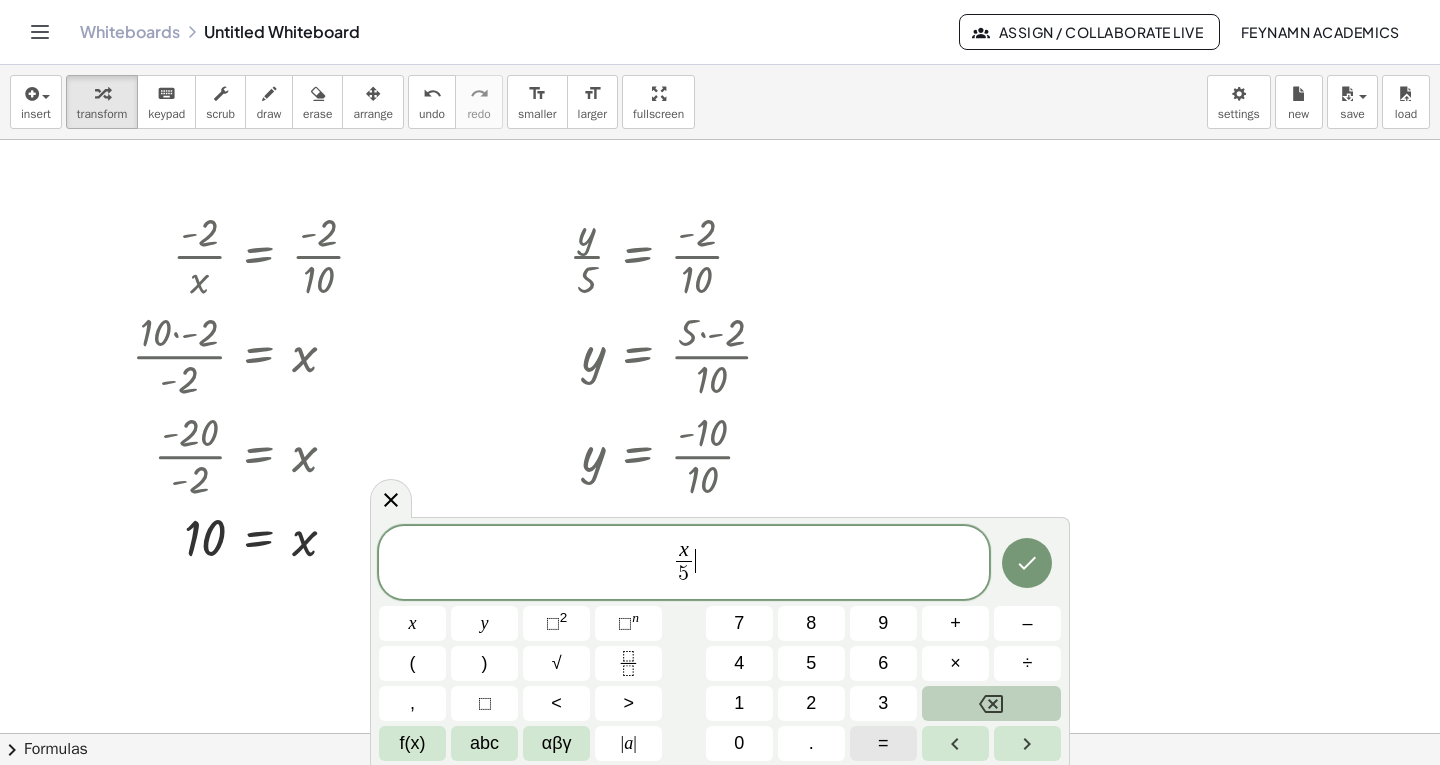 click on "=" at bounding box center (883, 743) 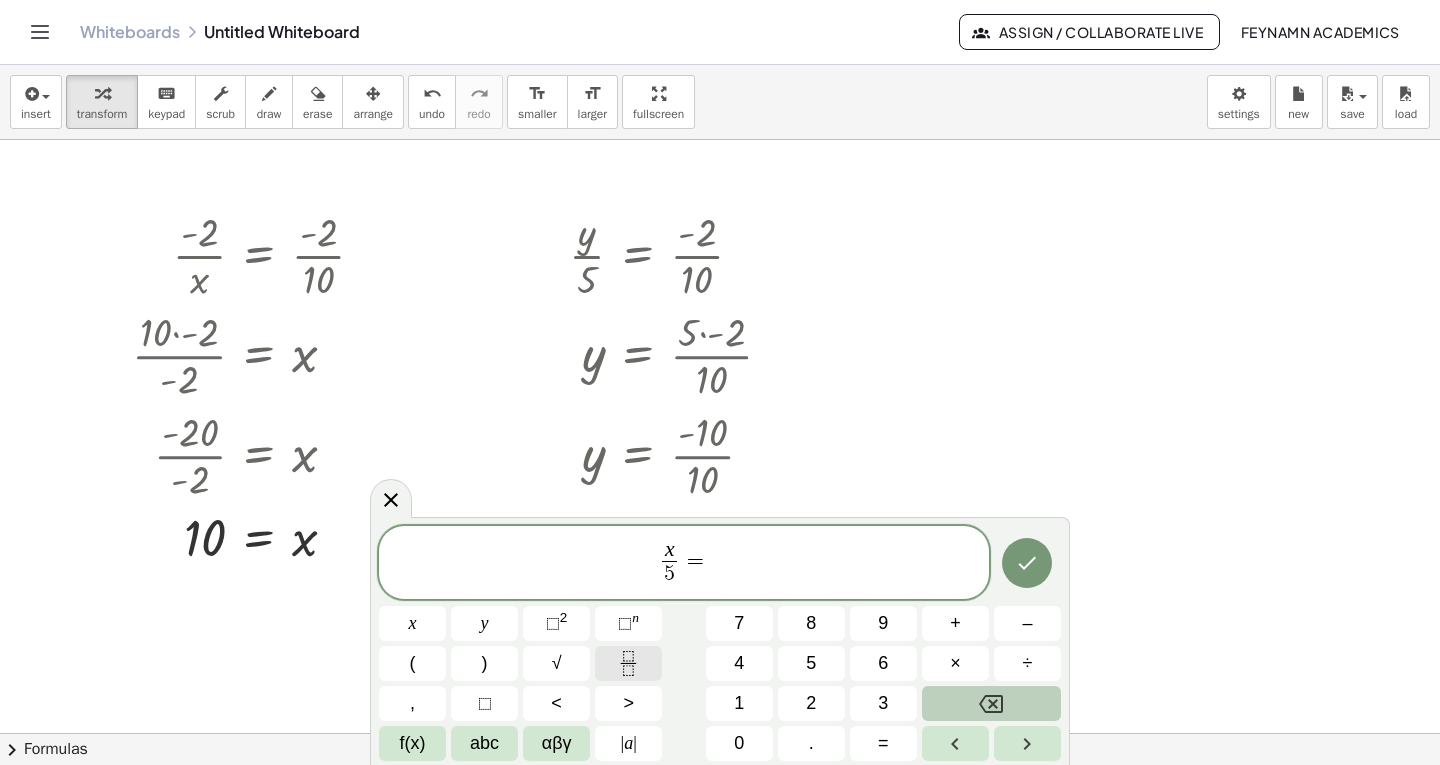 click at bounding box center (628, 663) 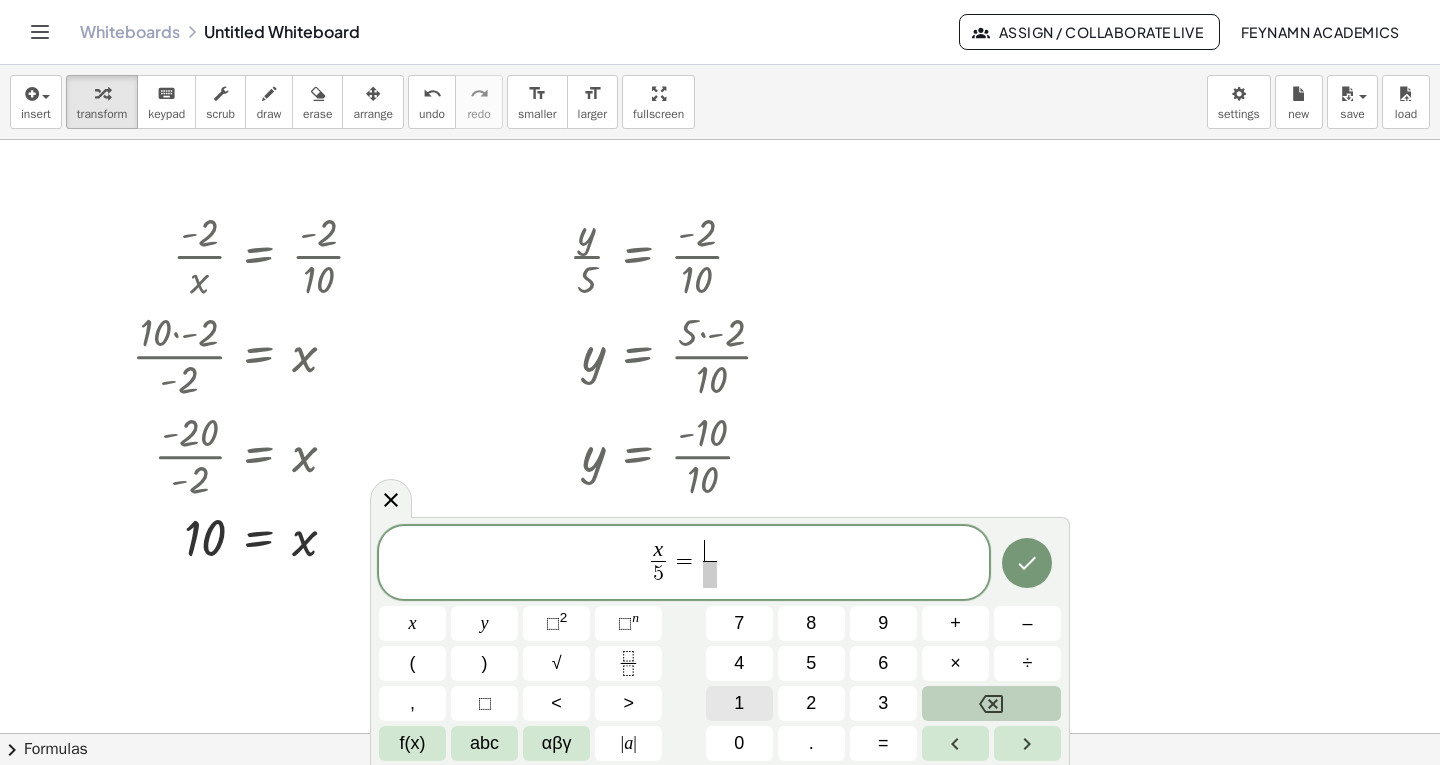click on "1" at bounding box center [739, 703] 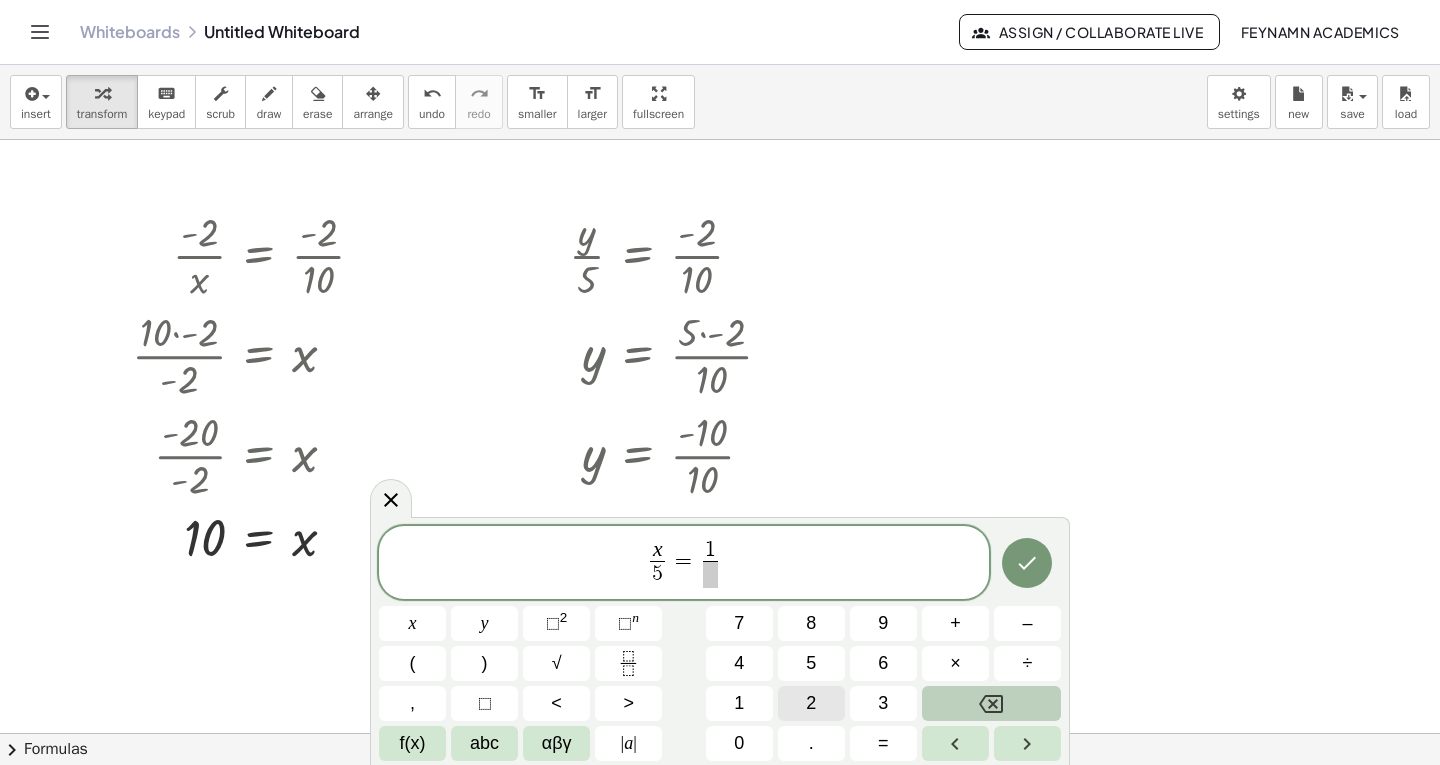 click on "2" at bounding box center [811, 703] 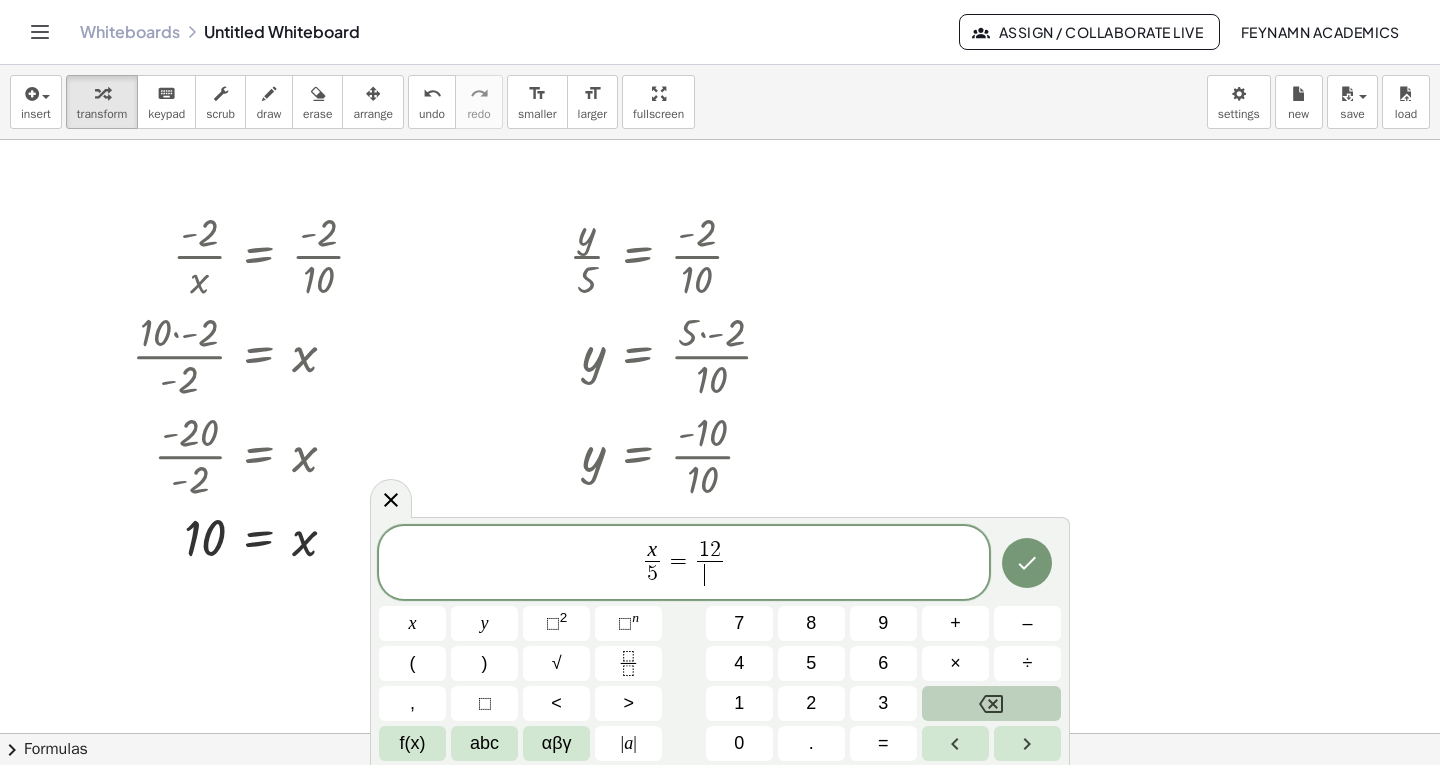 click on "​" at bounding box center [710, 574] 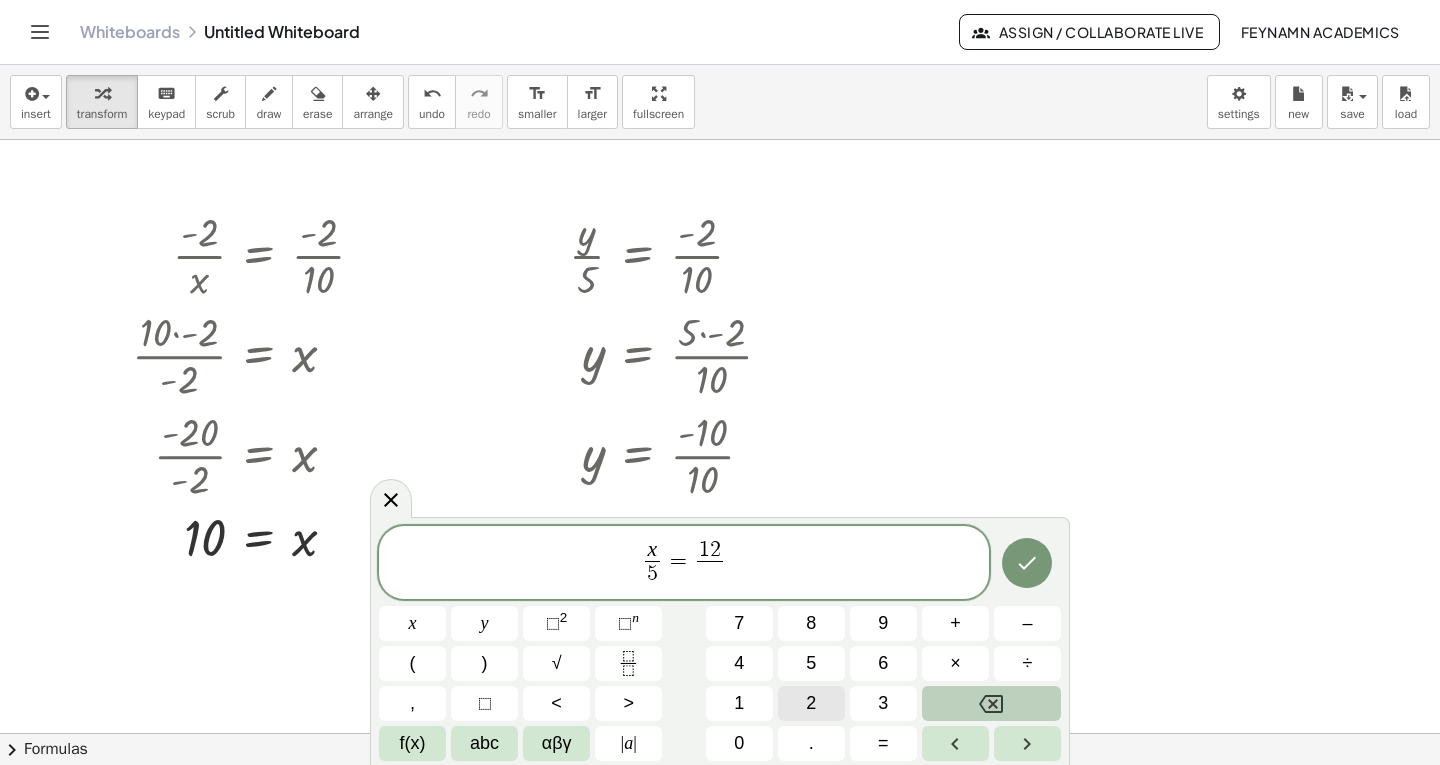 click on "2" at bounding box center (811, 703) 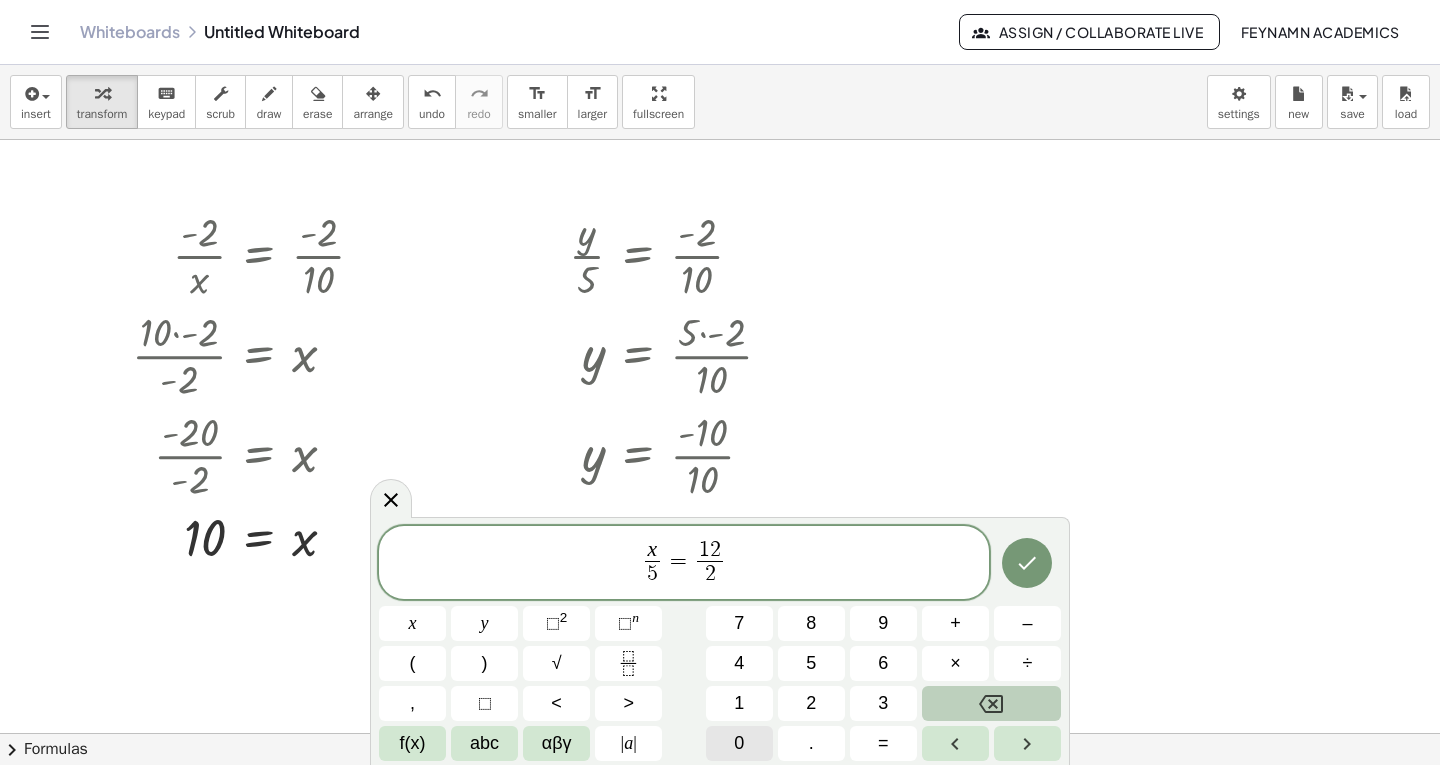 click on "0" at bounding box center [739, 743] 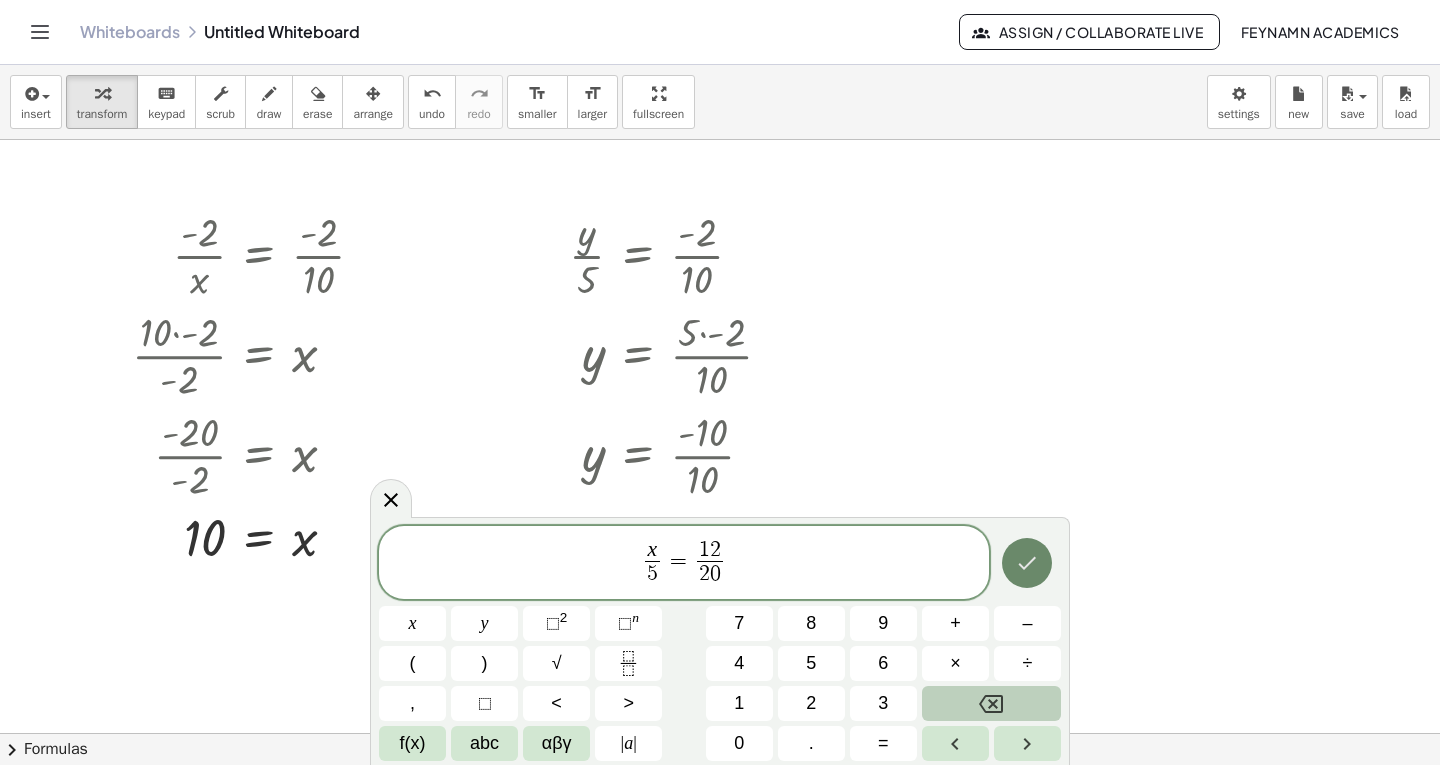 click at bounding box center [1027, 563] 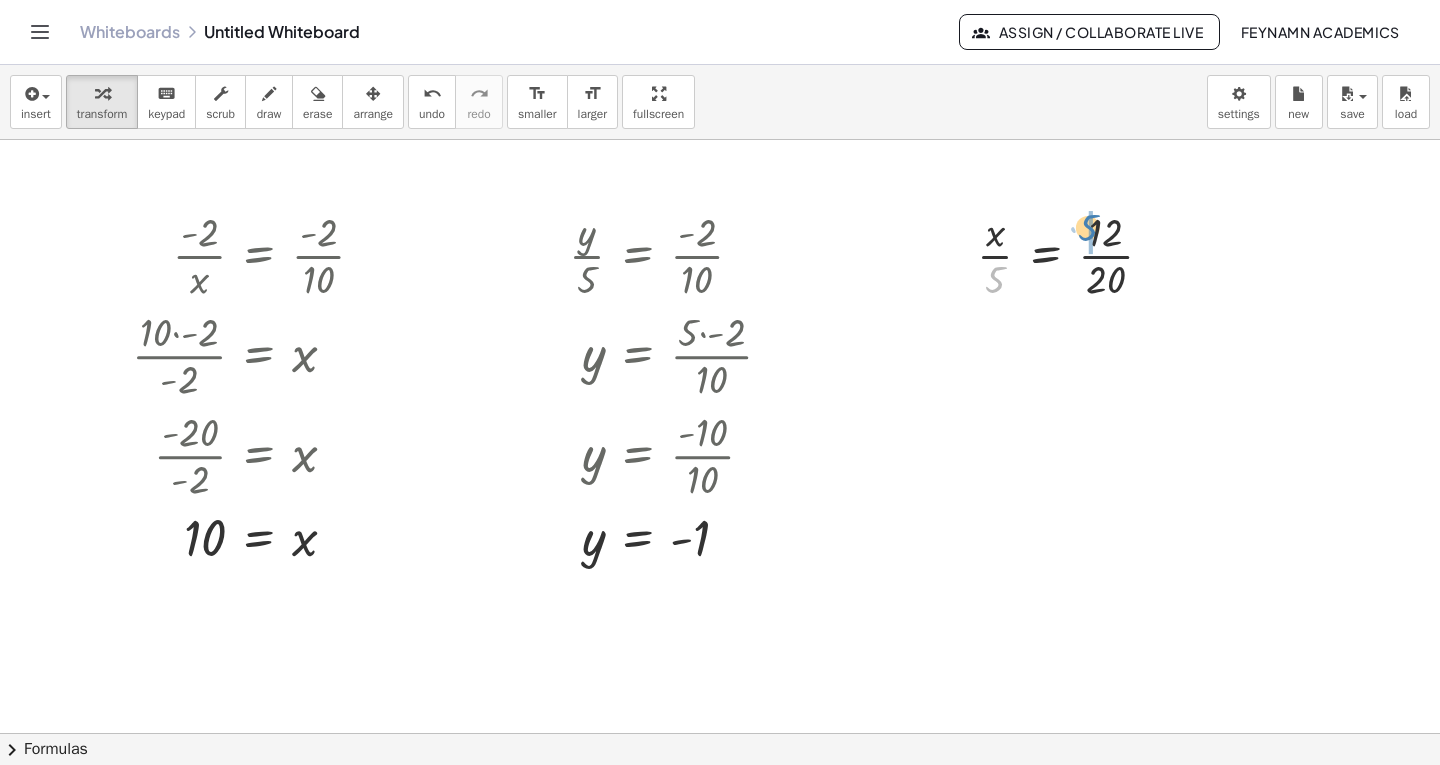 drag, startPoint x: 996, startPoint y: 287, endPoint x: 1089, endPoint y: 235, distance: 106.55046 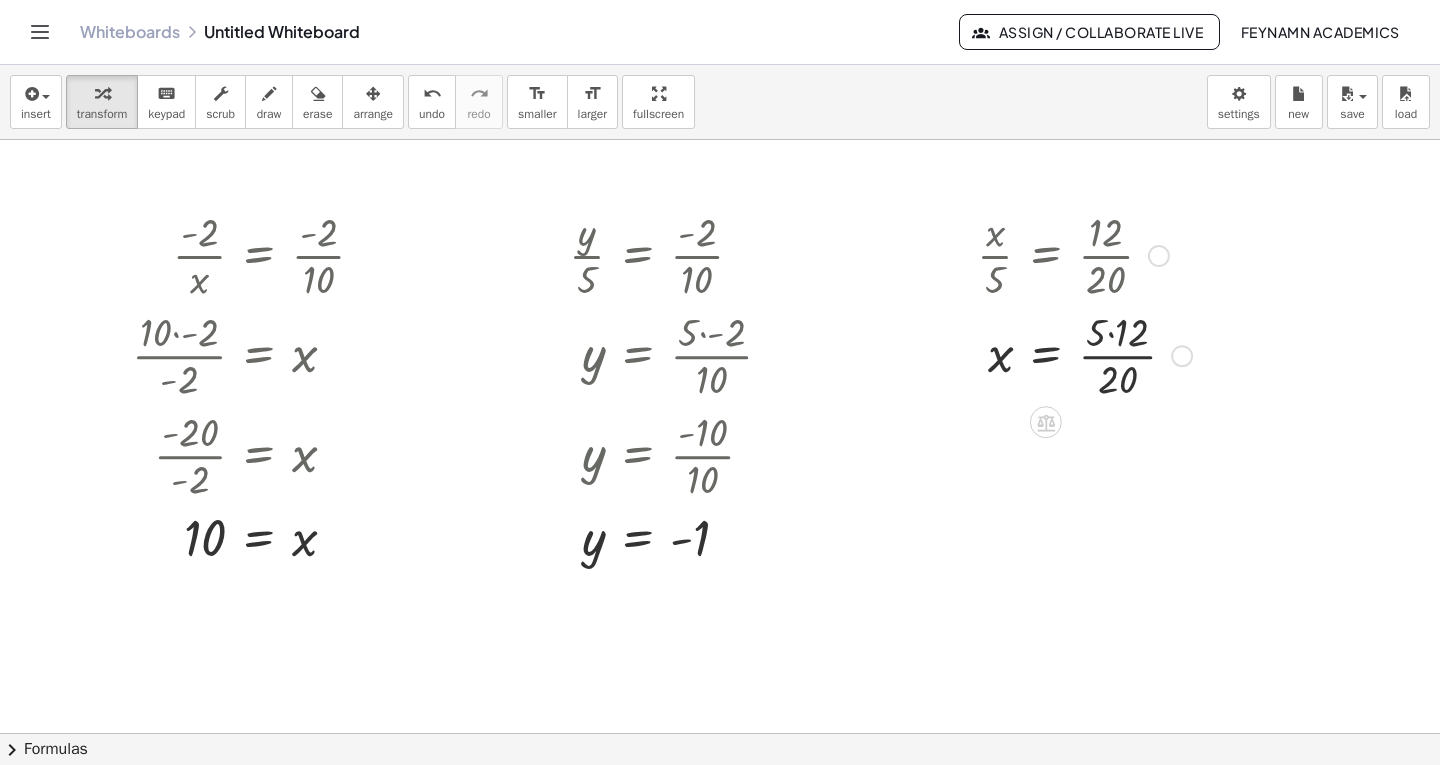 click at bounding box center (1084, 354) 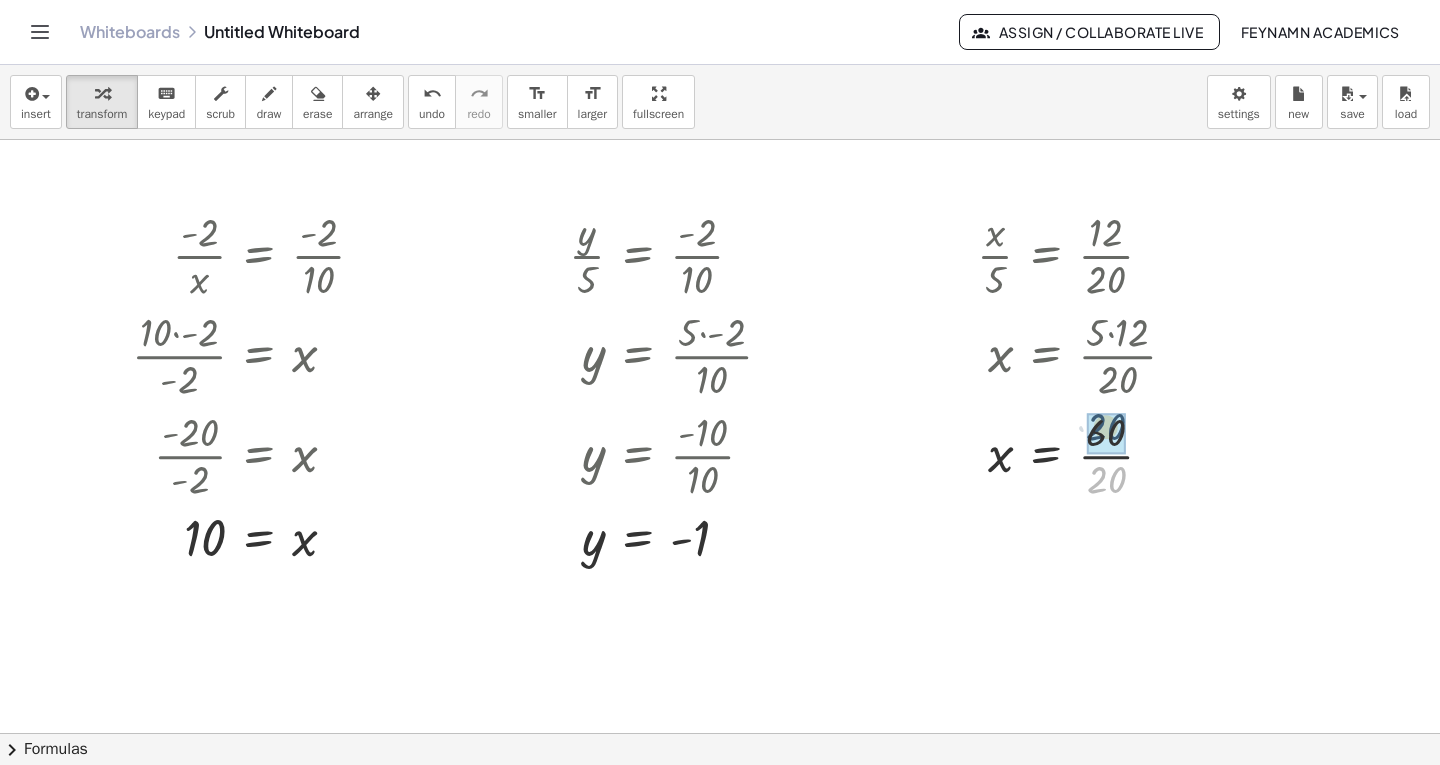 drag, startPoint x: 1102, startPoint y: 484, endPoint x: 1100, endPoint y: 431, distance: 53.037724 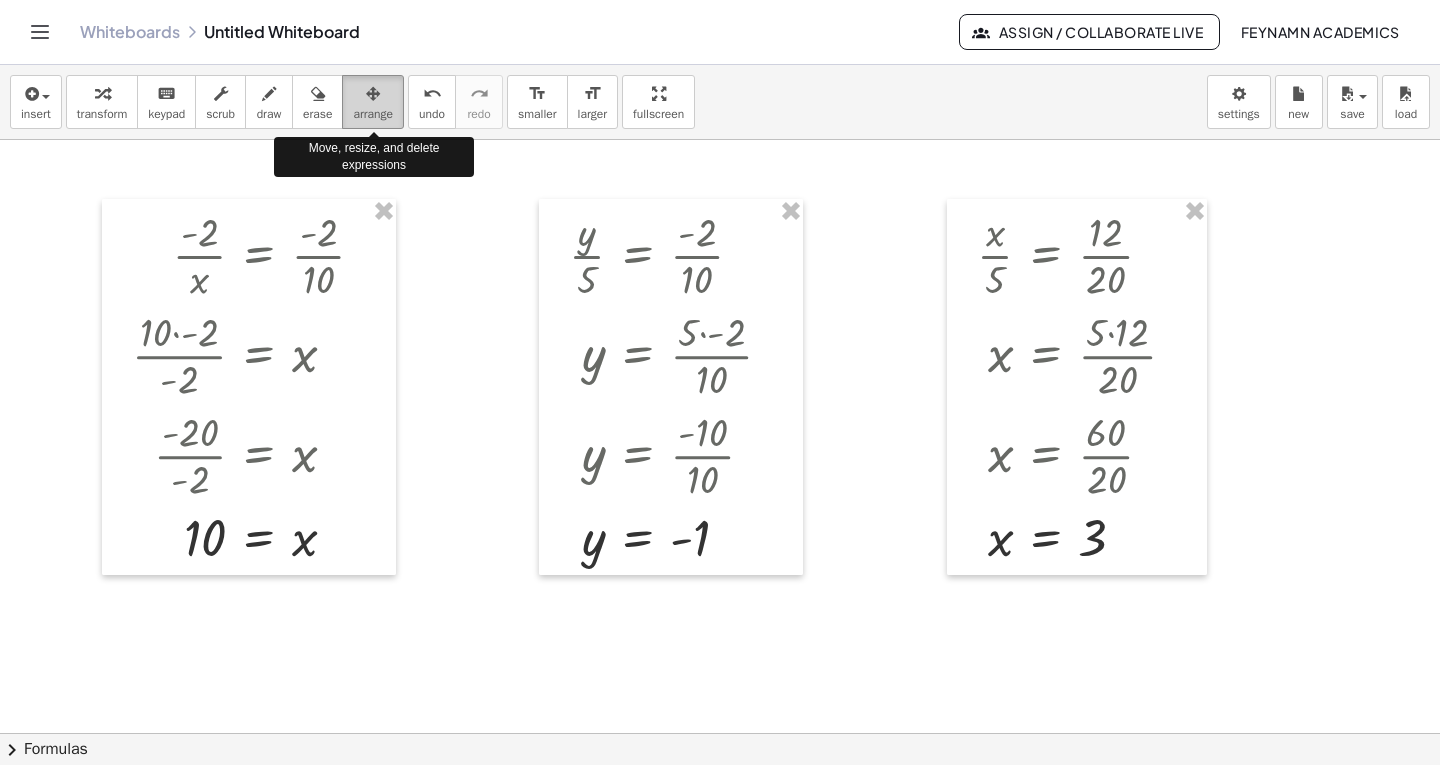 click at bounding box center (373, 94) 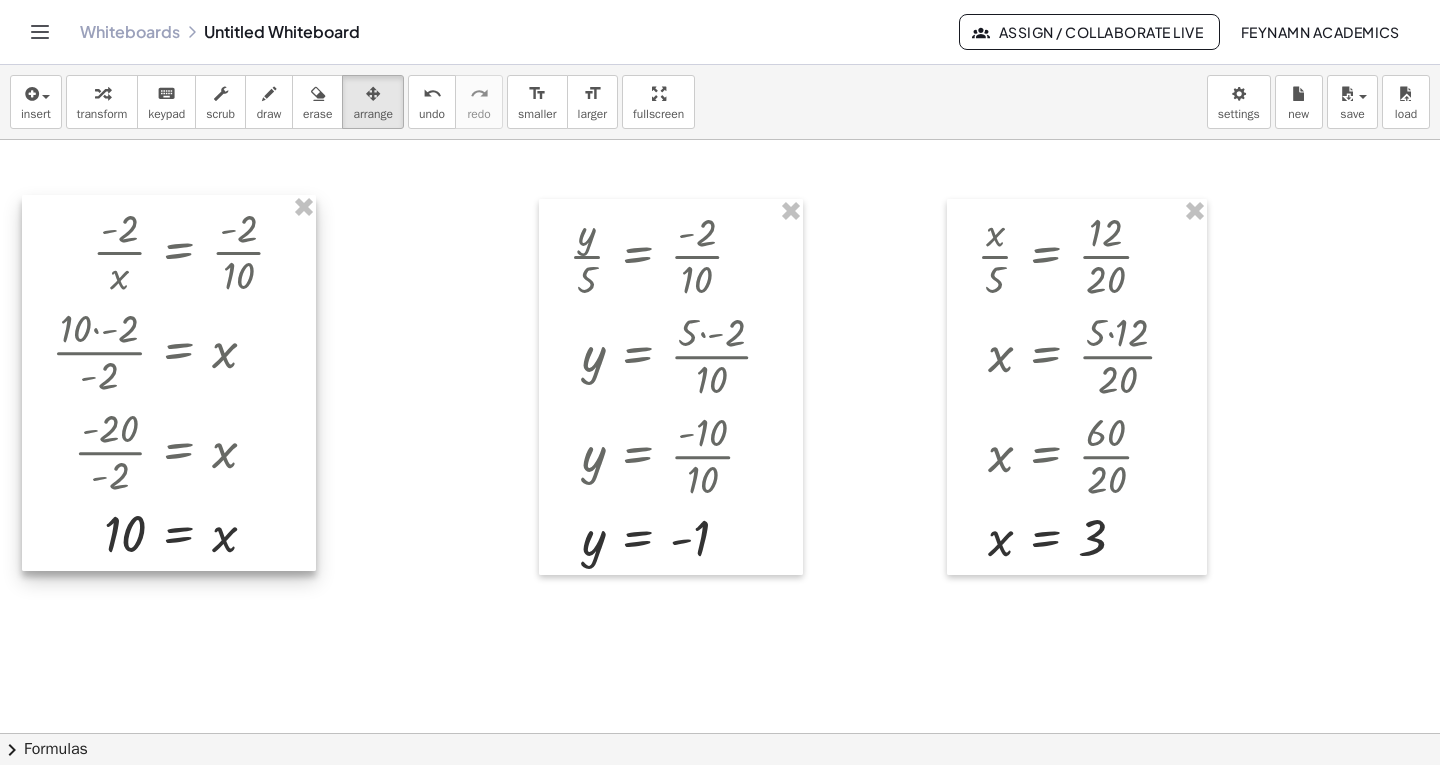 drag, startPoint x: 337, startPoint y: 332, endPoint x: 259, endPoint y: 327, distance: 78.160095 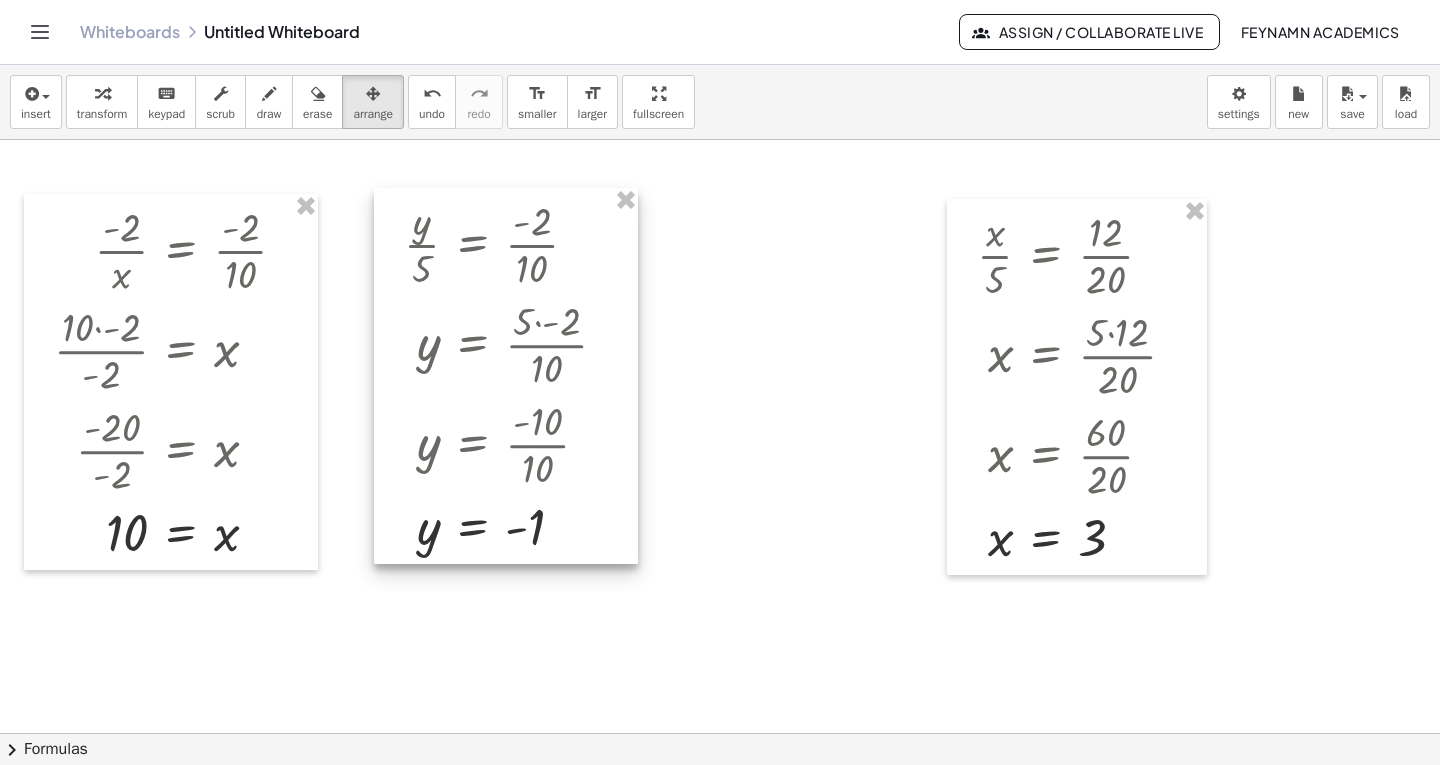 drag, startPoint x: 587, startPoint y: 359, endPoint x: 422, endPoint y: 348, distance: 165.36626 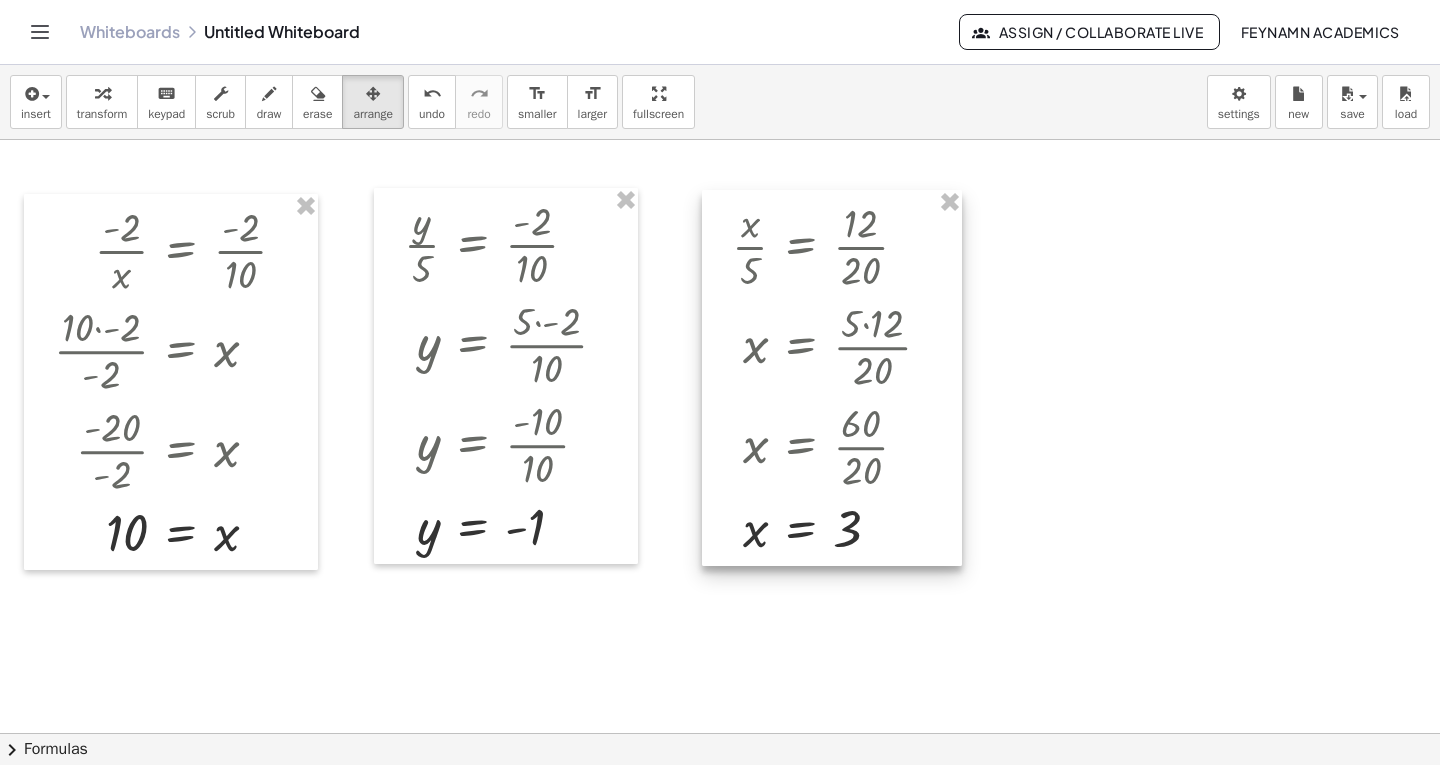 drag, startPoint x: 1007, startPoint y: 428, endPoint x: 762, endPoint y: 419, distance: 245.16525 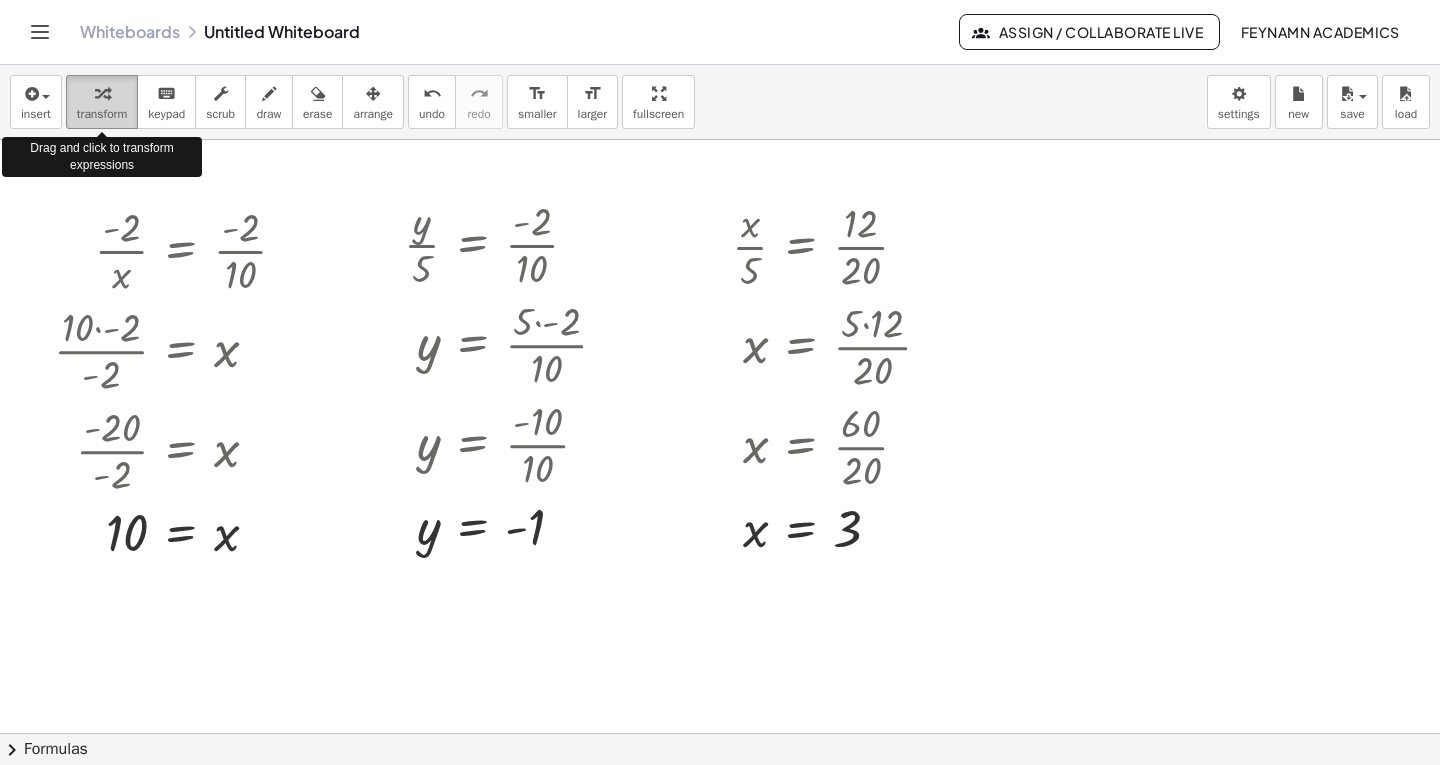 click at bounding box center (102, 94) 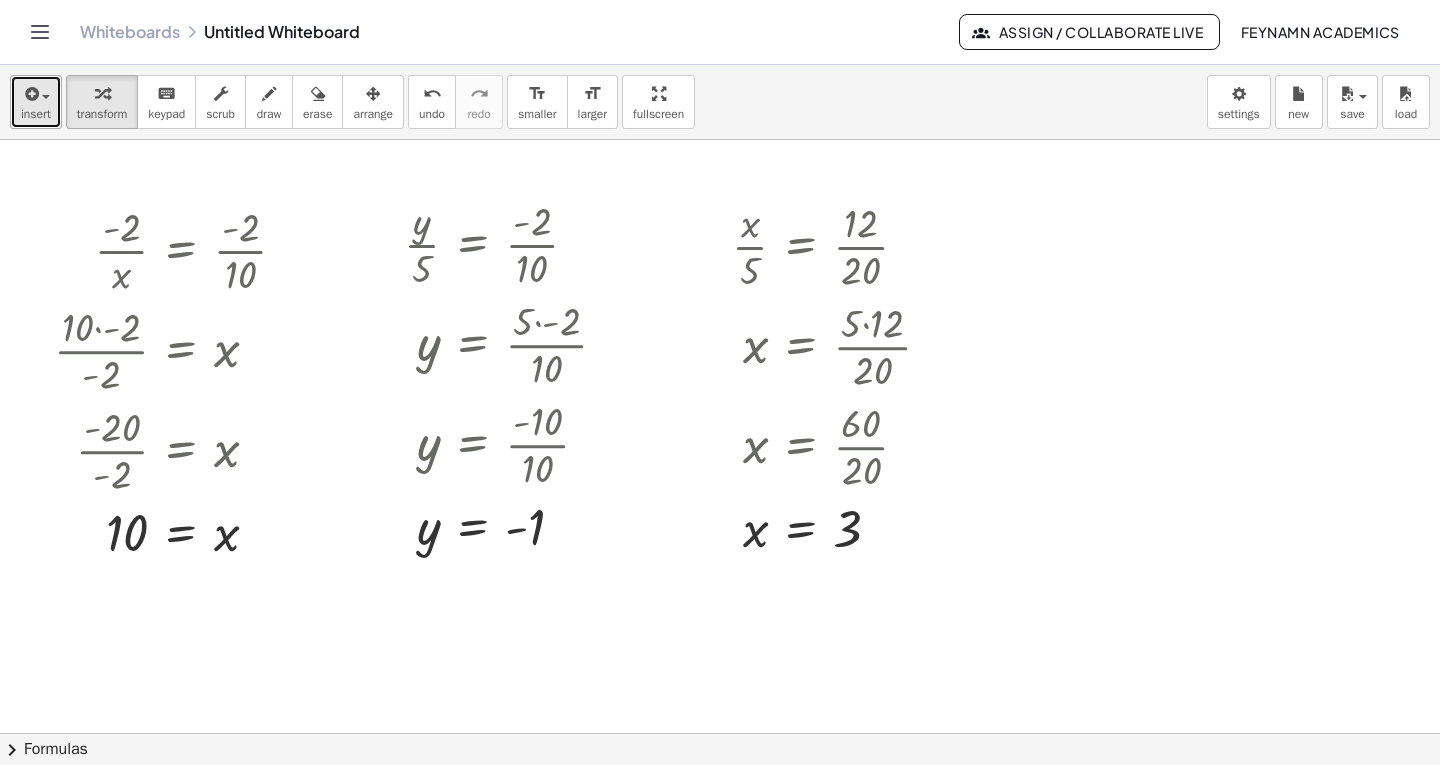 click at bounding box center [46, 97] 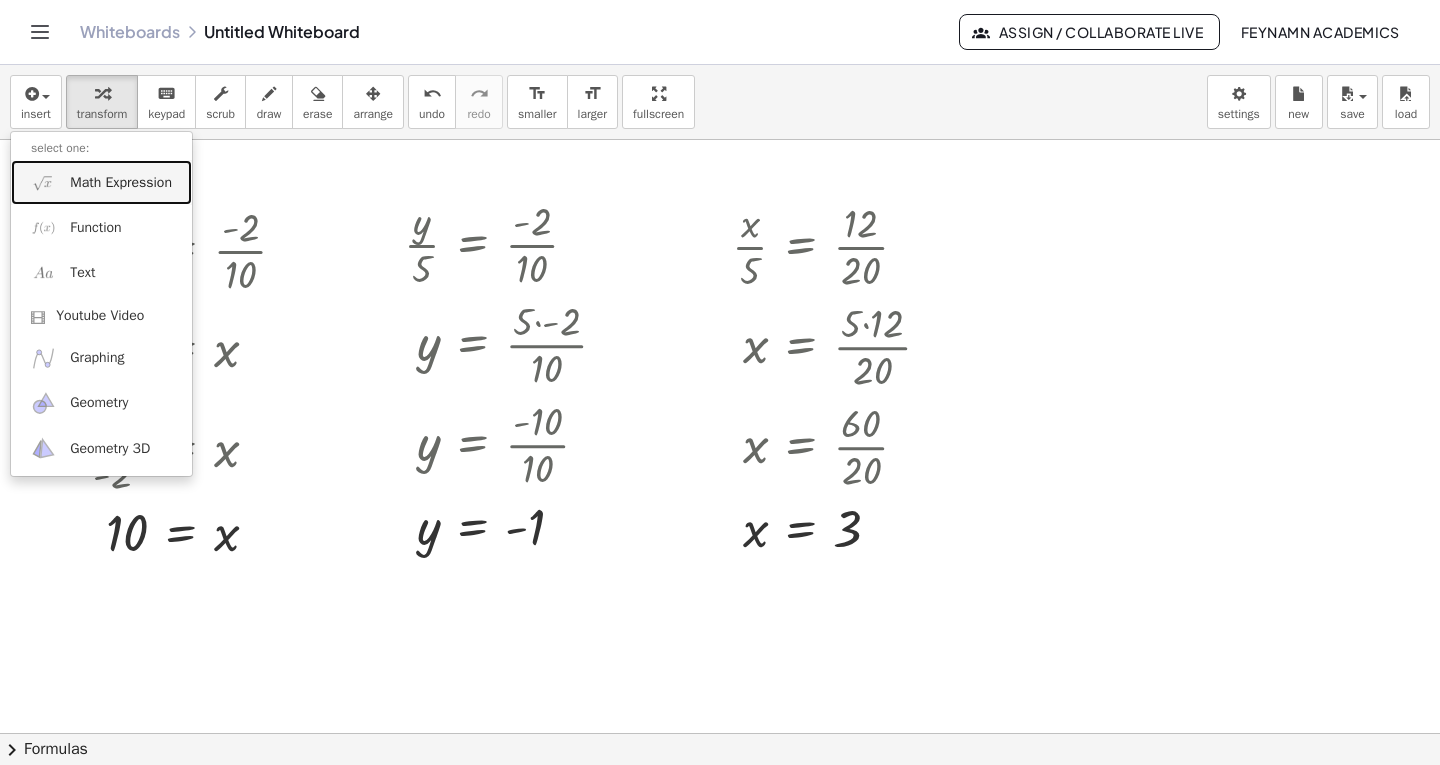 click on "Math Expression" at bounding box center [121, 183] 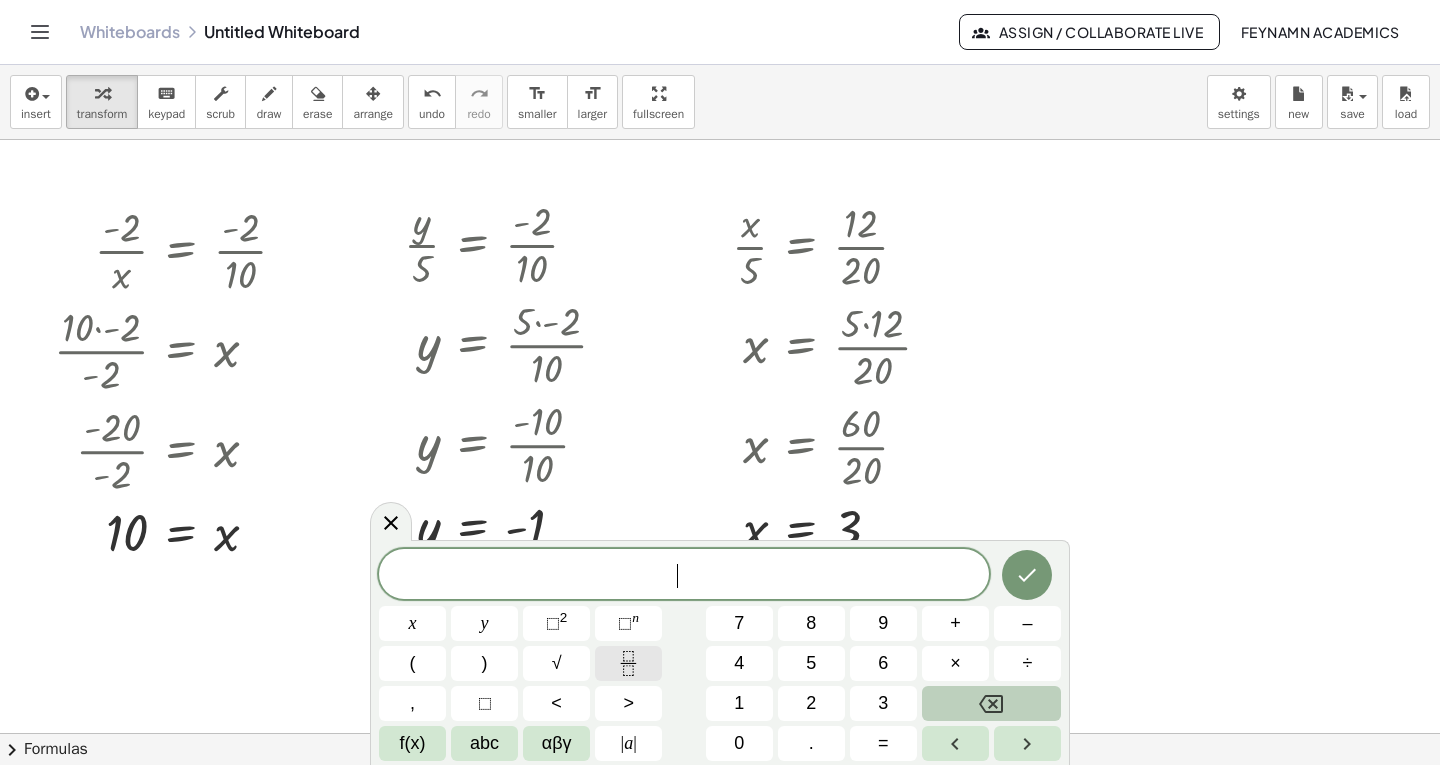 click 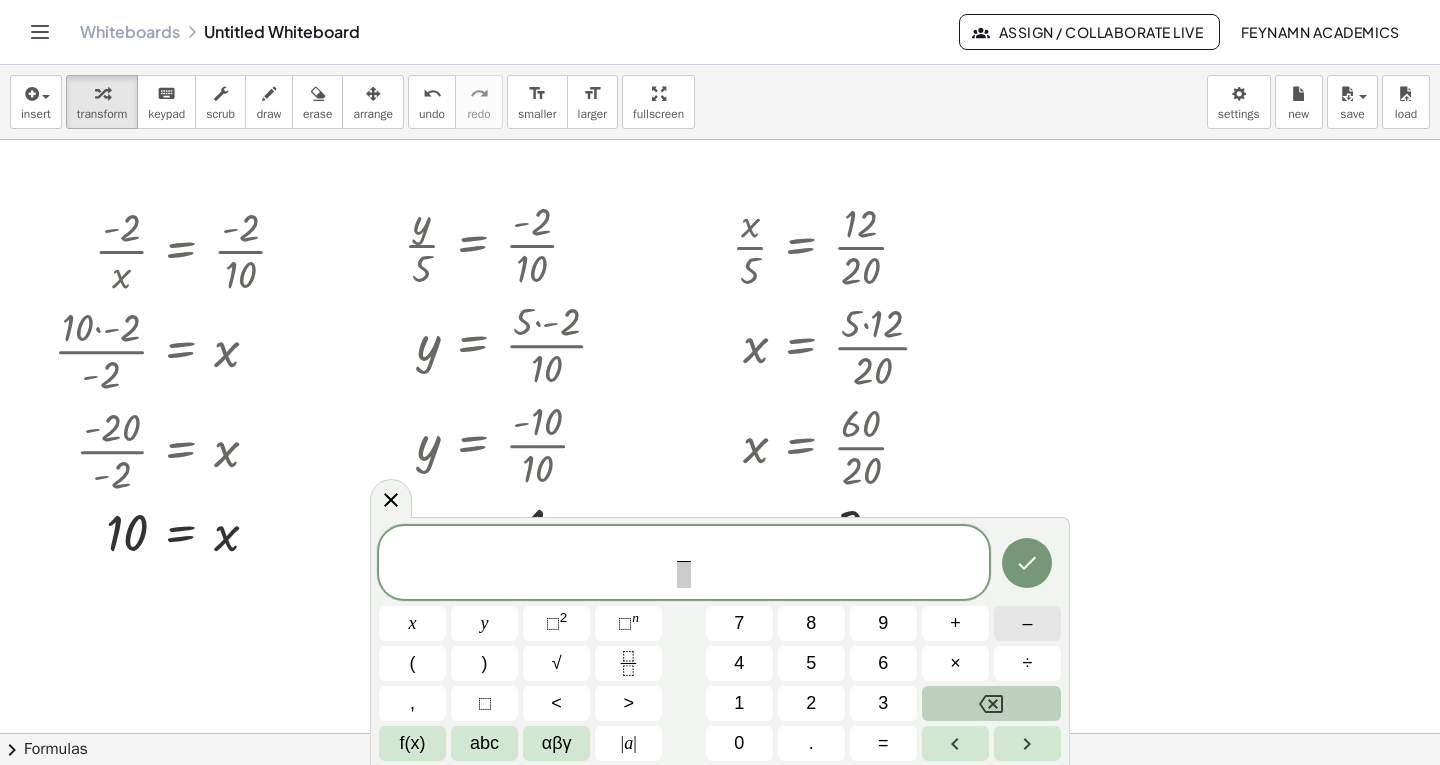 click on "–" at bounding box center [1027, 623] 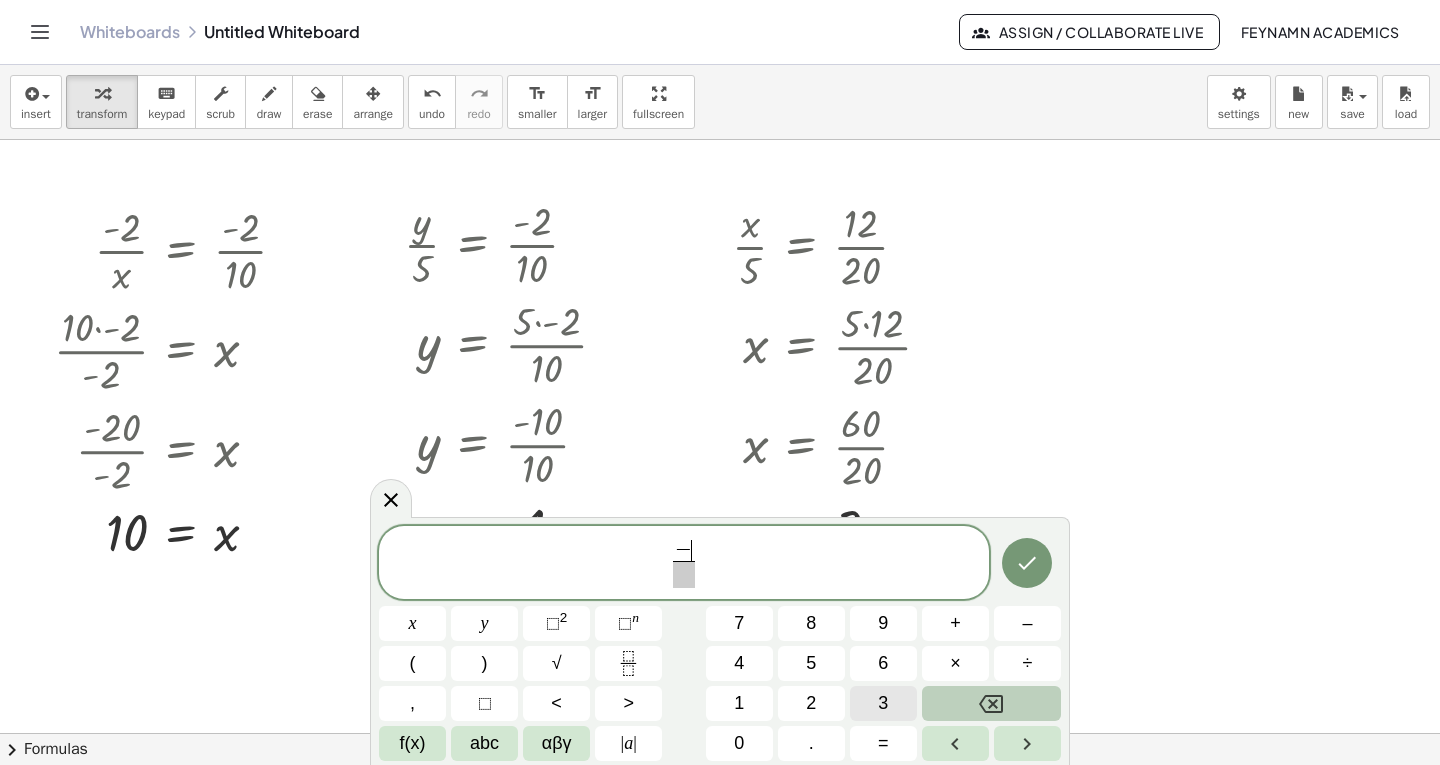click on "3" at bounding box center [883, 703] 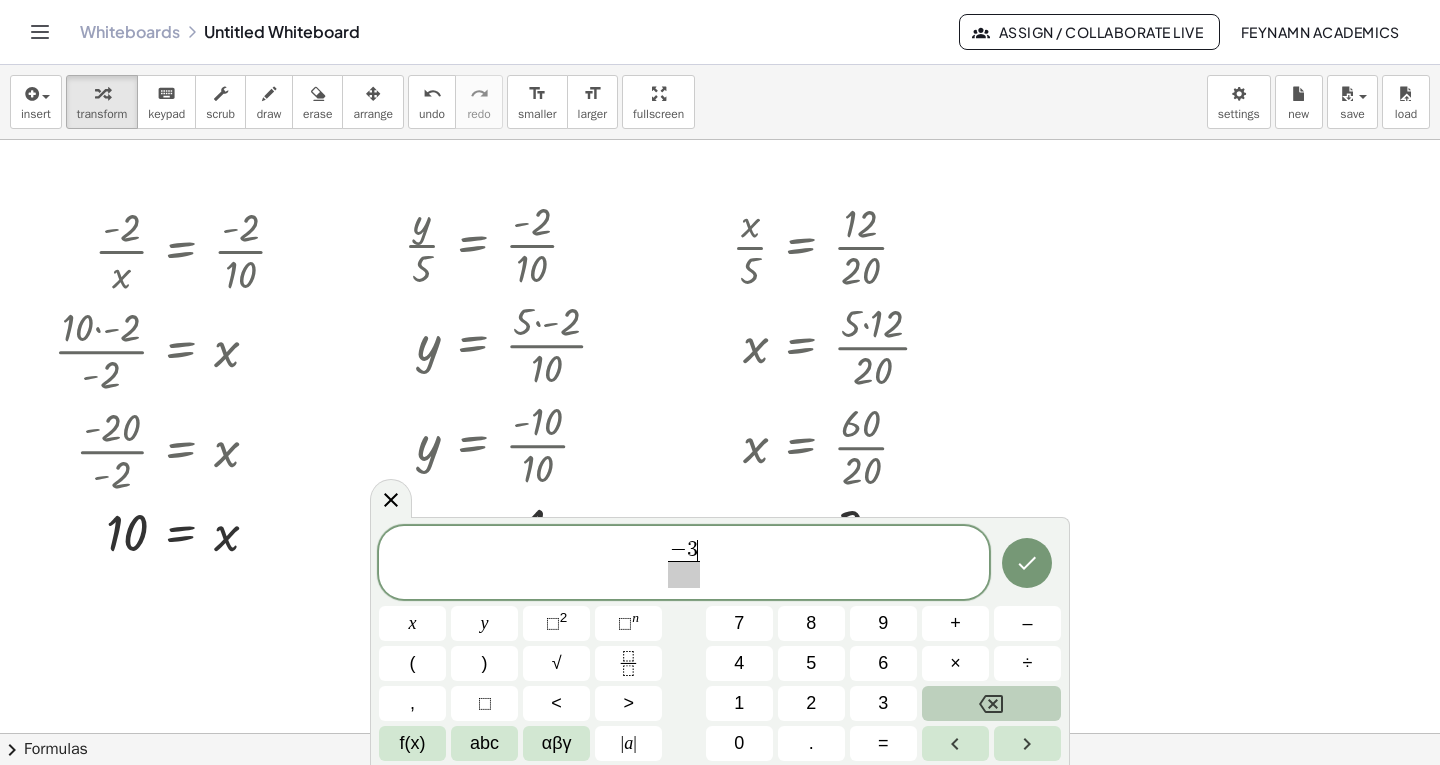 click at bounding box center [684, 574] 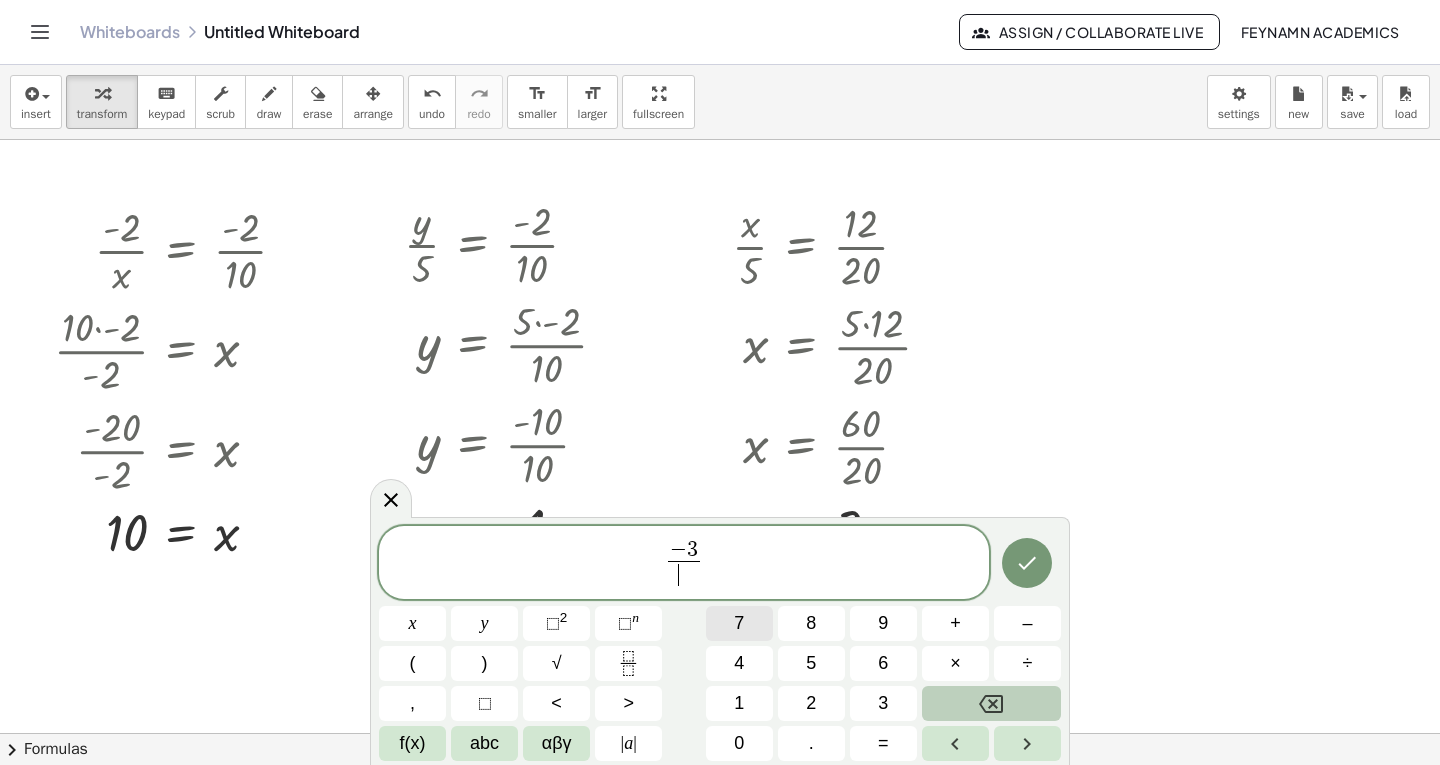 click on "7" at bounding box center (739, 623) 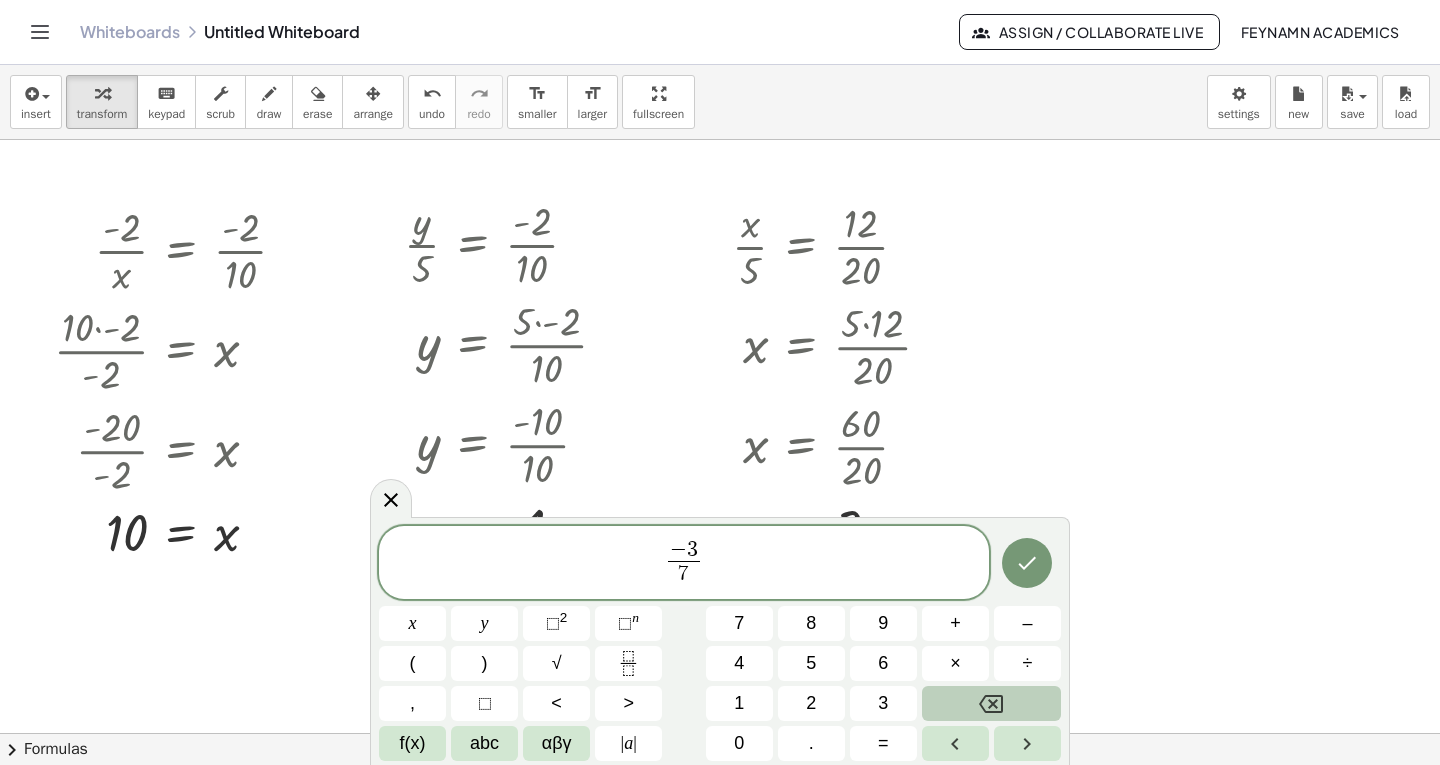 click on "− 3 7 ​ ​" at bounding box center (684, 564) 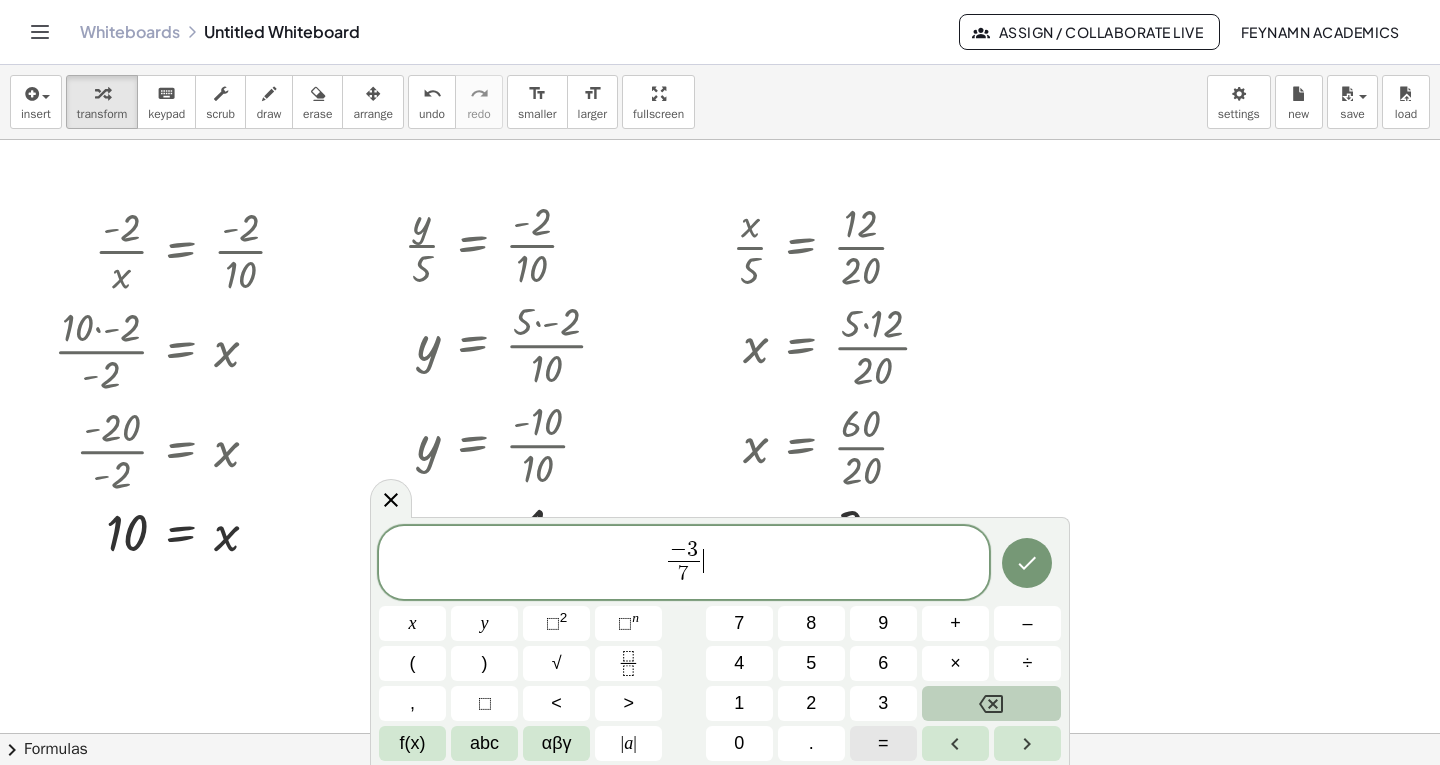 click on "=" at bounding box center [883, 743] 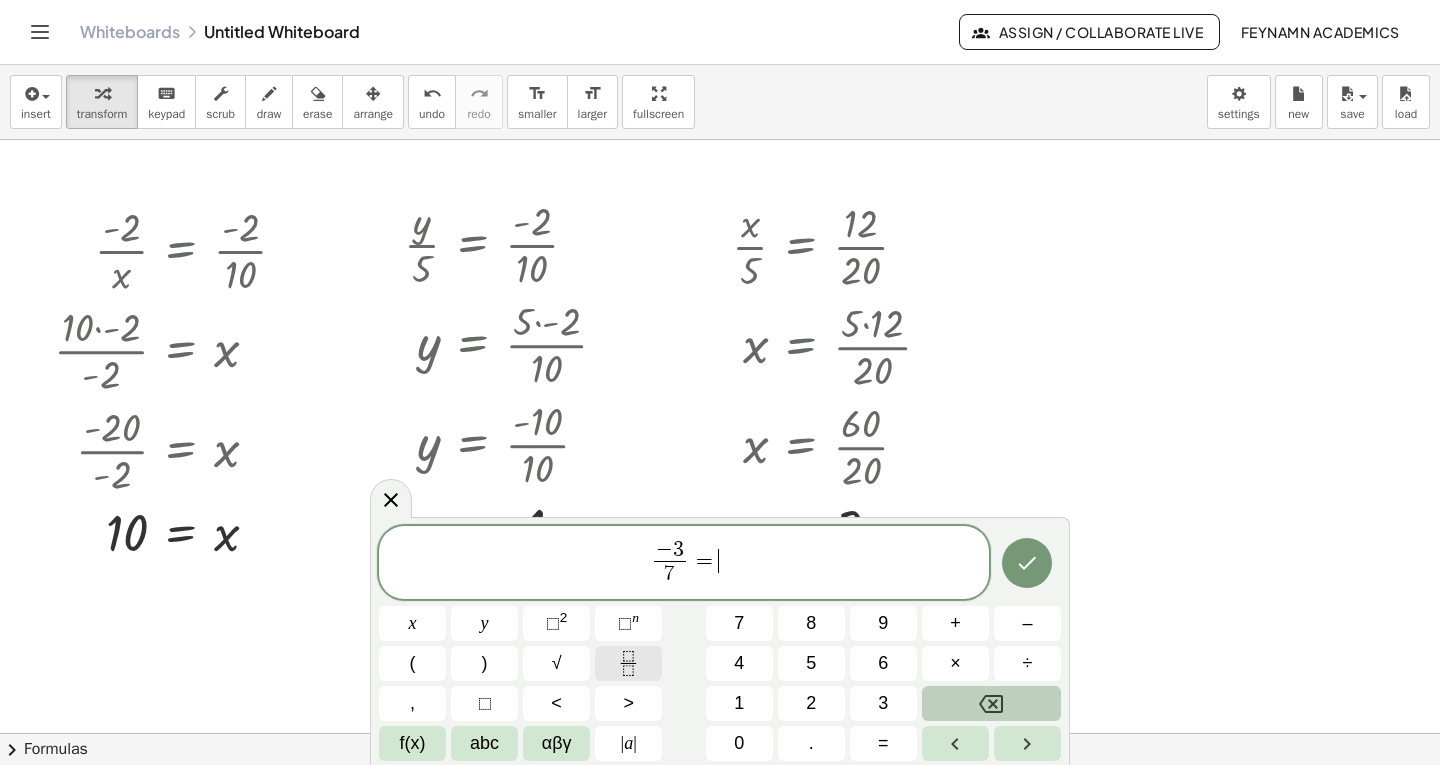 click 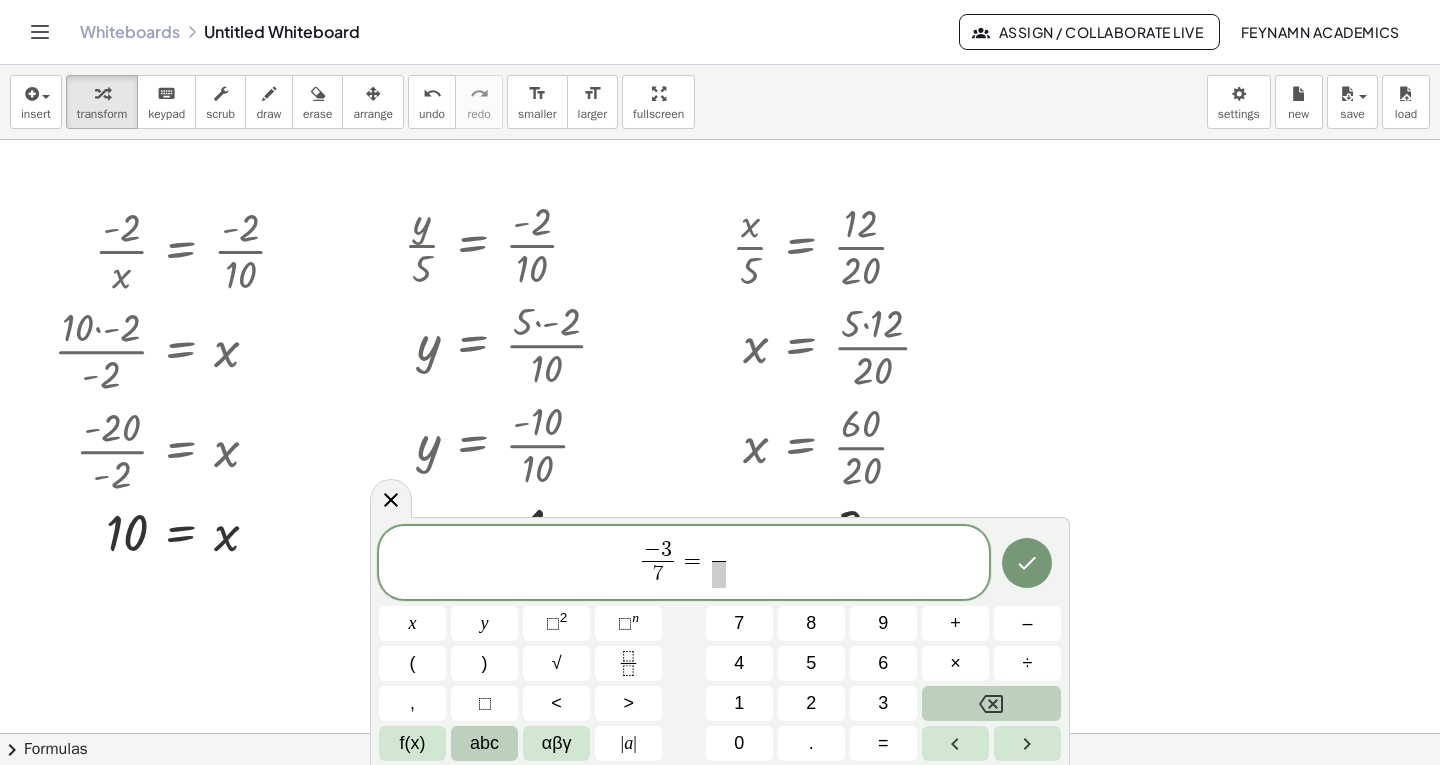 click on "abc" at bounding box center [484, 743] 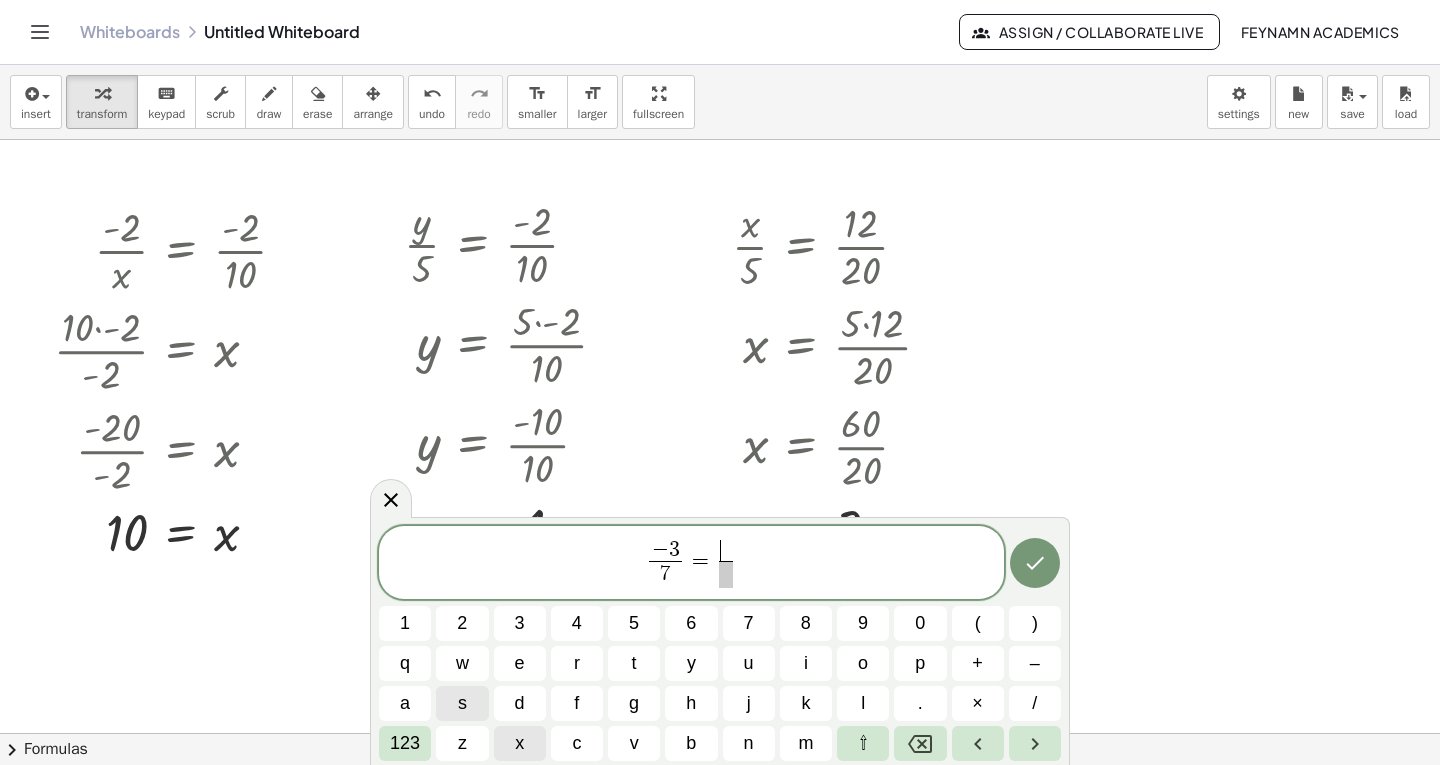 click on "x" at bounding box center (520, 743) 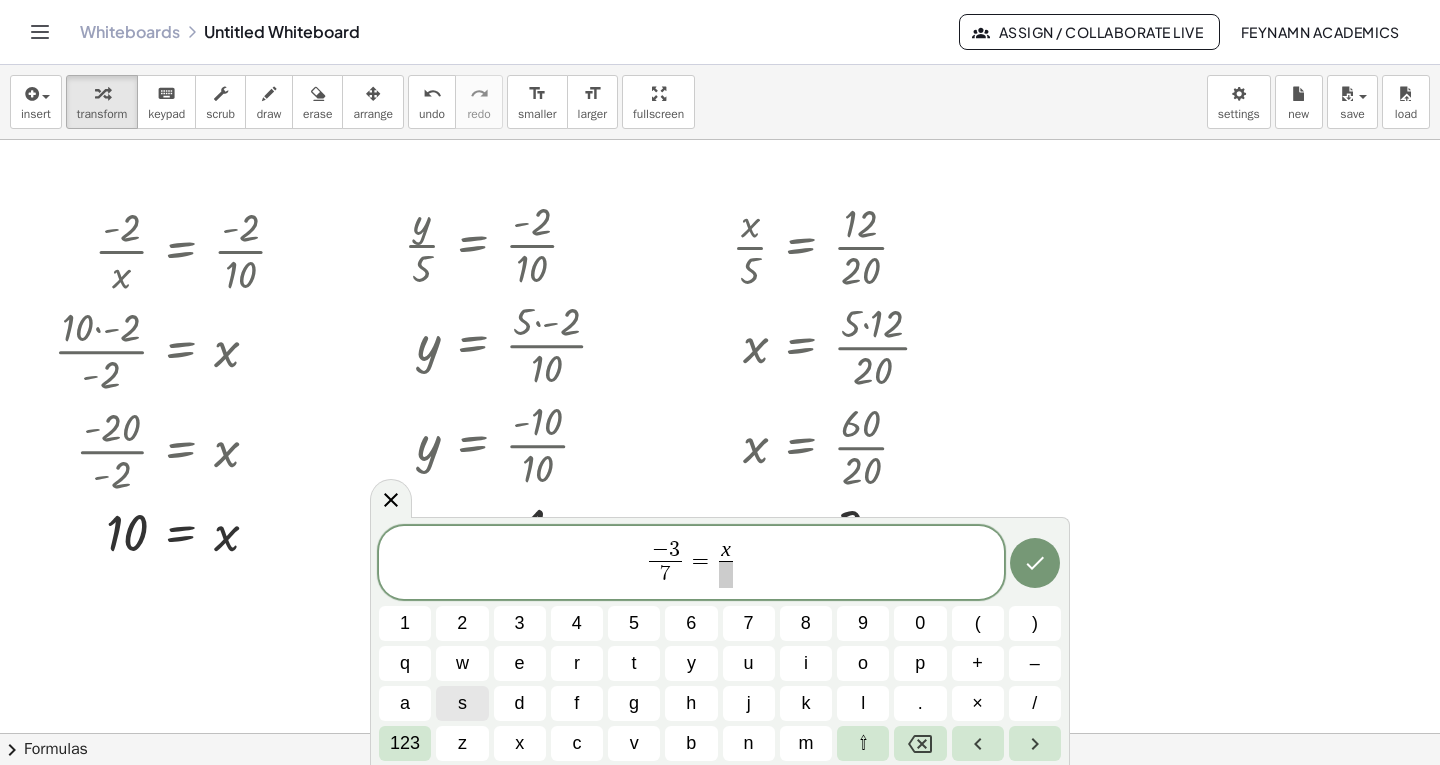 click at bounding box center [726, 574] 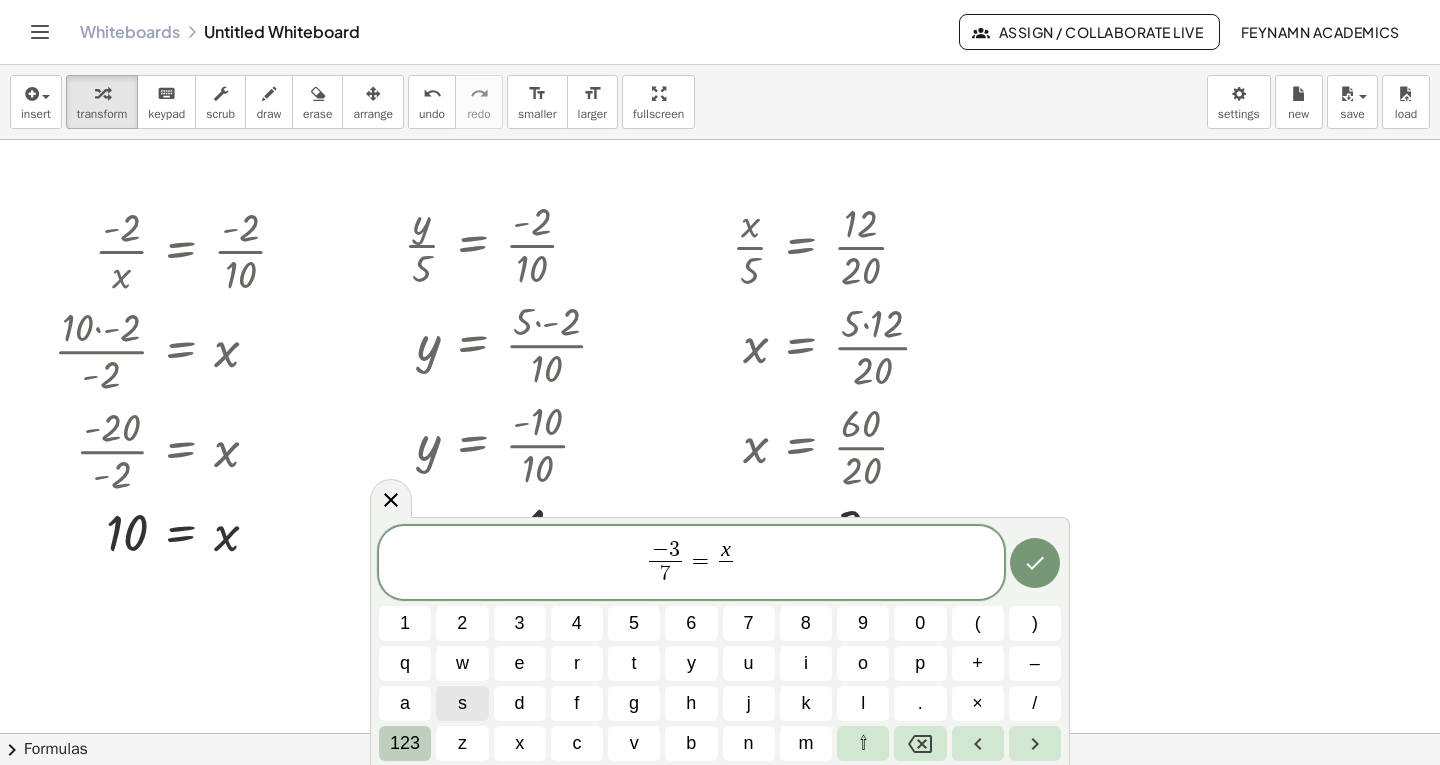click on "123" at bounding box center [405, 743] 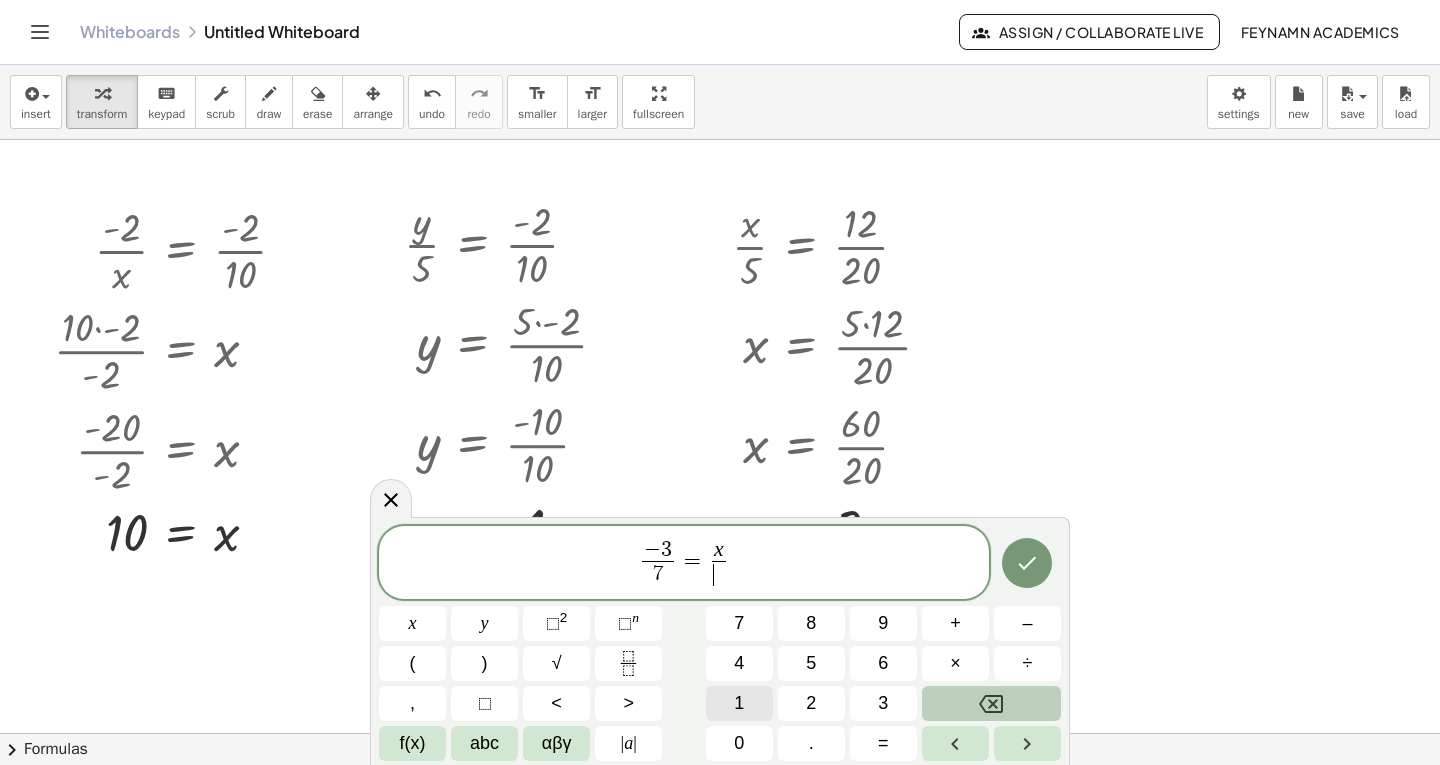 click on "1" at bounding box center (739, 703) 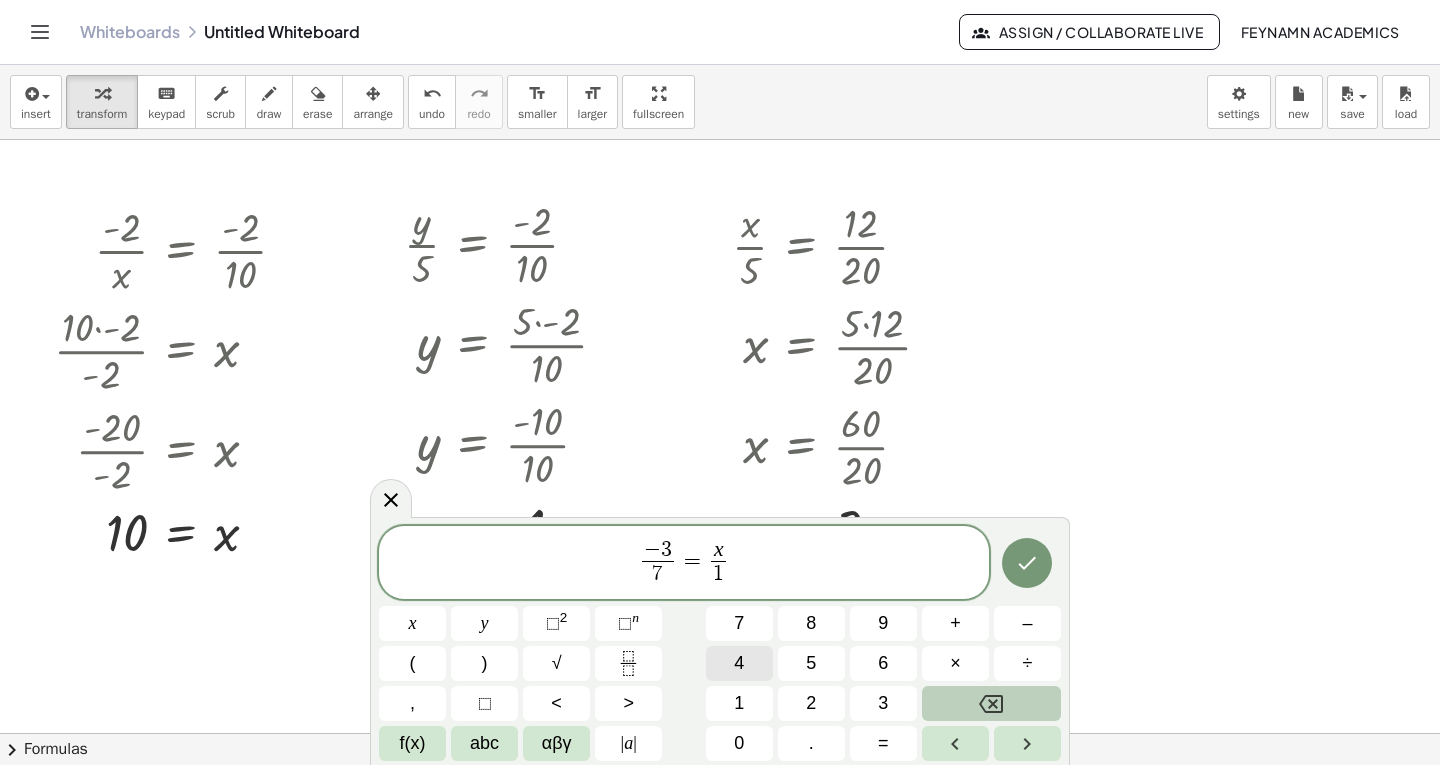 click on "4" at bounding box center (739, 663) 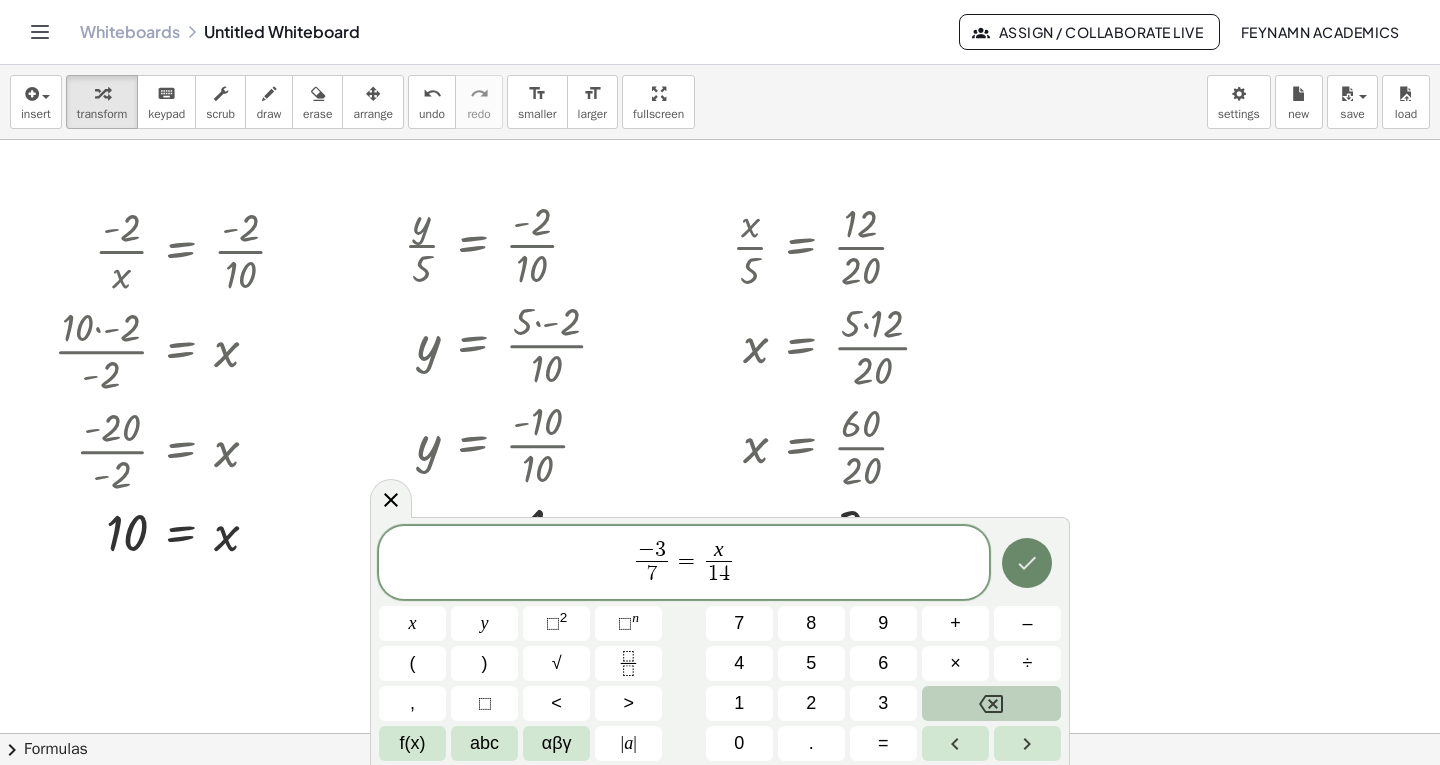 click at bounding box center (1027, 563) 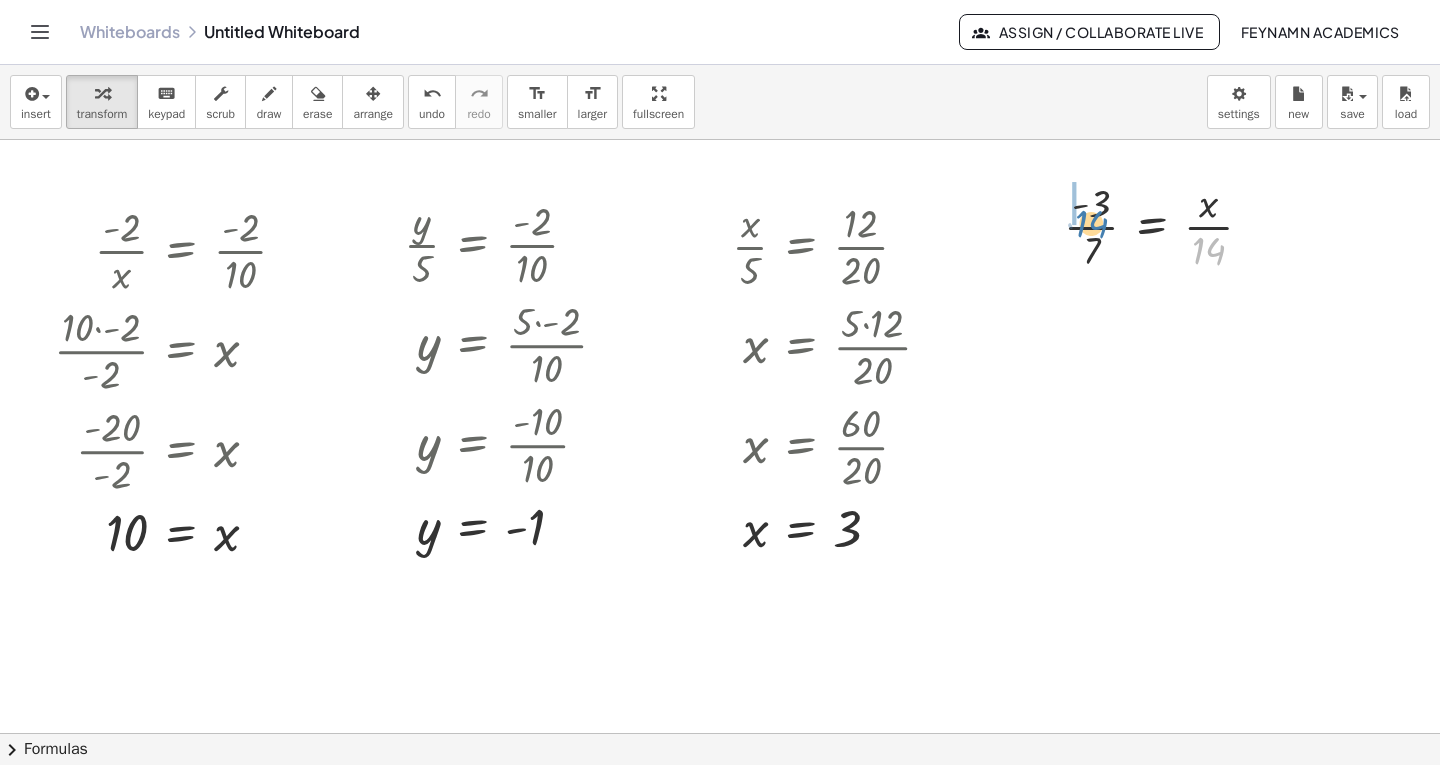 drag, startPoint x: 1221, startPoint y: 258, endPoint x: 1104, endPoint y: 231, distance: 120.074974 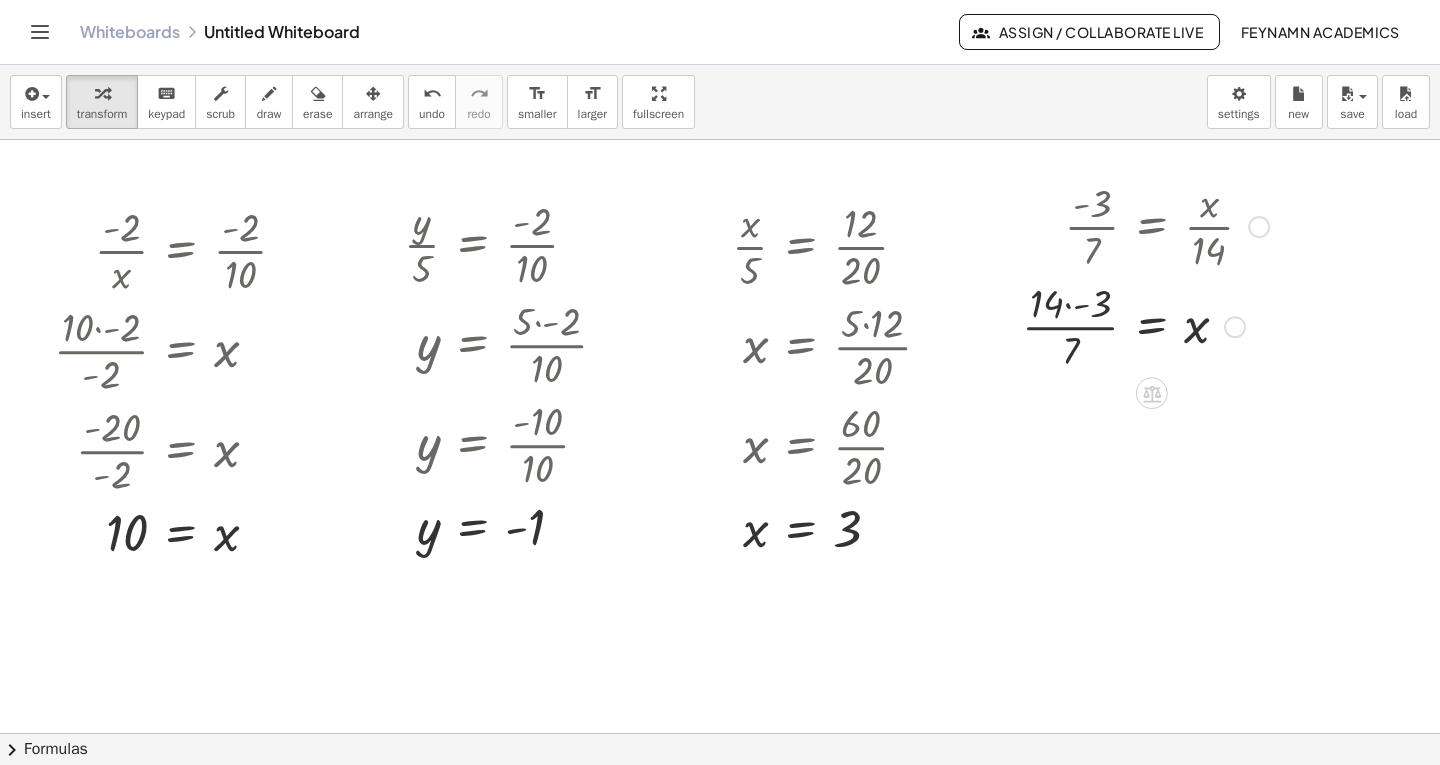 click at bounding box center (1145, 325) 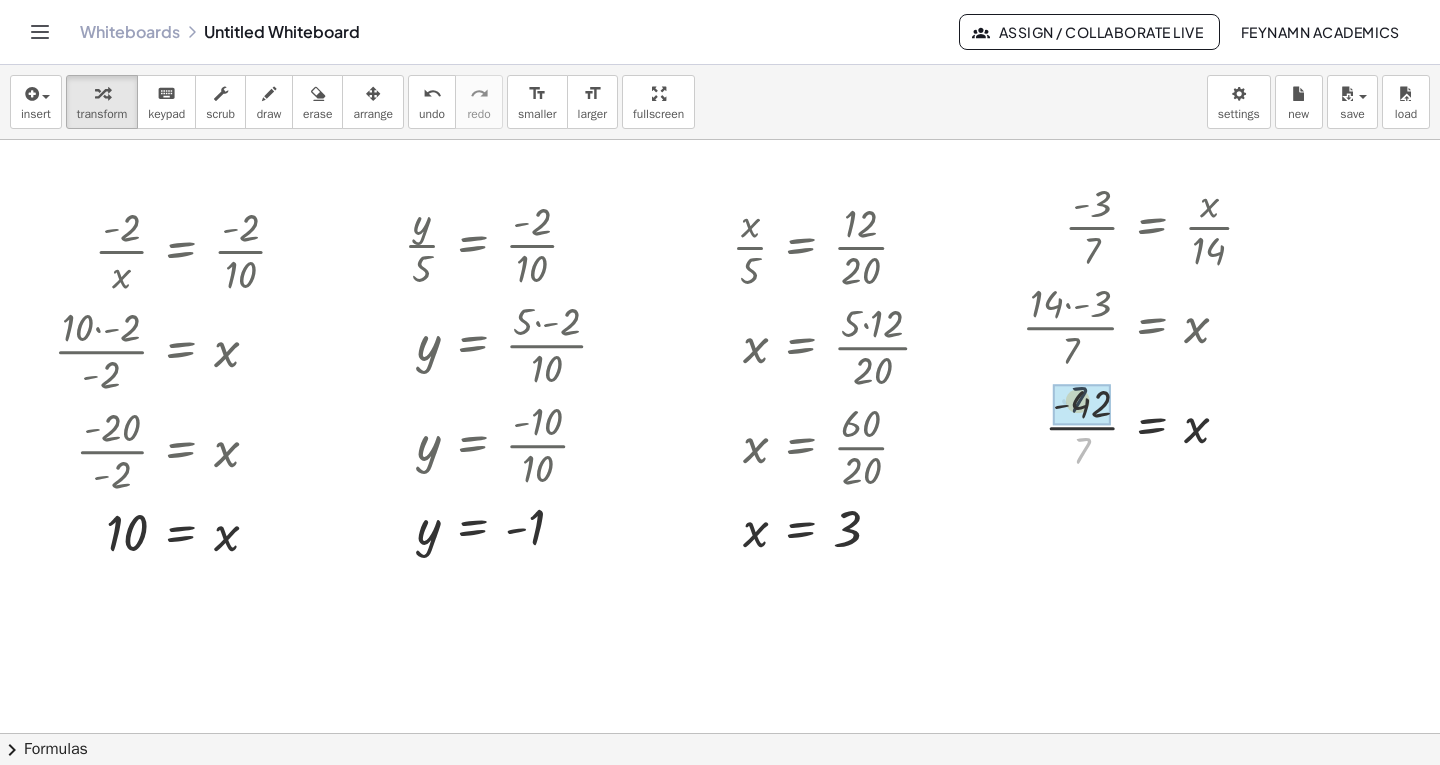 drag, startPoint x: 1085, startPoint y: 457, endPoint x: 1084, endPoint y: 410, distance: 47.010635 